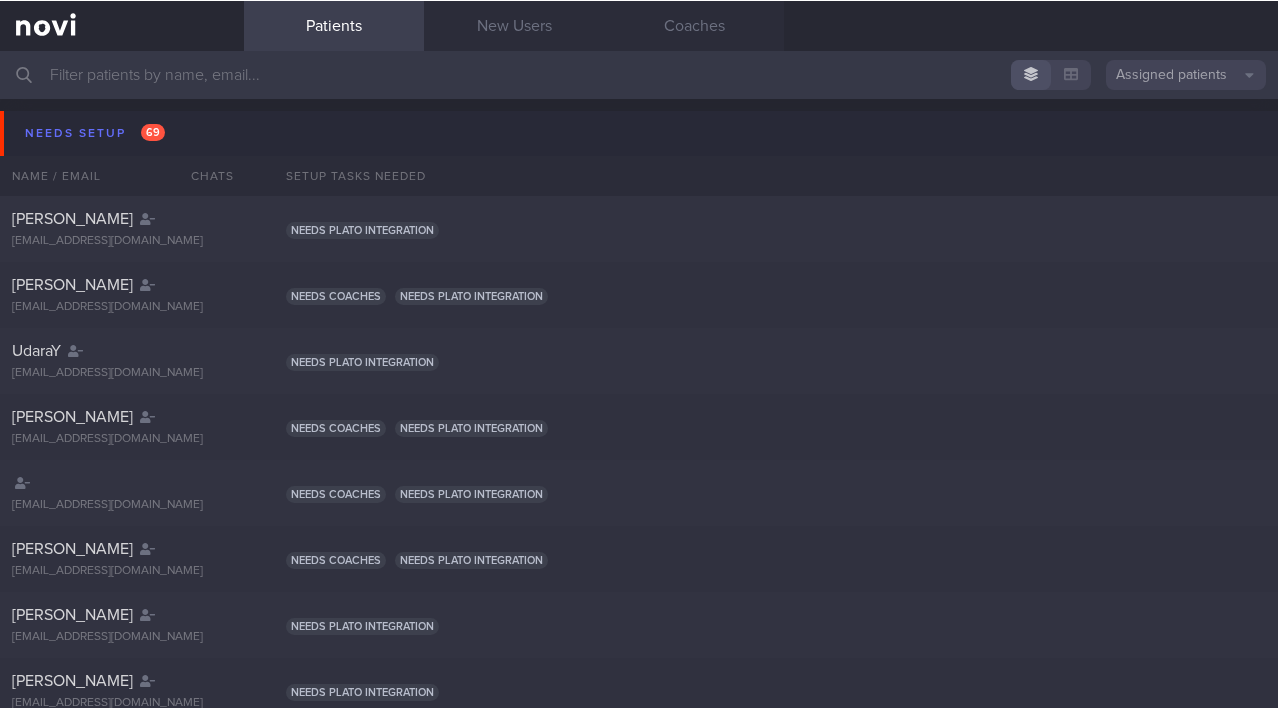 scroll, scrollTop: 0, scrollLeft: 0, axis: both 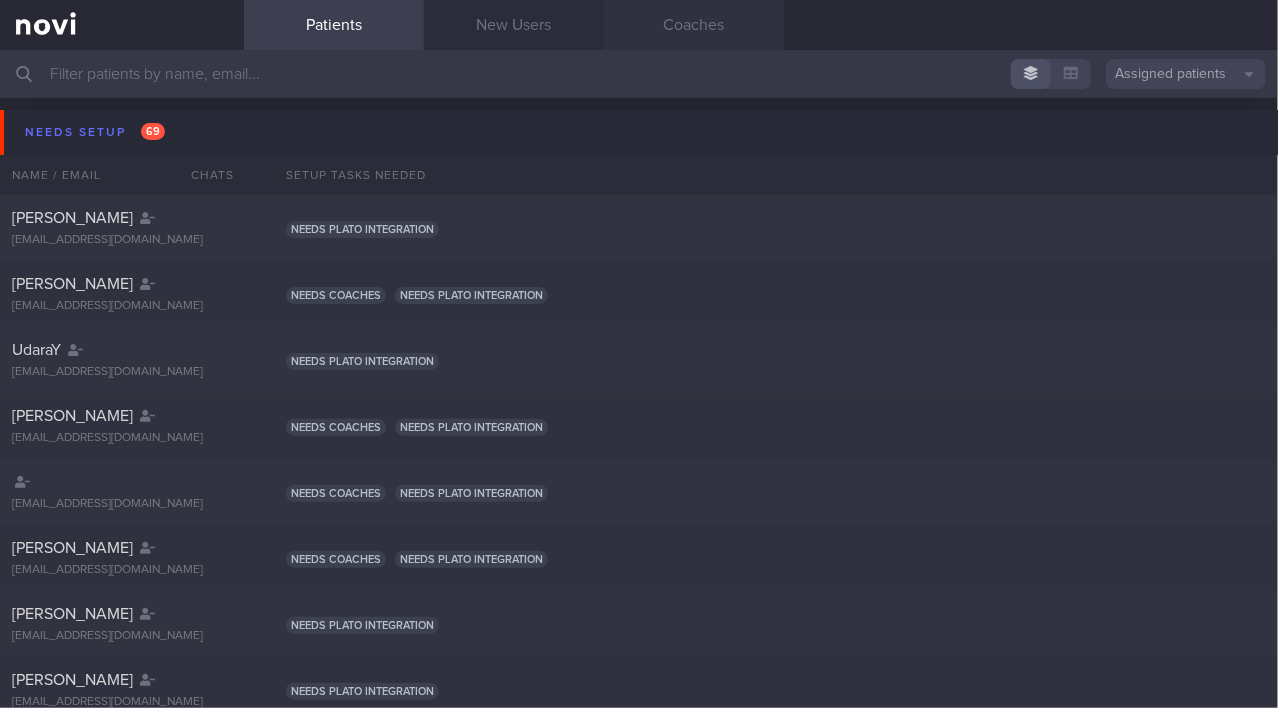 click on "Coaches" at bounding box center [694, 25] 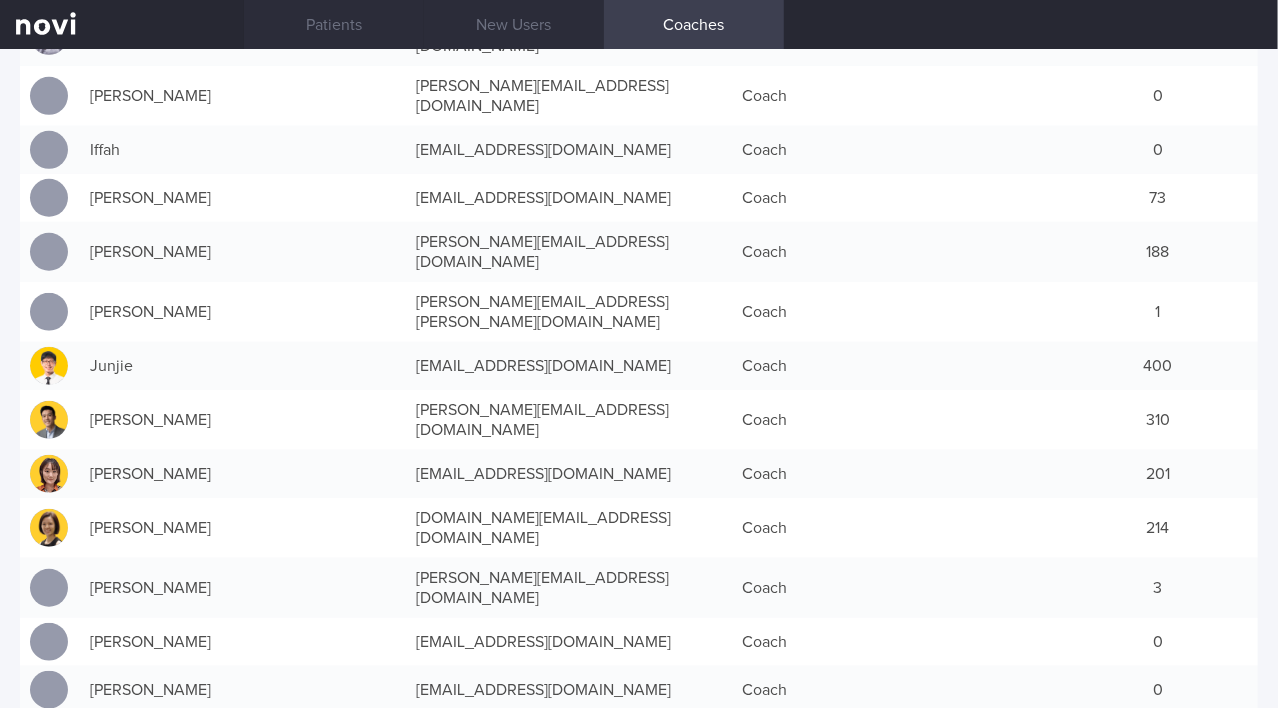scroll, scrollTop: 636, scrollLeft: 0, axis: vertical 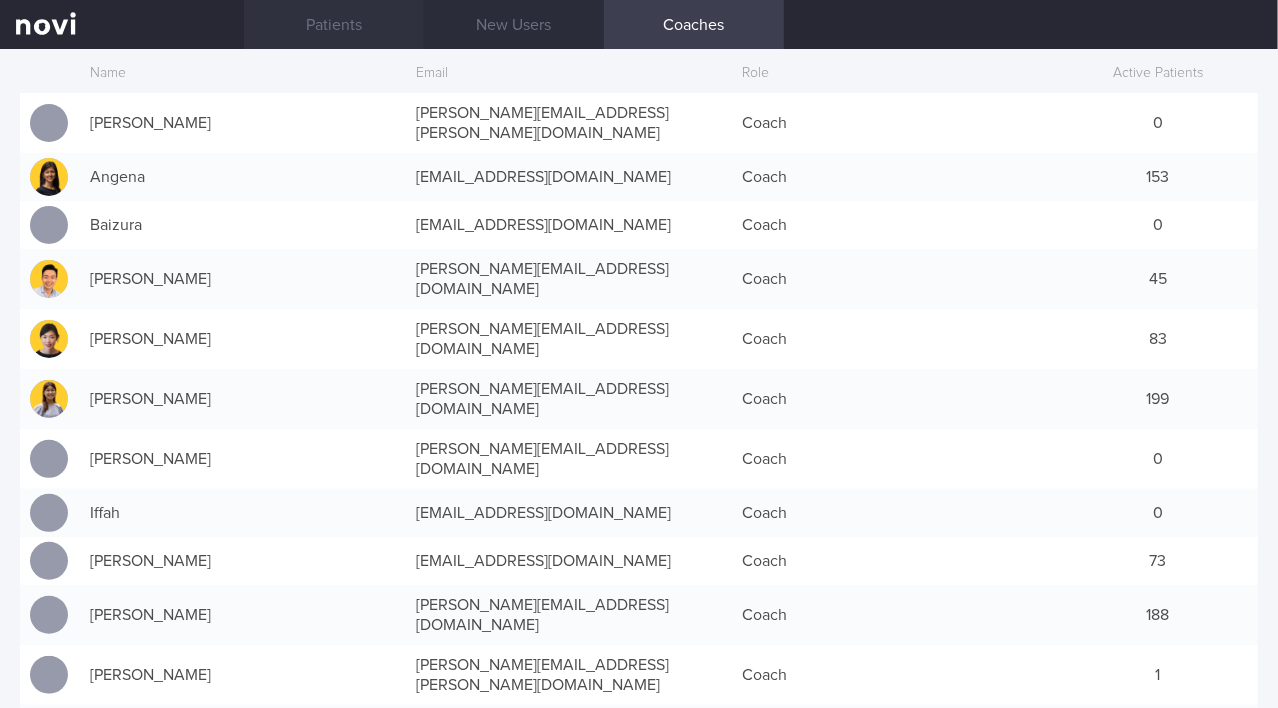 click on "Patients" at bounding box center (334, 25) 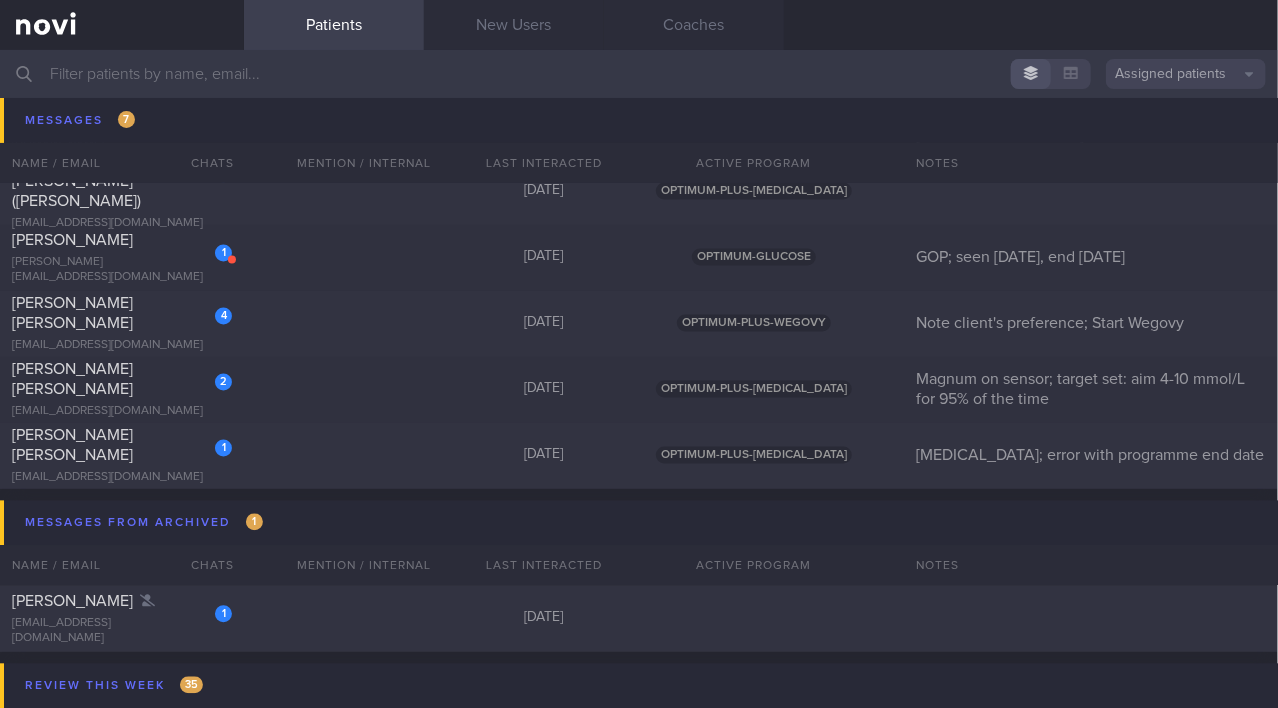 scroll, scrollTop: 8454, scrollLeft: 0, axis: vertical 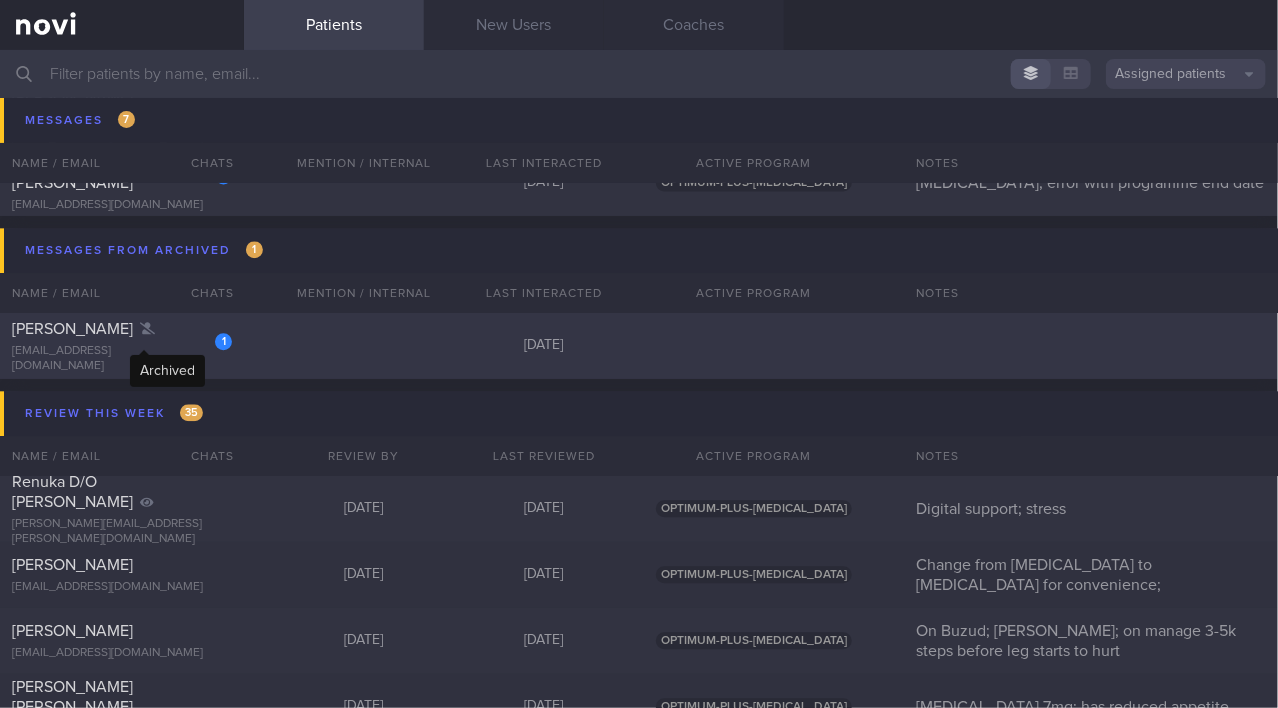 click at bounding box center [147, 329] 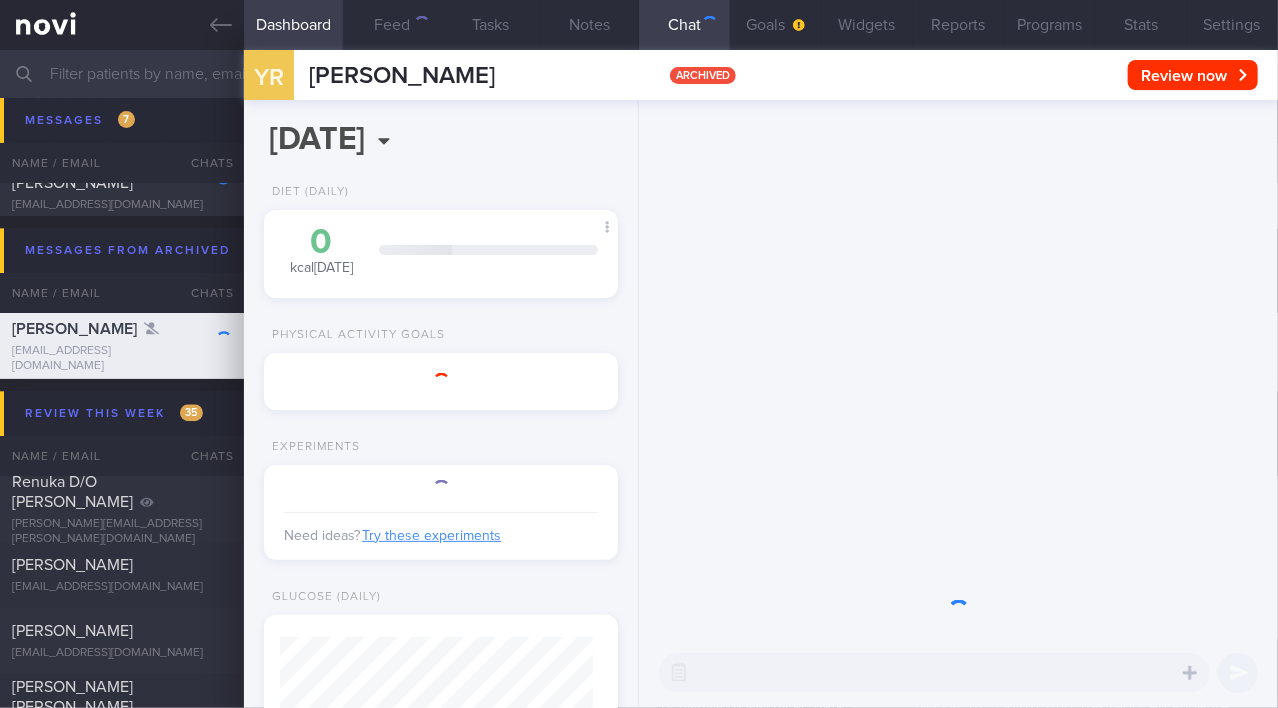 scroll, scrollTop: 999818, scrollLeft: 999695, axis: both 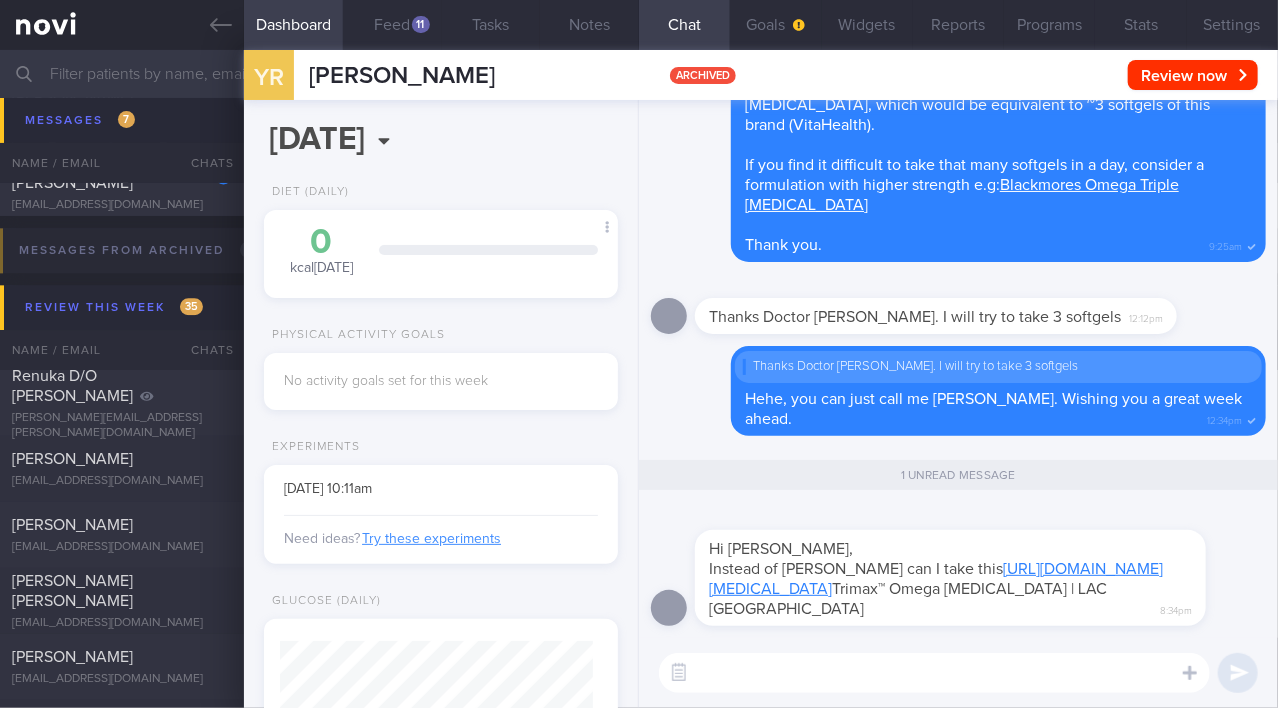 click on "[URL][DOMAIN_NAME][MEDICAL_DATA]" at bounding box center [936, 579] 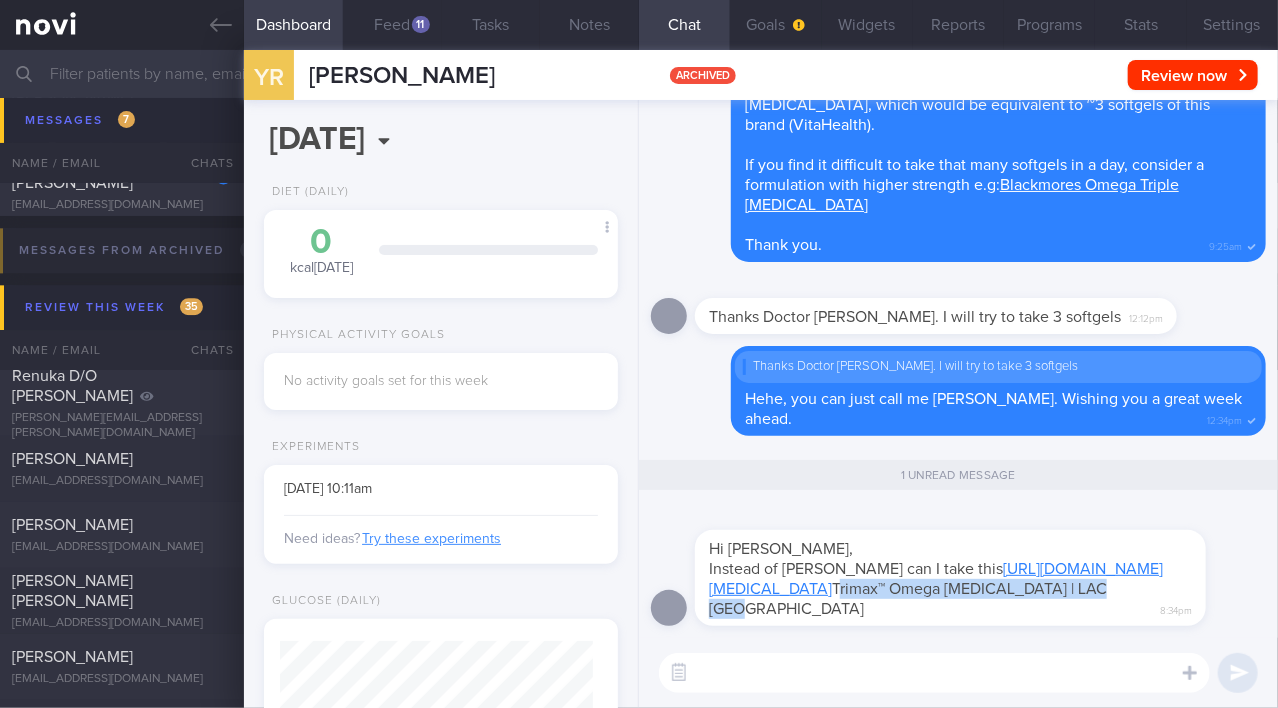 drag, startPoint x: 711, startPoint y: 609, endPoint x: 990, endPoint y: 606, distance: 279.01614 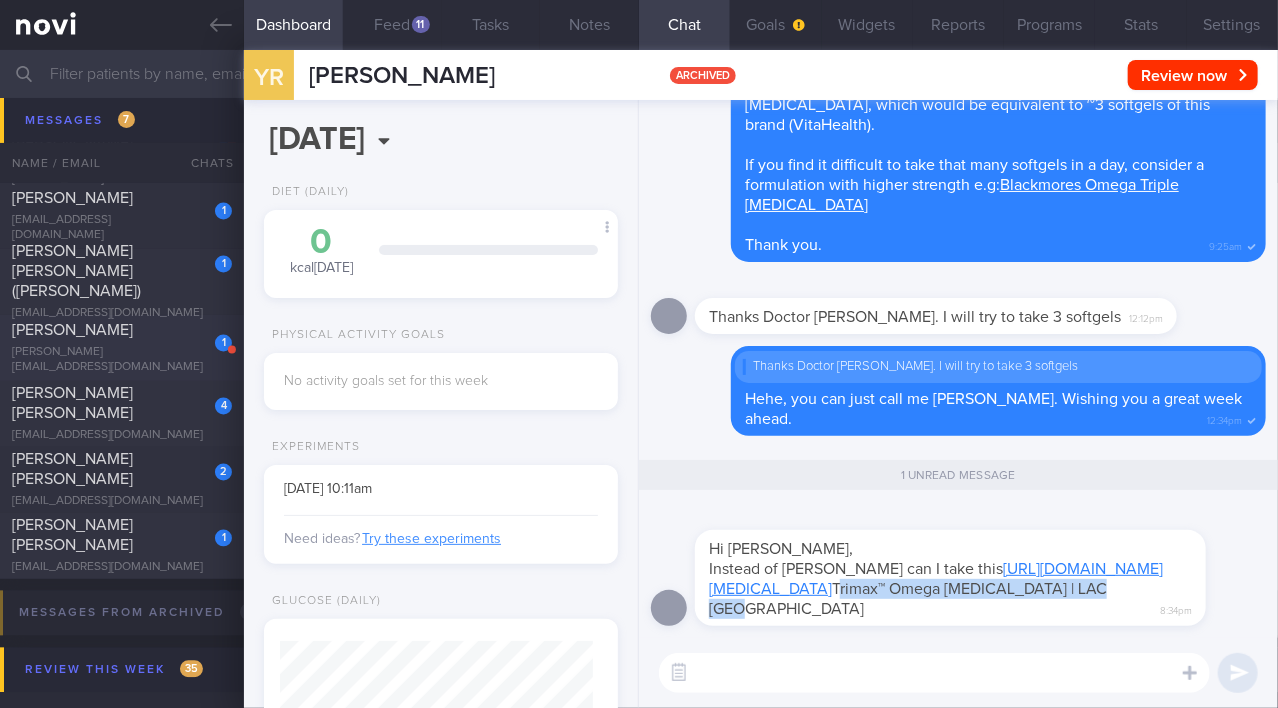 scroll, scrollTop: 8181, scrollLeft: 0, axis: vertical 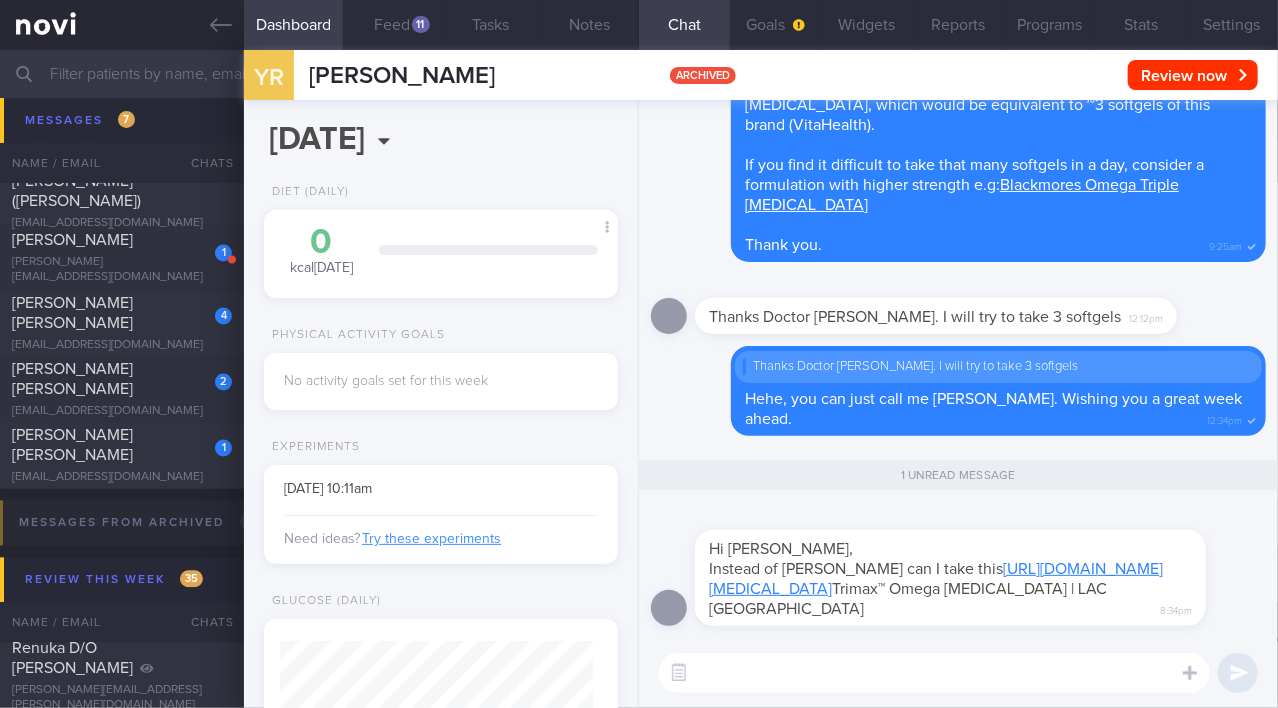 click at bounding box center [934, 673] 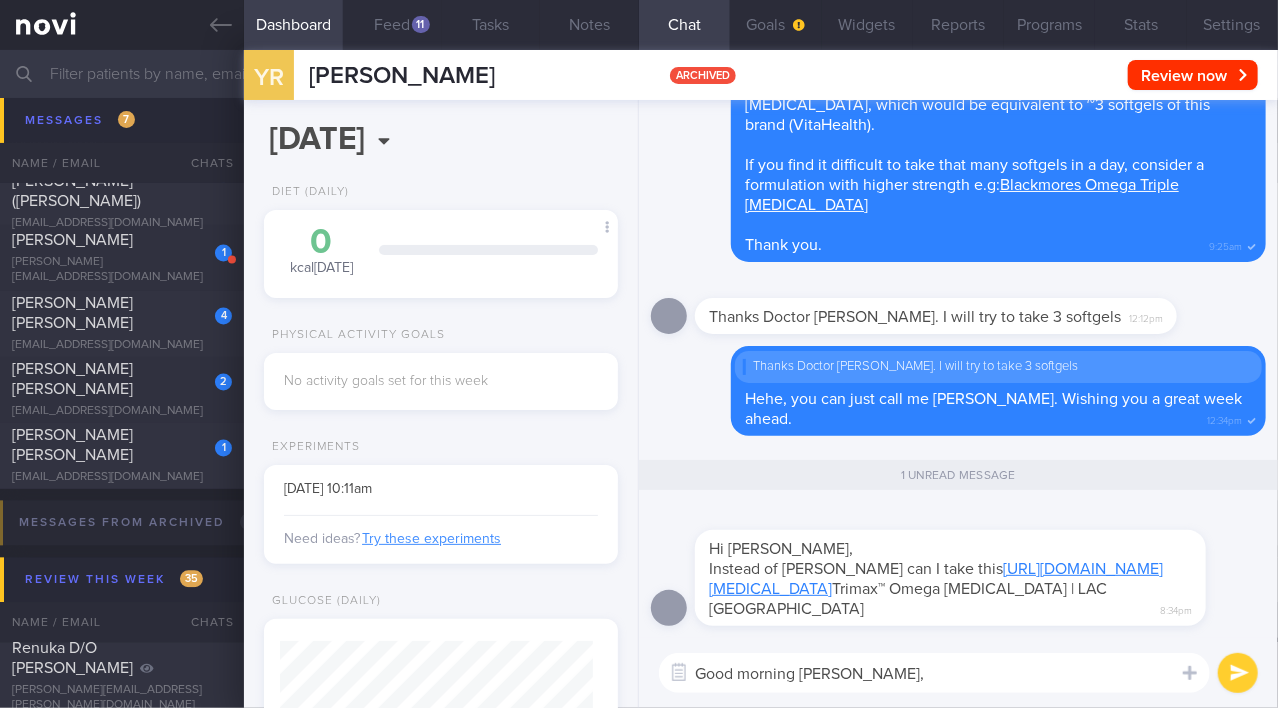 paste on "I can't open the link. Are you referring to this [MEDICAL_DATA]?
If so, yes, it's also considered a good choice. One softgel contains approximately 1000 mg of EPA/DHA in total." 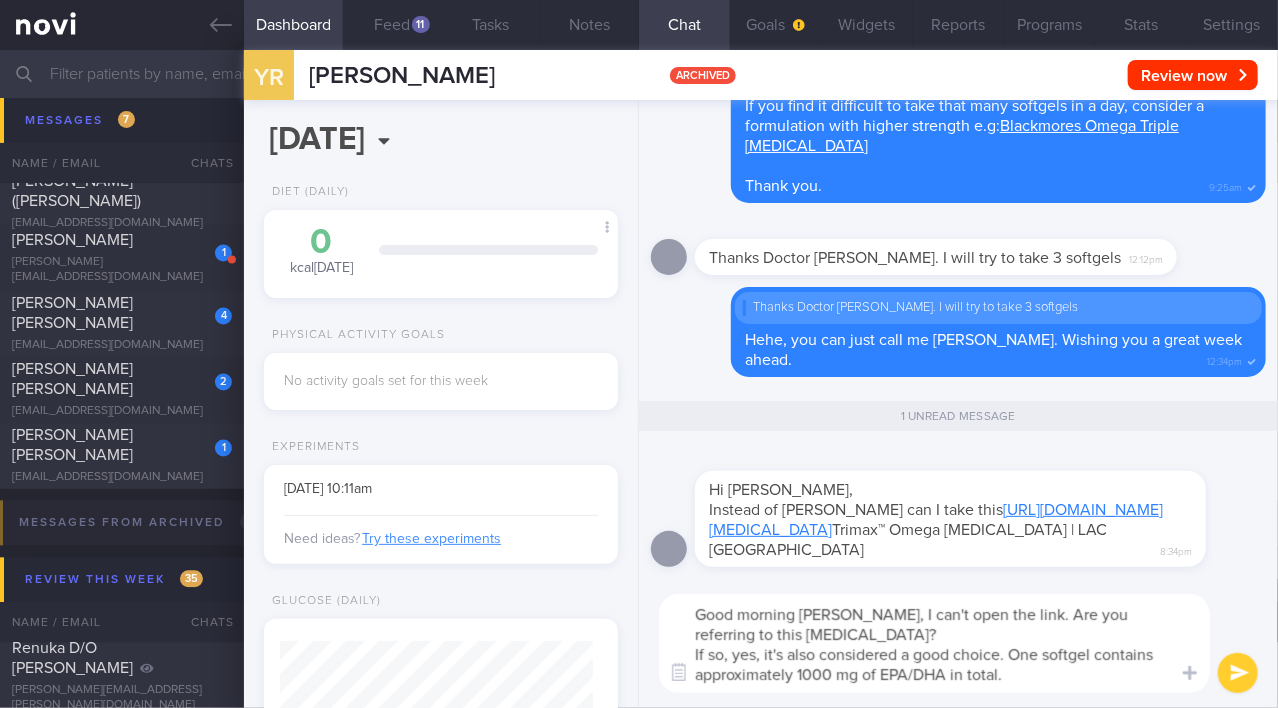 scroll, scrollTop: 0, scrollLeft: 0, axis: both 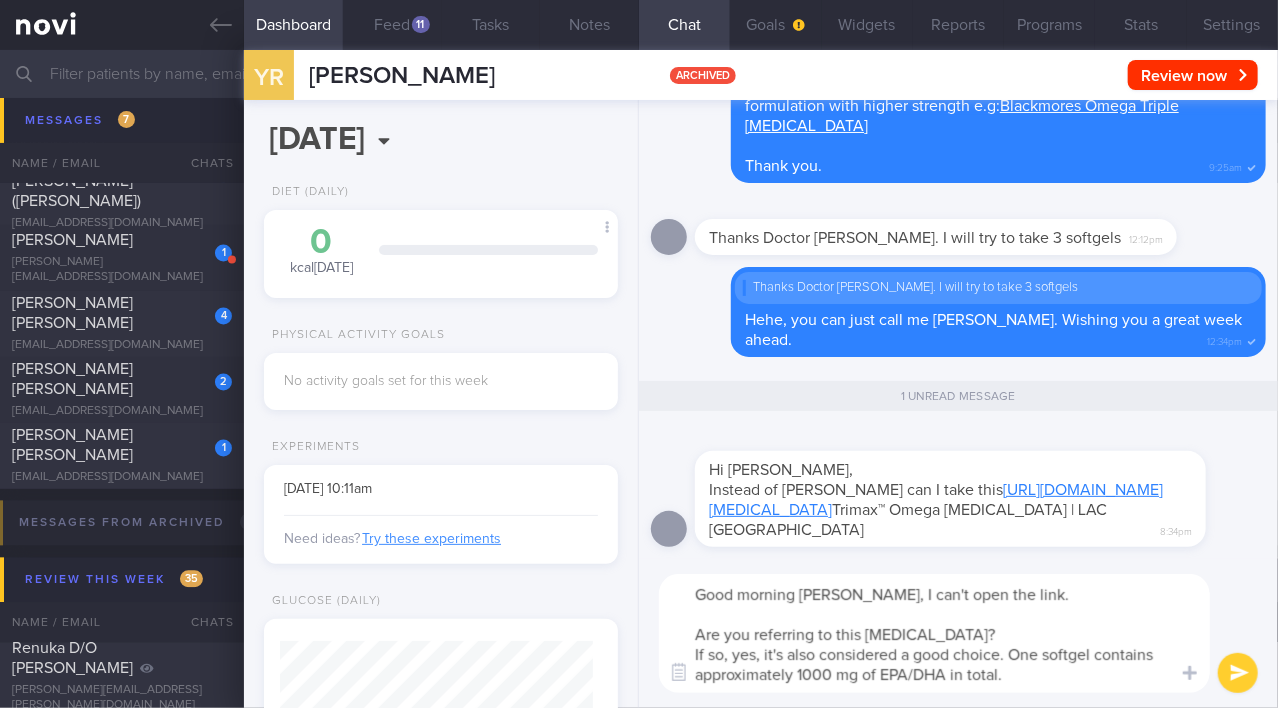 click on "Good morning [PERSON_NAME], I can't open the link.
Are you referring to this [MEDICAL_DATA]?
If so, yes, it's also considered a good choice. One softgel contains approximately 1000 mg of EPA/DHA in total." at bounding box center [934, 633] 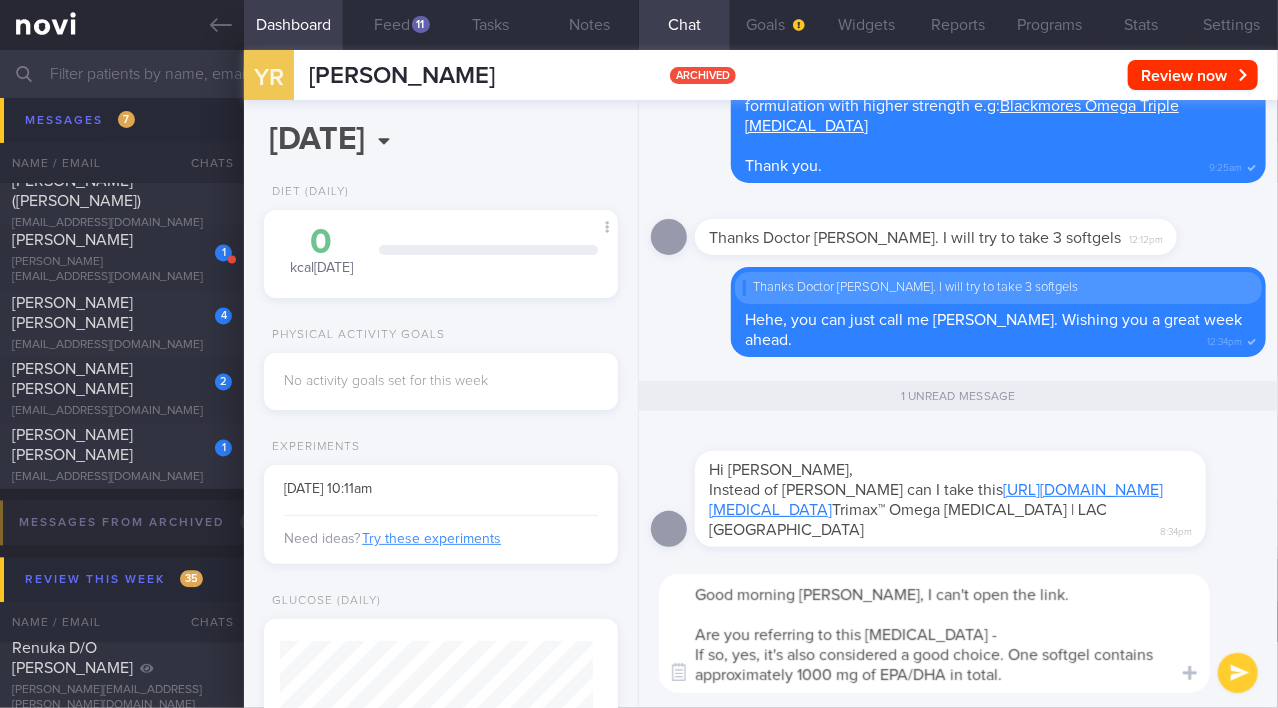 paste on "[URL][DOMAIN_NAME][MEDICAL_DATA]" 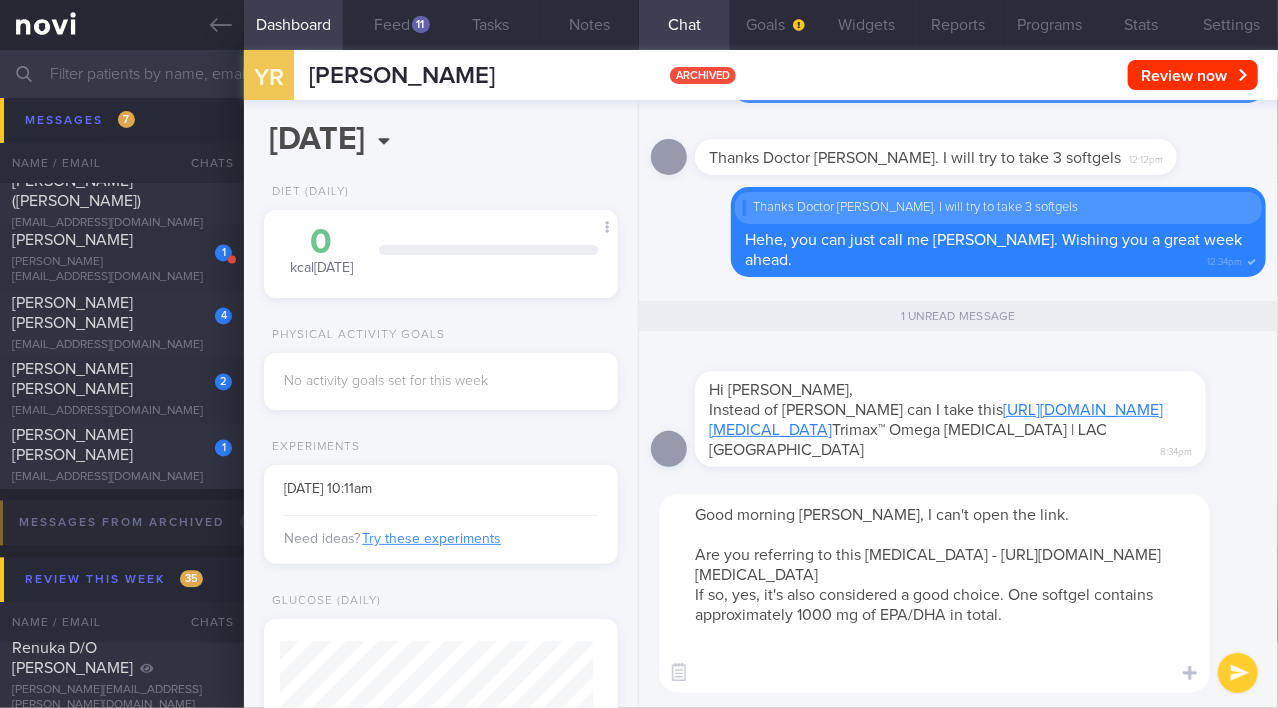 scroll, scrollTop: 0, scrollLeft: 0, axis: both 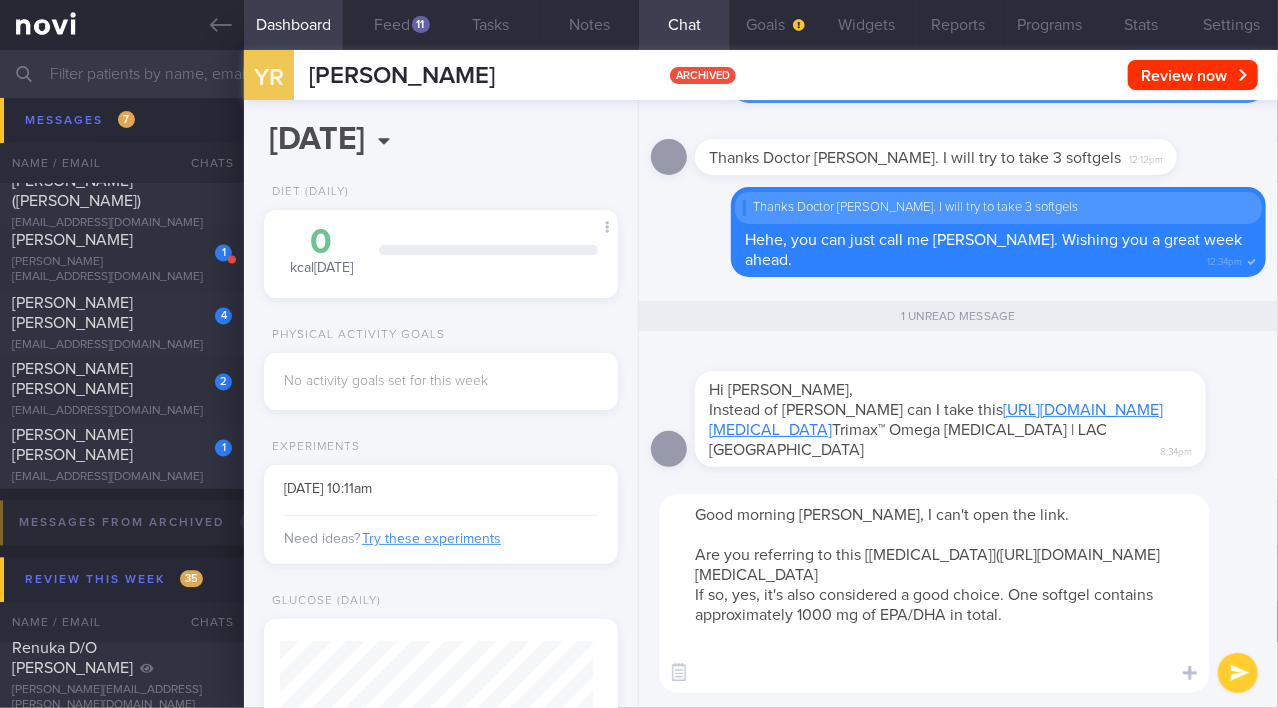 click on "Good morning [PERSON_NAME], I can't open the link.
Are you referring to this [[MEDICAL_DATA]]([URL][DOMAIN_NAME][MEDICAL_DATA]
If so, yes, it's also considered a good choice. One softgel contains approximately 1000 mg of EPA/DHA in total." at bounding box center [934, 593] 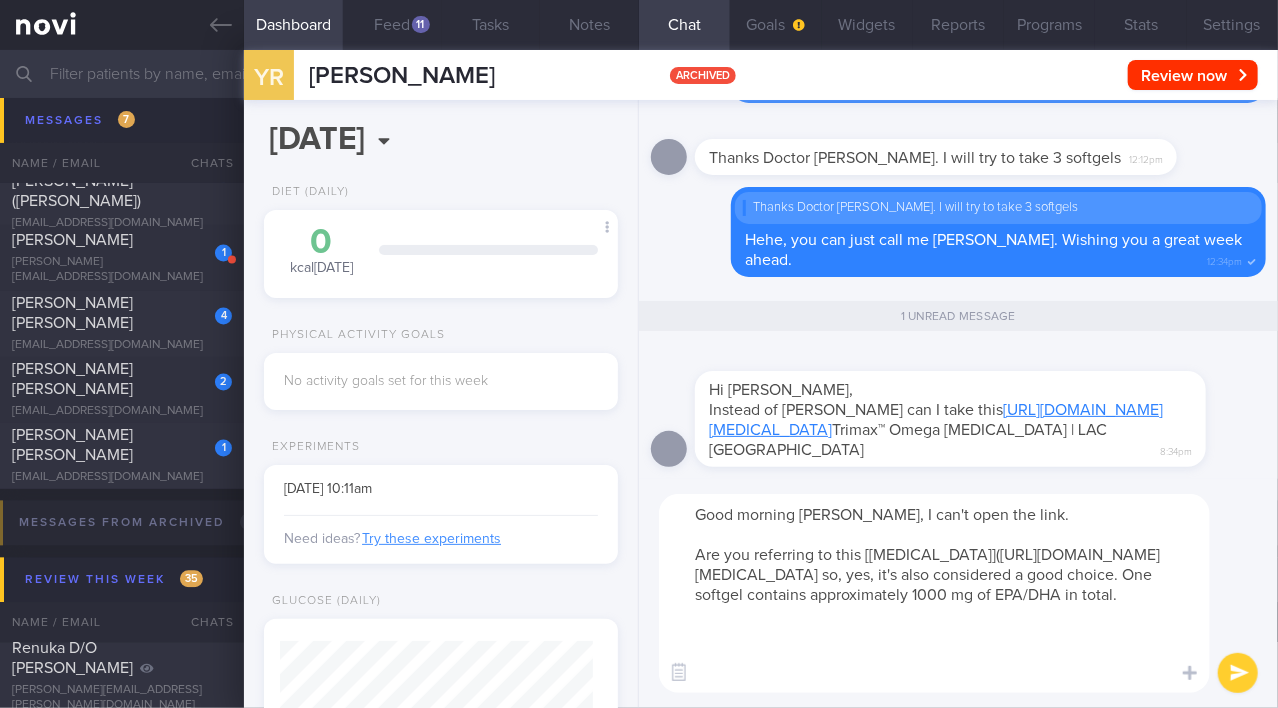 scroll, scrollTop: 40, scrollLeft: 0, axis: vertical 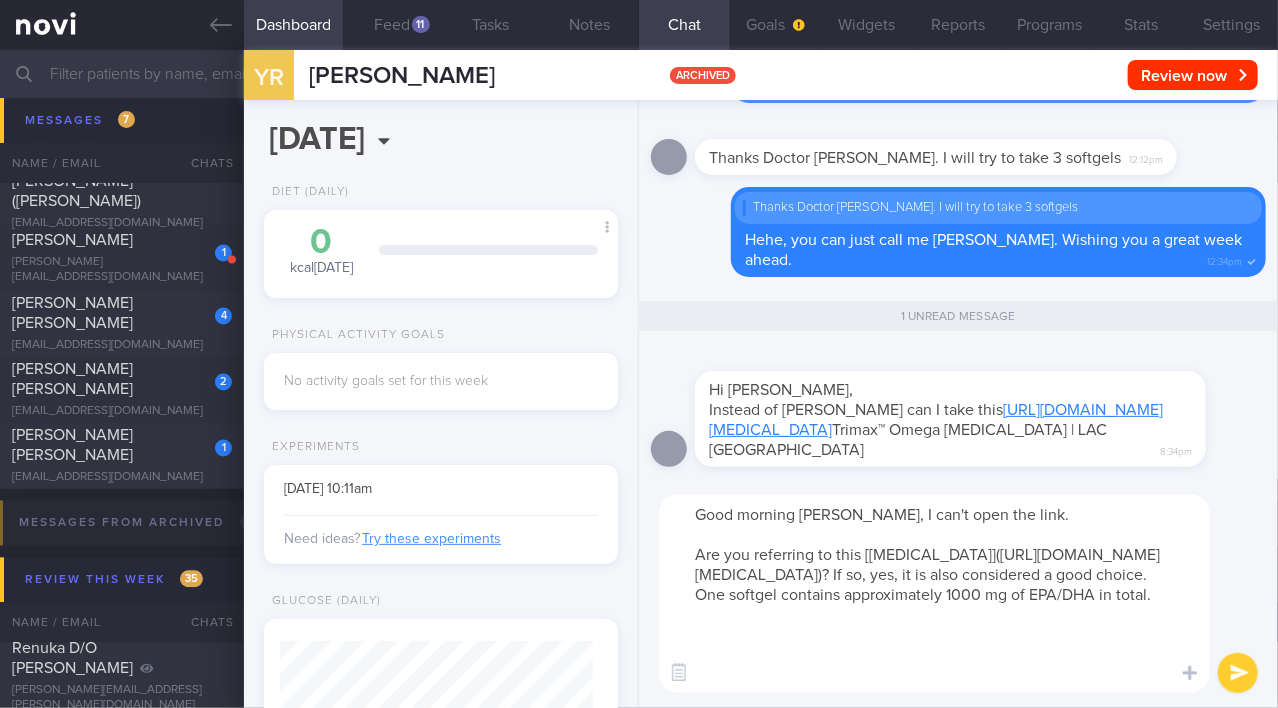 click on "Good morning [PERSON_NAME], I can't open the link.
Are you referring to this [[MEDICAL_DATA]]([URL][DOMAIN_NAME][MEDICAL_DATA])? If so, yes, it is also considered a good choice. One softgel contains approximately 1000 mg of EPA/DHA in total." at bounding box center (934, 593) 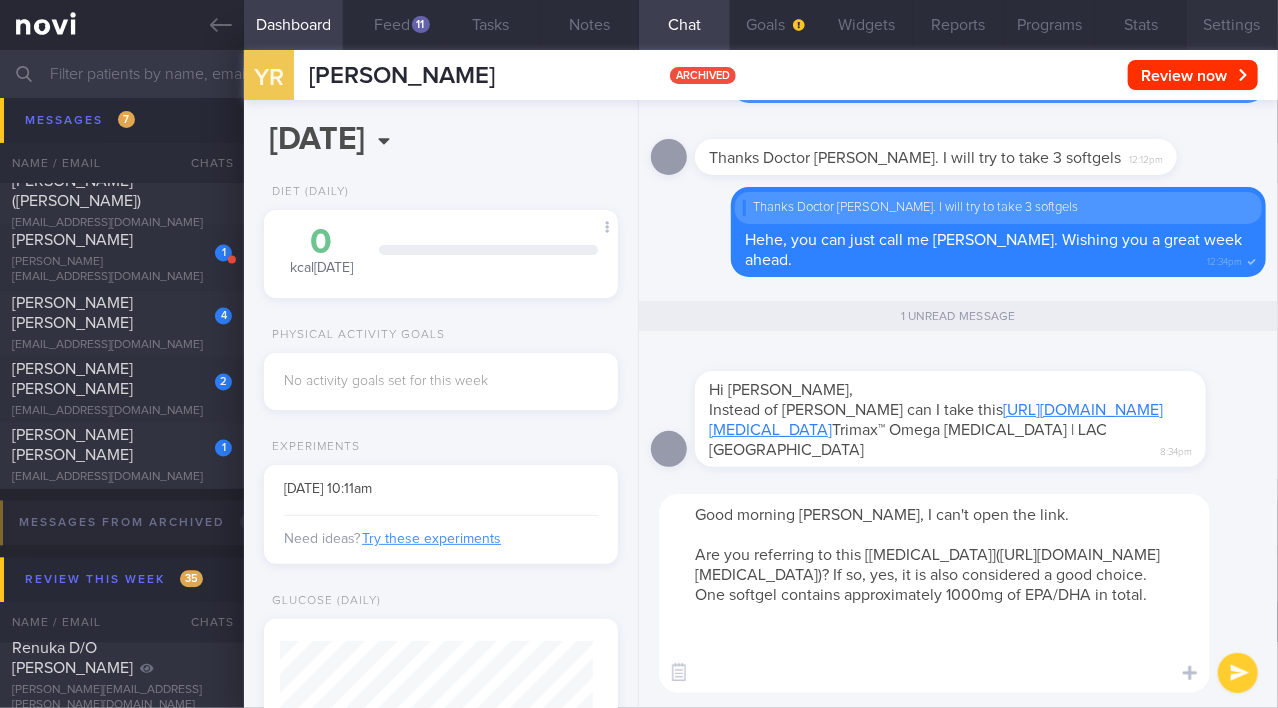 type on "Good morning [PERSON_NAME], I can't open the link.
Are you referring to this [[MEDICAL_DATA]]([URL][DOMAIN_NAME][MEDICAL_DATA])? If so, yes, it is also considered a good choice. One softgel contains approximately 1000mg of EPA/DHA in total." 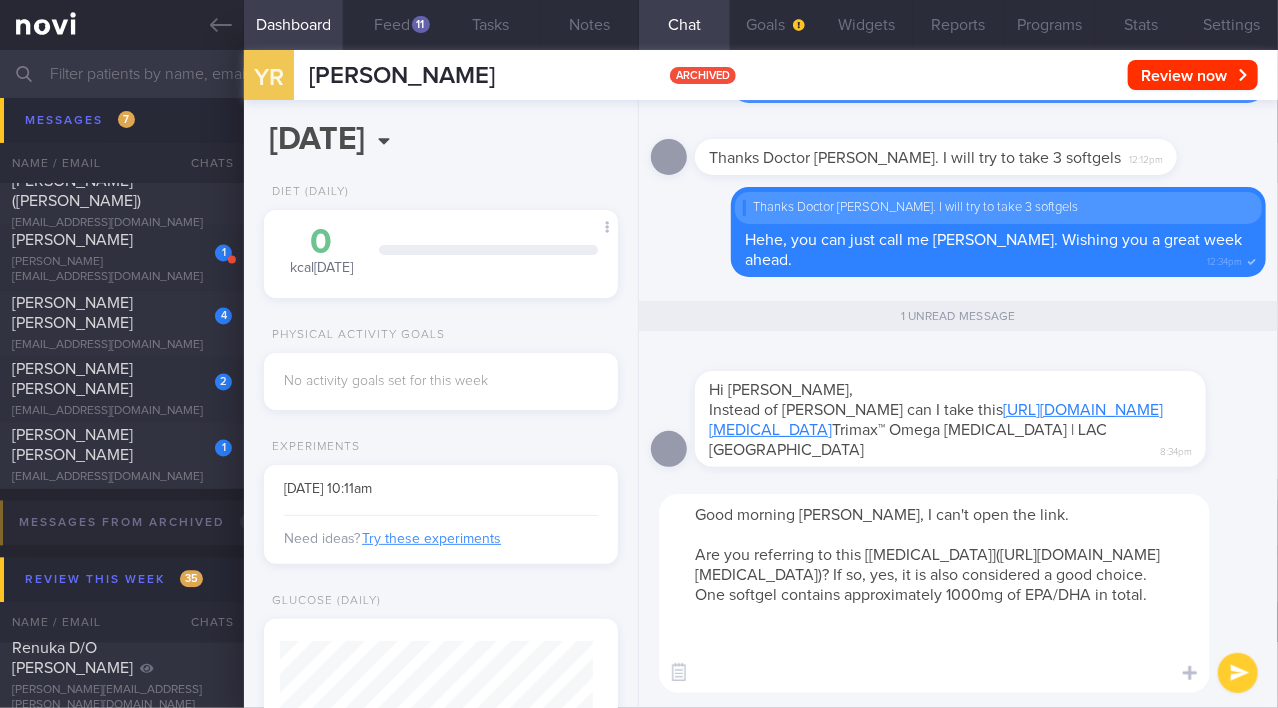 click at bounding box center [1238, 673] 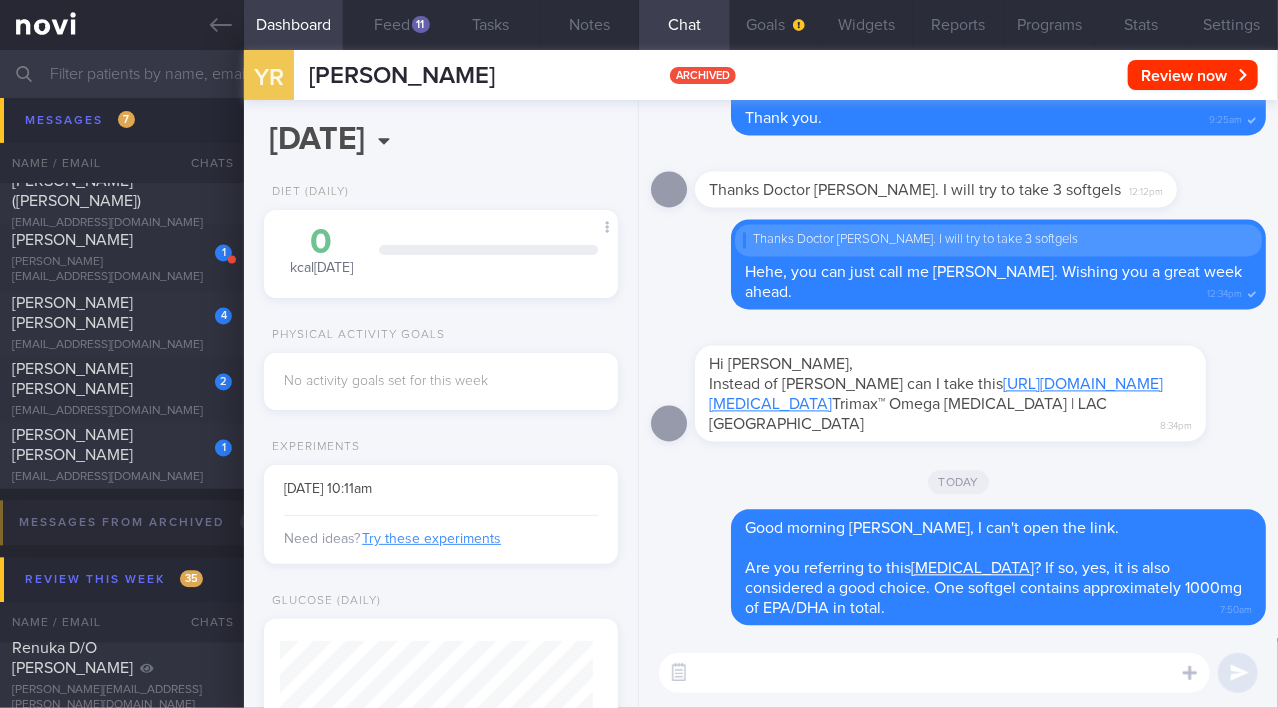 scroll, scrollTop: 0, scrollLeft: 0, axis: both 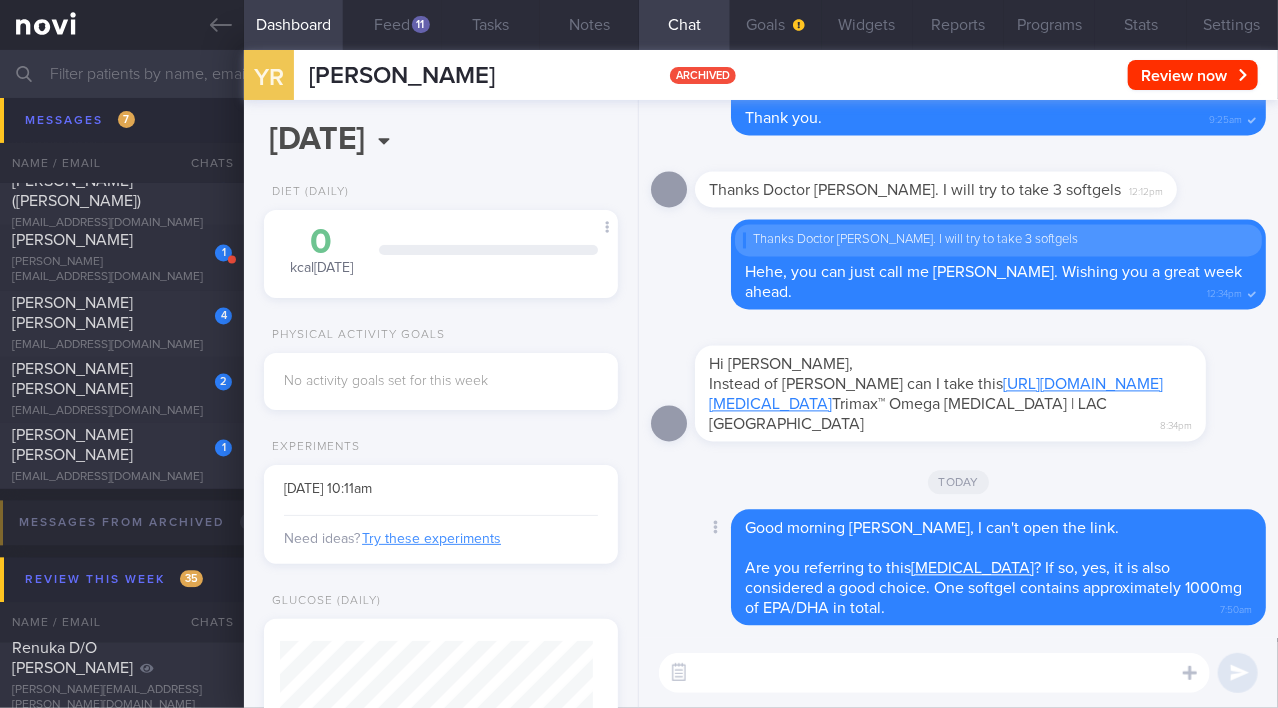 click on "[MEDICAL_DATA]" at bounding box center [972, 569] 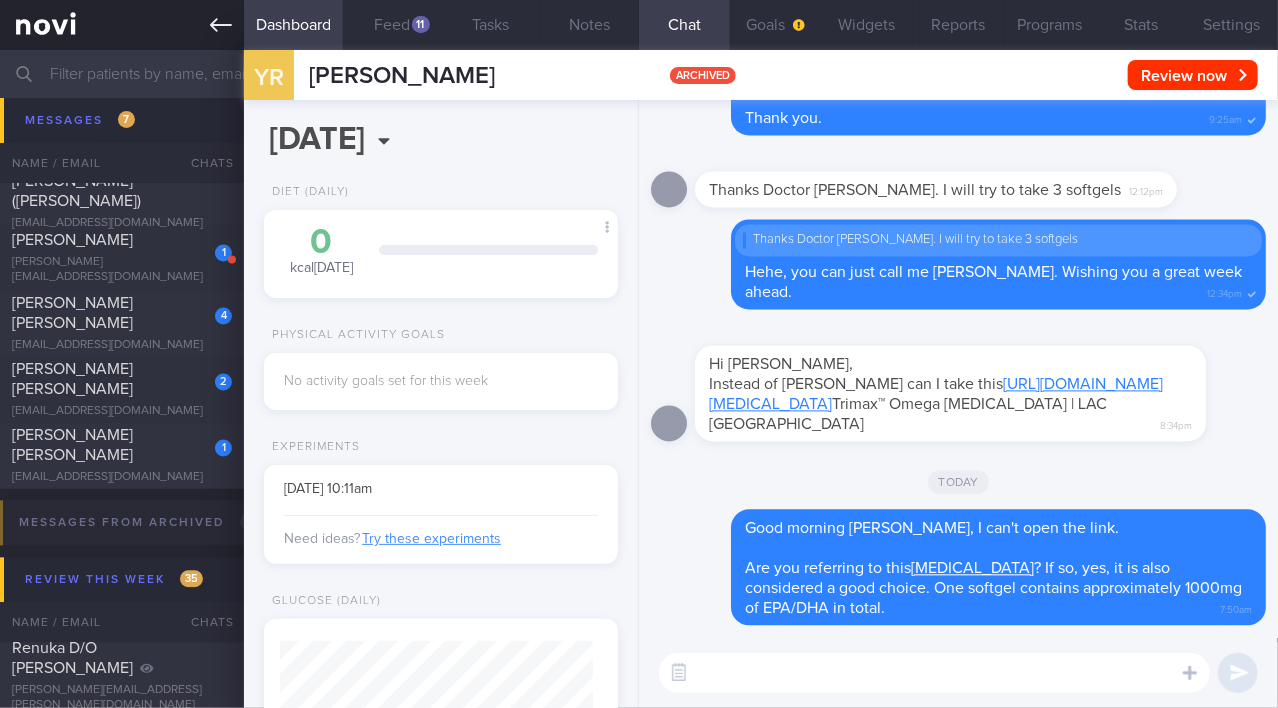 click at bounding box center (122, 25) 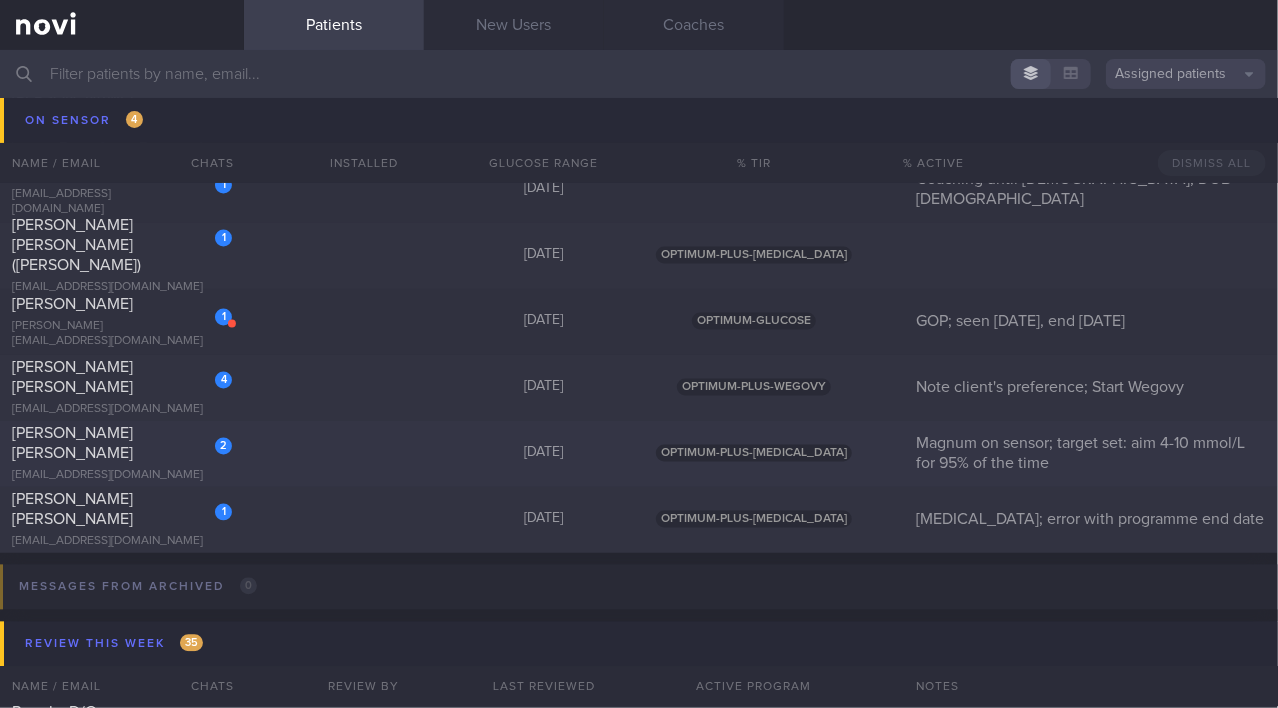 scroll, scrollTop: 7999, scrollLeft: 0, axis: vertical 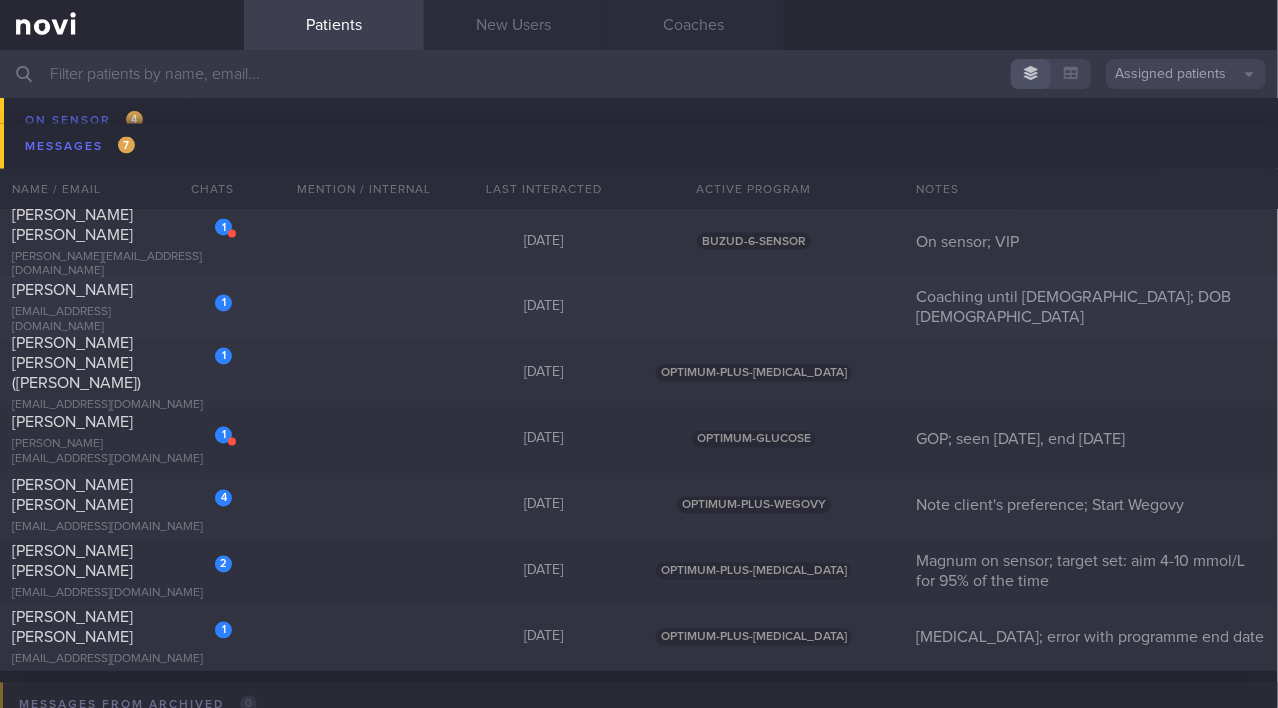 click on "[PERSON_NAME]" at bounding box center (119, 291) 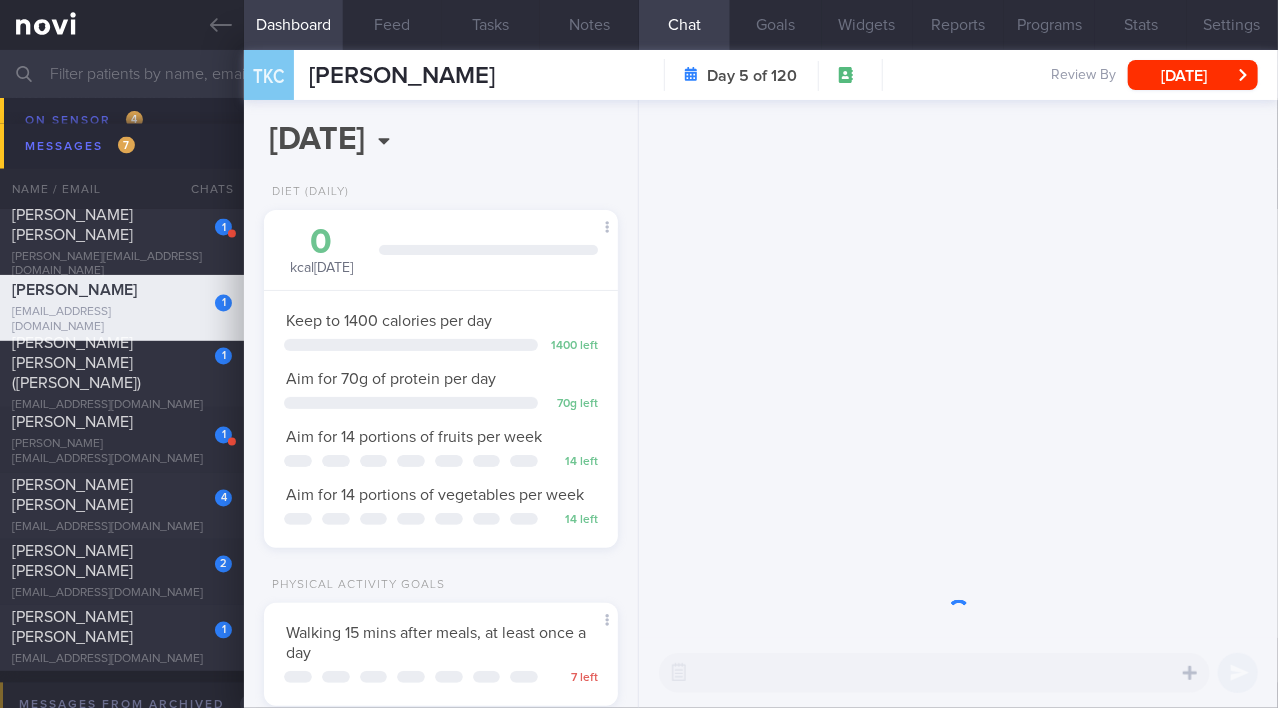 scroll, scrollTop: 999844, scrollLeft: 999687, axis: both 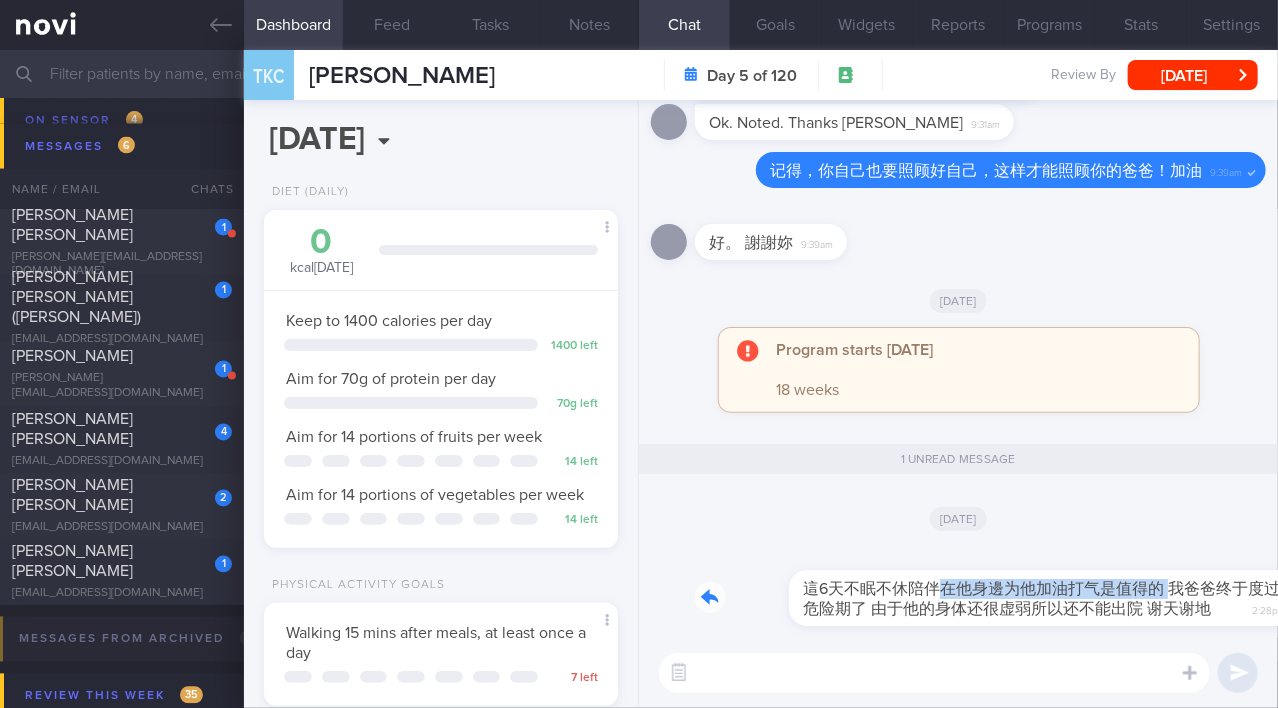 drag, startPoint x: 849, startPoint y: 577, endPoint x: 1076, endPoint y: 592, distance: 227.49506 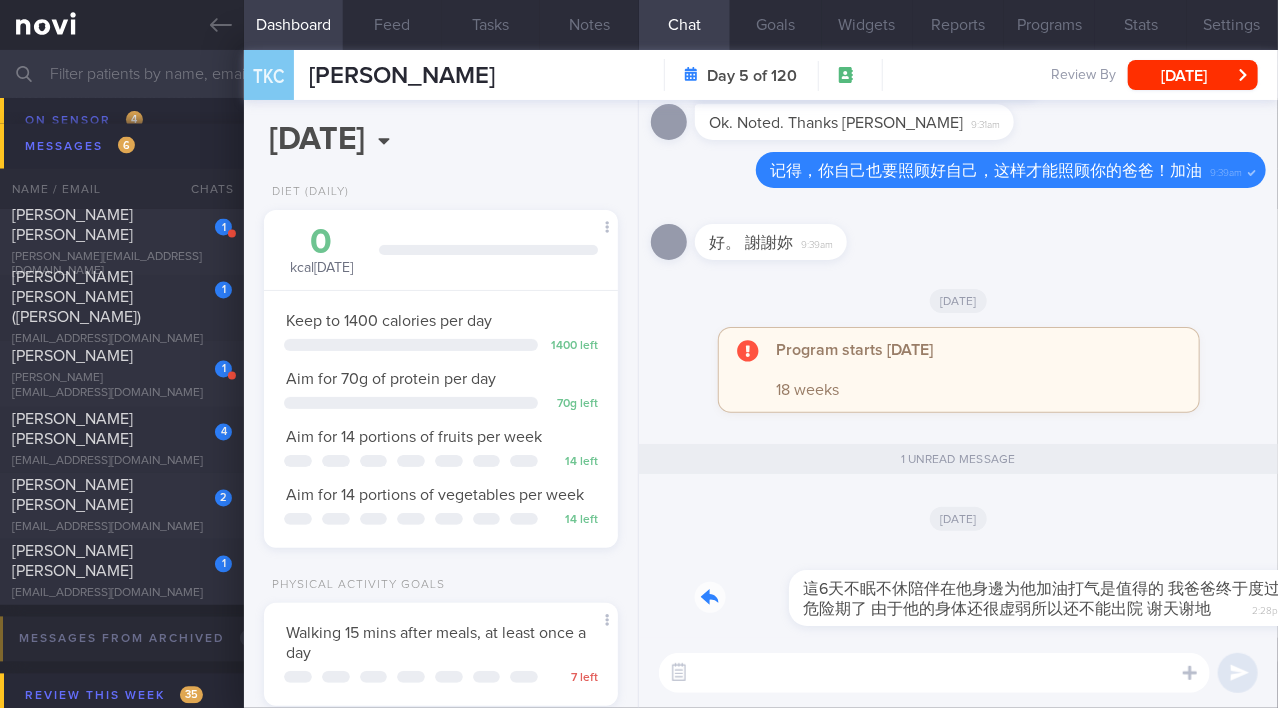 scroll, scrollTop: -1, scrollLeft: 0, axis: vertical 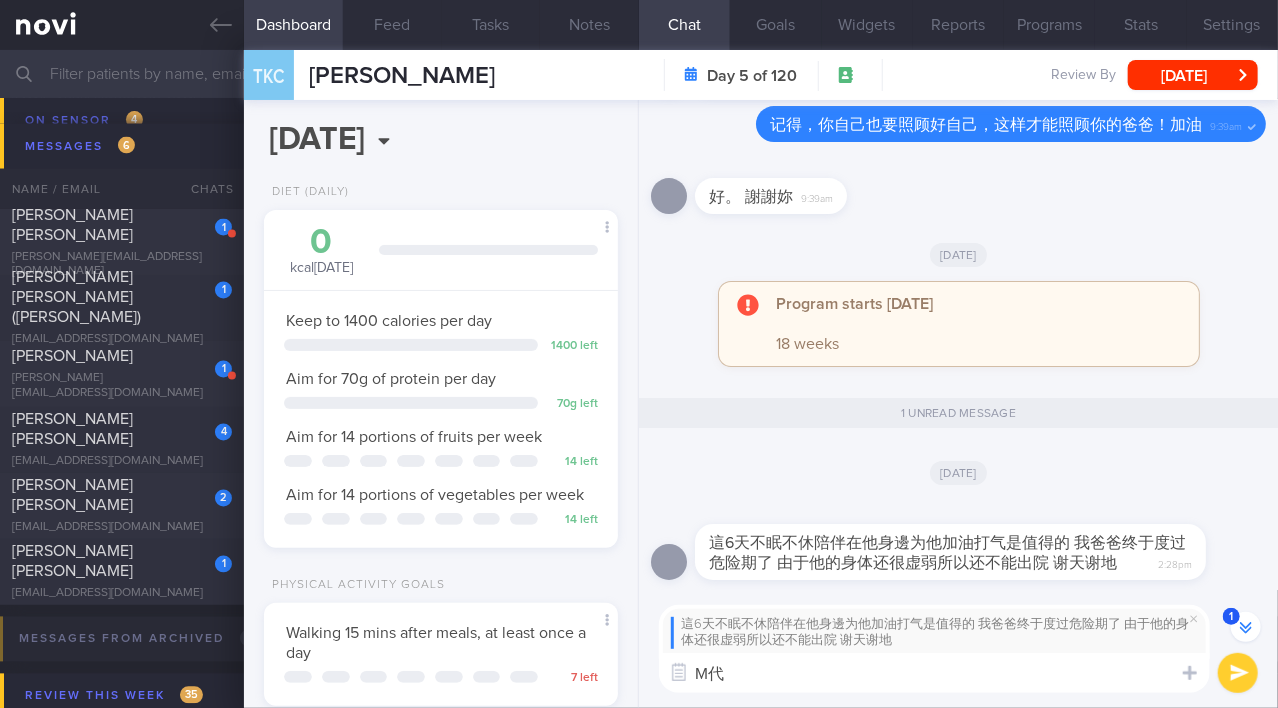 type on "M" 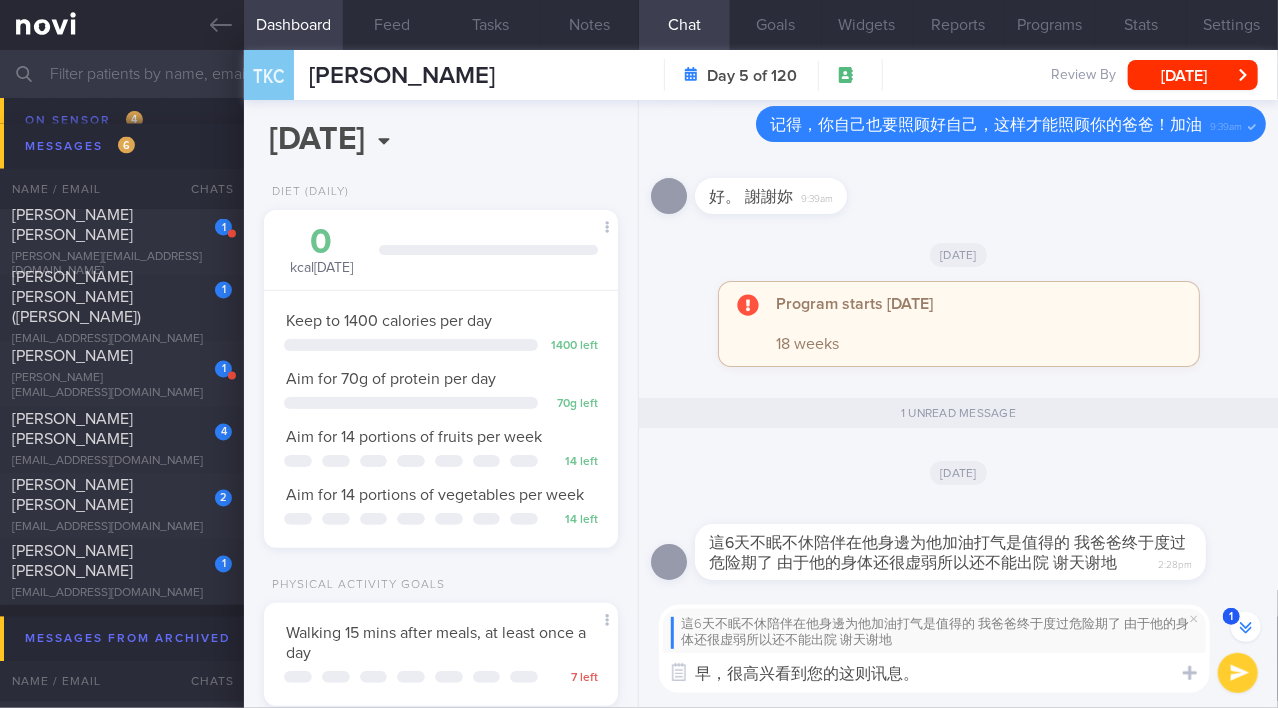 click on "早，很高兴看到您的这则讯息。" at bounding box center (934, 673) 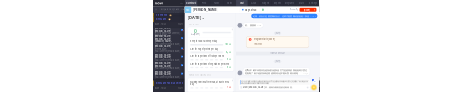 scroll, scrollTop: -1, scrollLeft: 0, axis: vertical 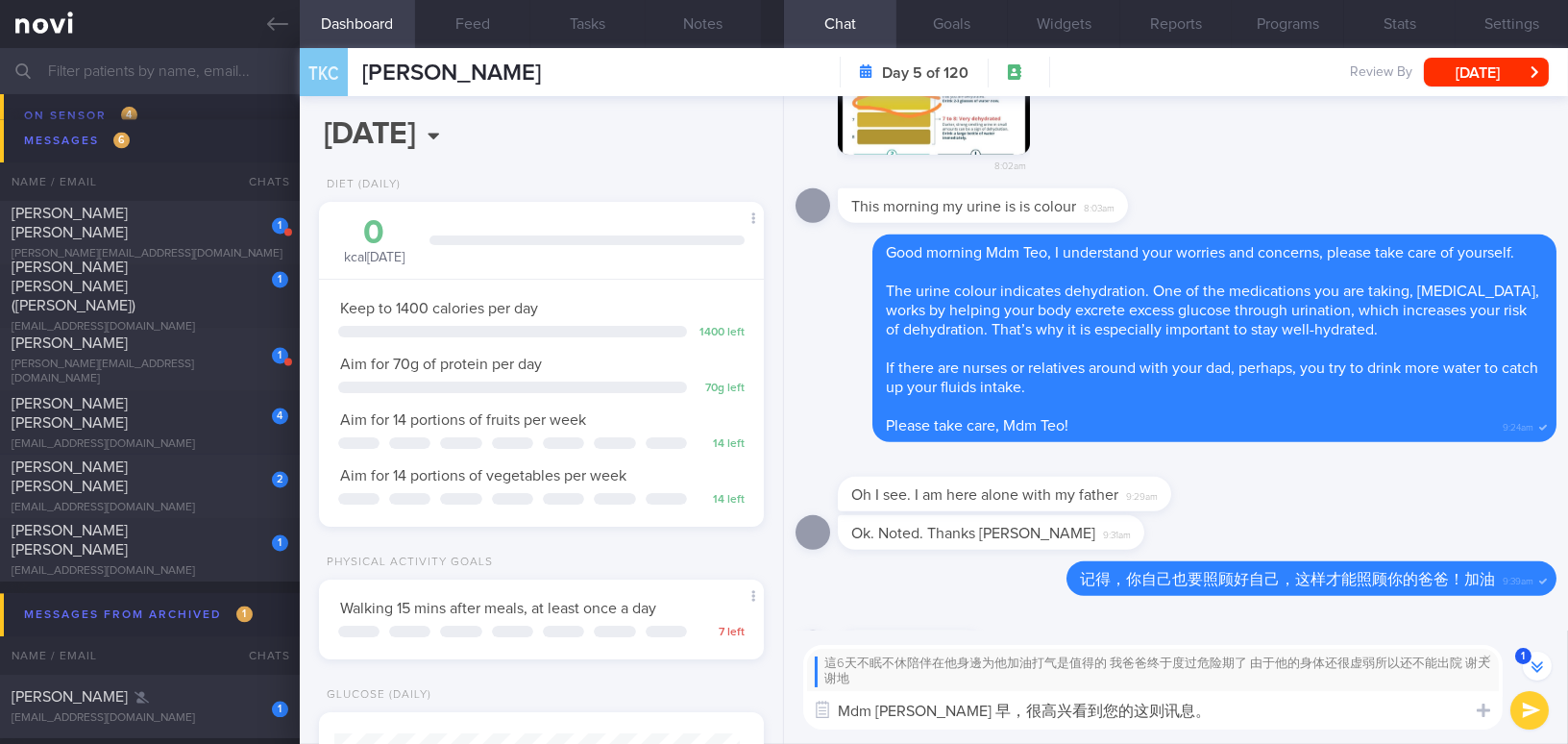 click on "Mdm [PERSON_NAME] 早，很高兴看到您的这则讯息。" at bounding box center [1153, 710] 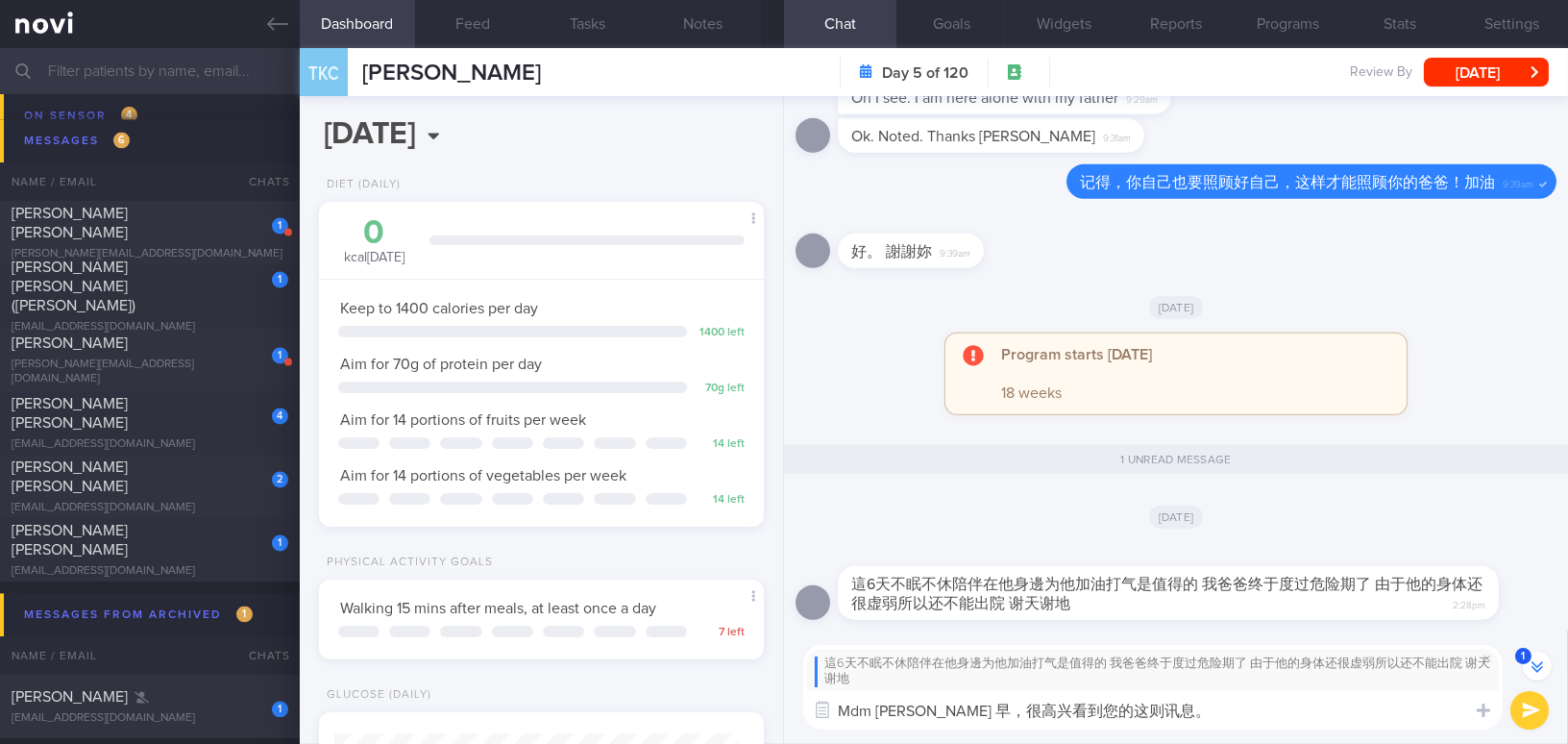 scroll, scrollTop: 0, scrollLeft: 0, axis: both 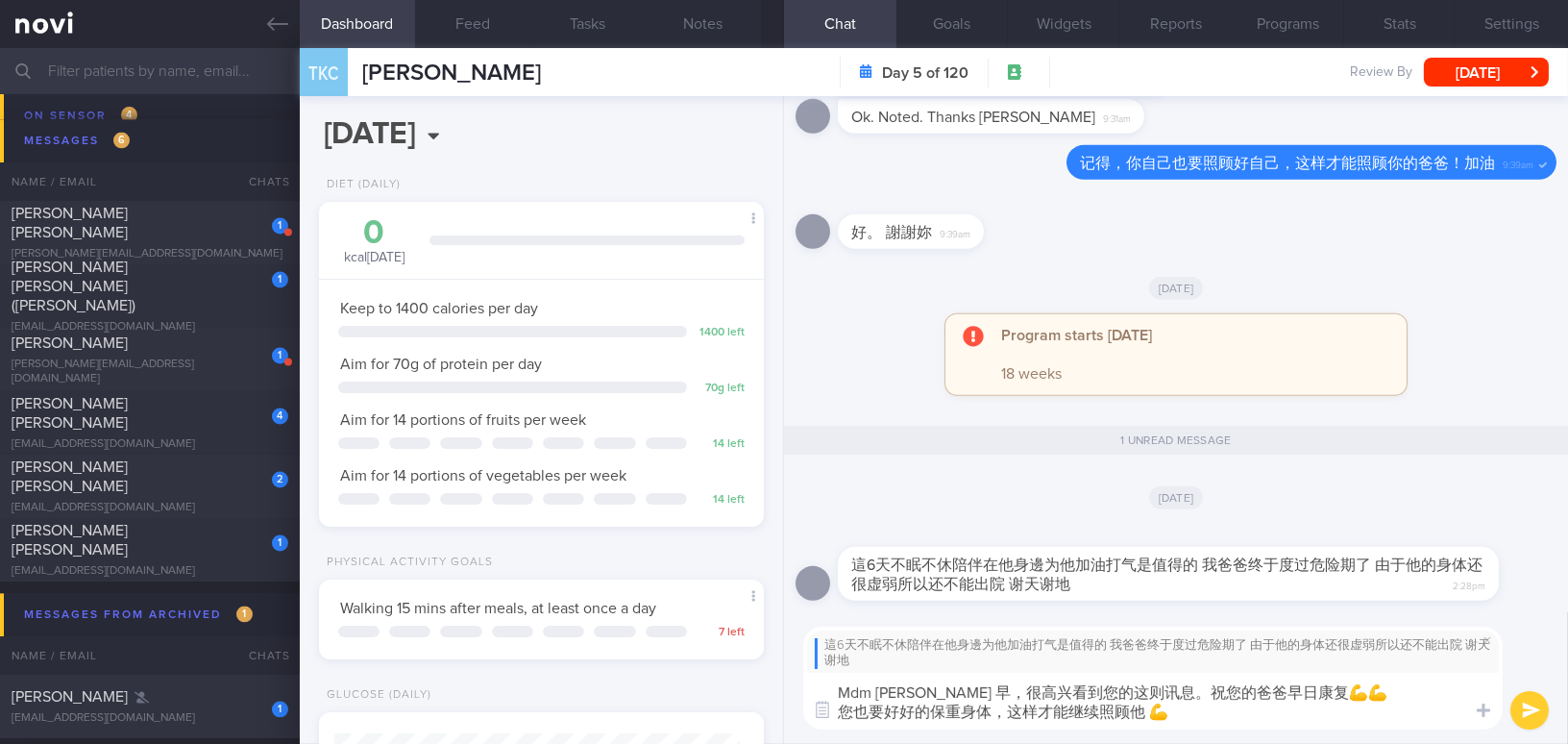 type on "Mdm [PERSON_NAME] 早，很高兴看到您的这则讯息。祝您的爸爸早日康复💪💪
您也要好好的保重身体，这样才能继续照顾他 💪" 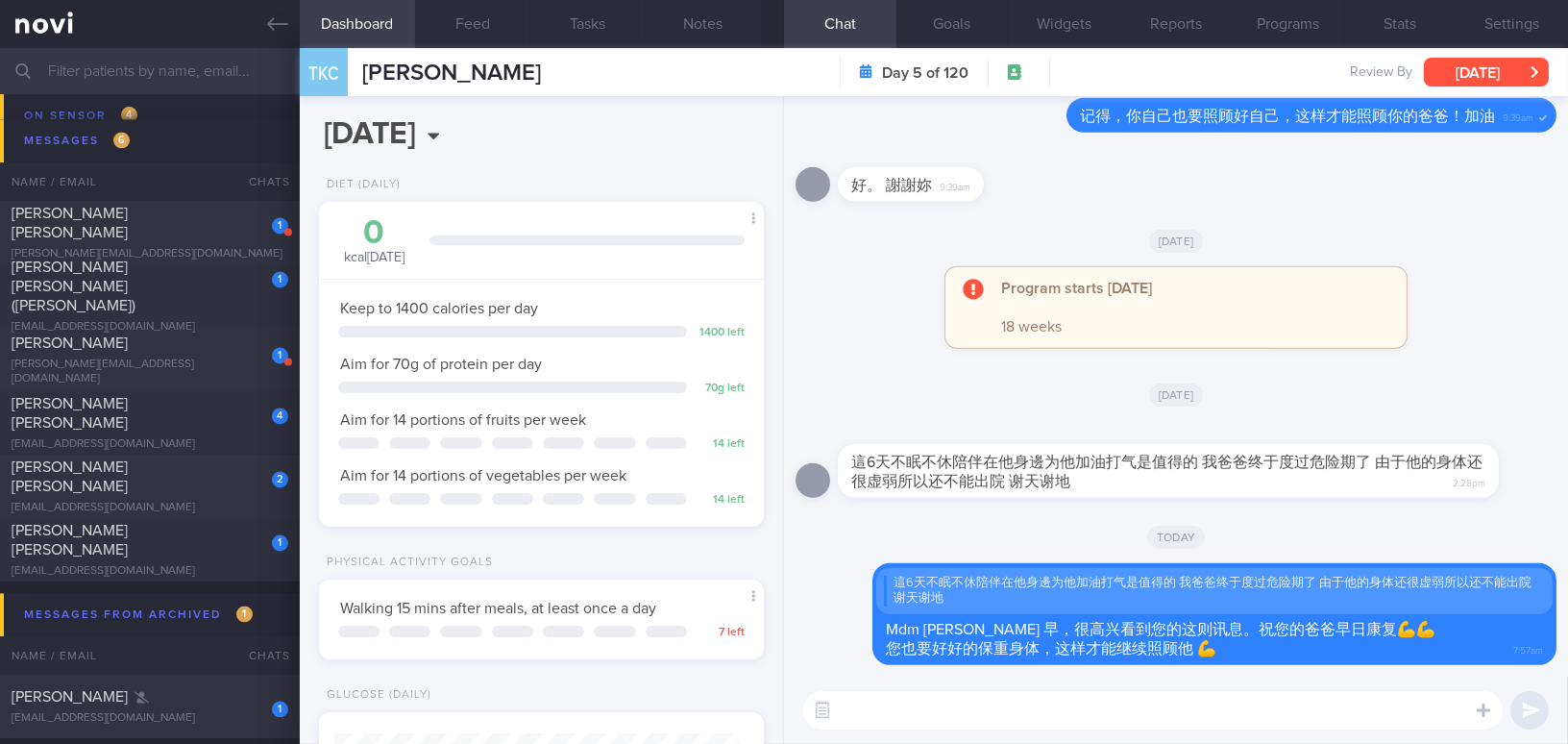 click on "[DATE]" at bounding box center [1486, 72] 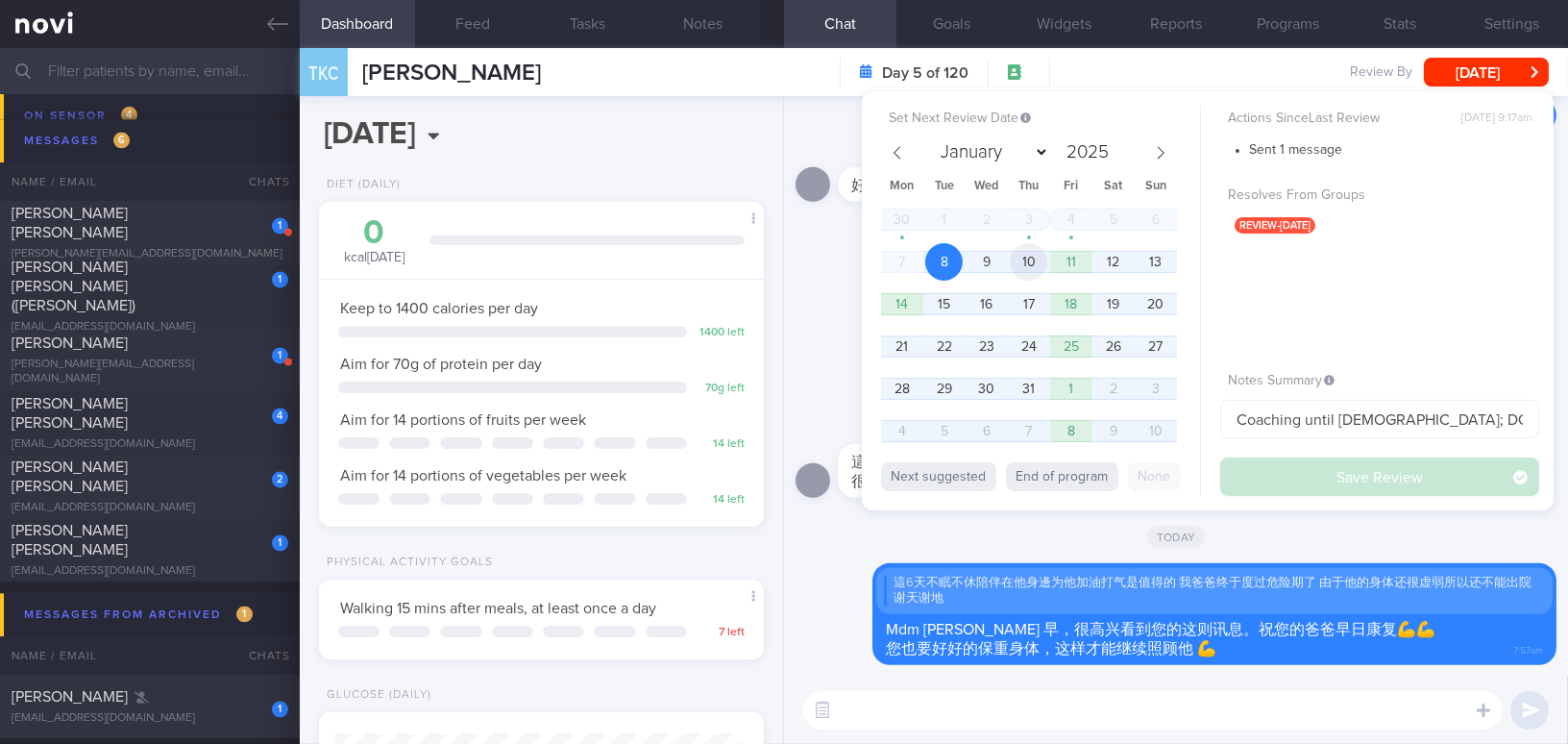 click on "10" at bounding box center [1028, 261] 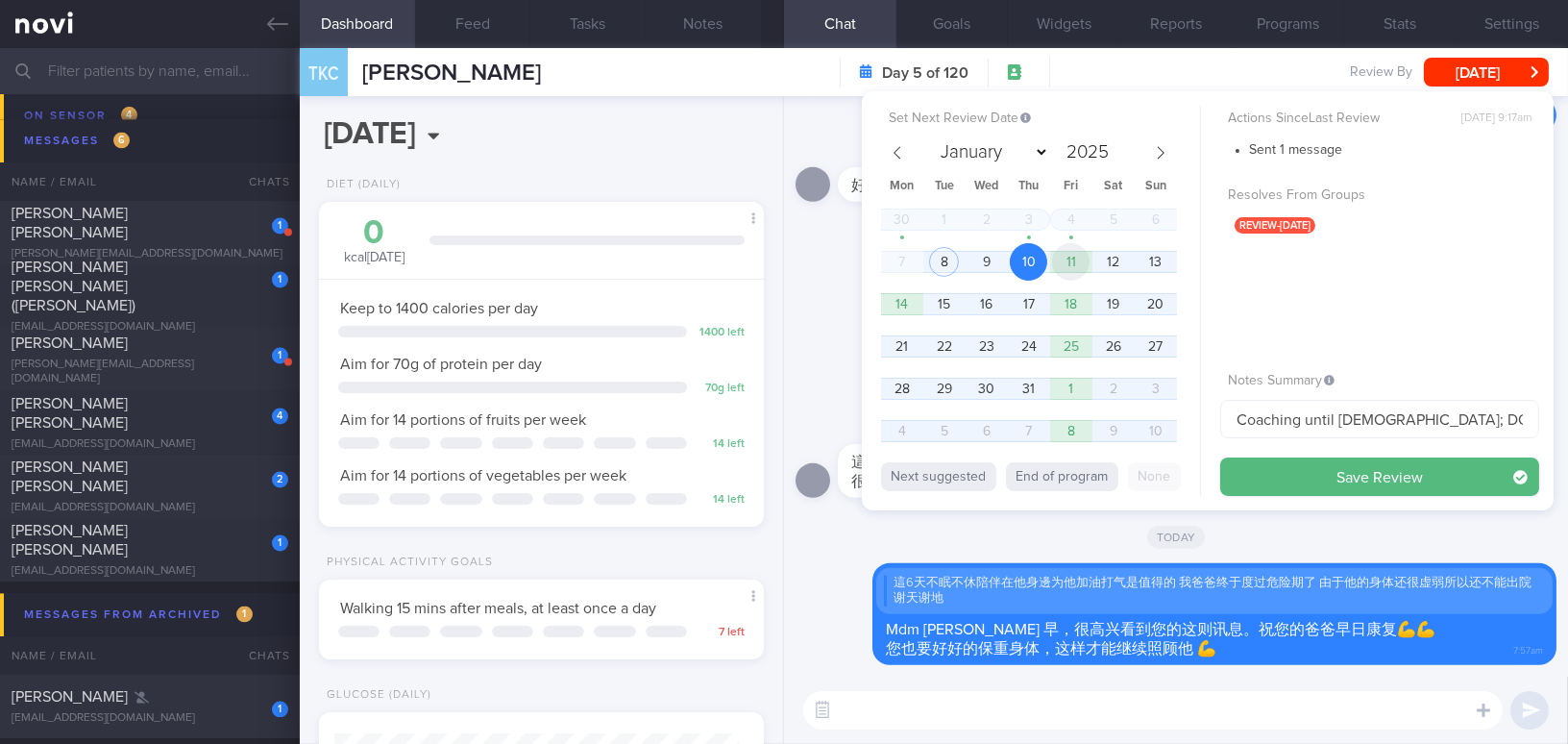 click on "11" at bounding box center [1070, 261] 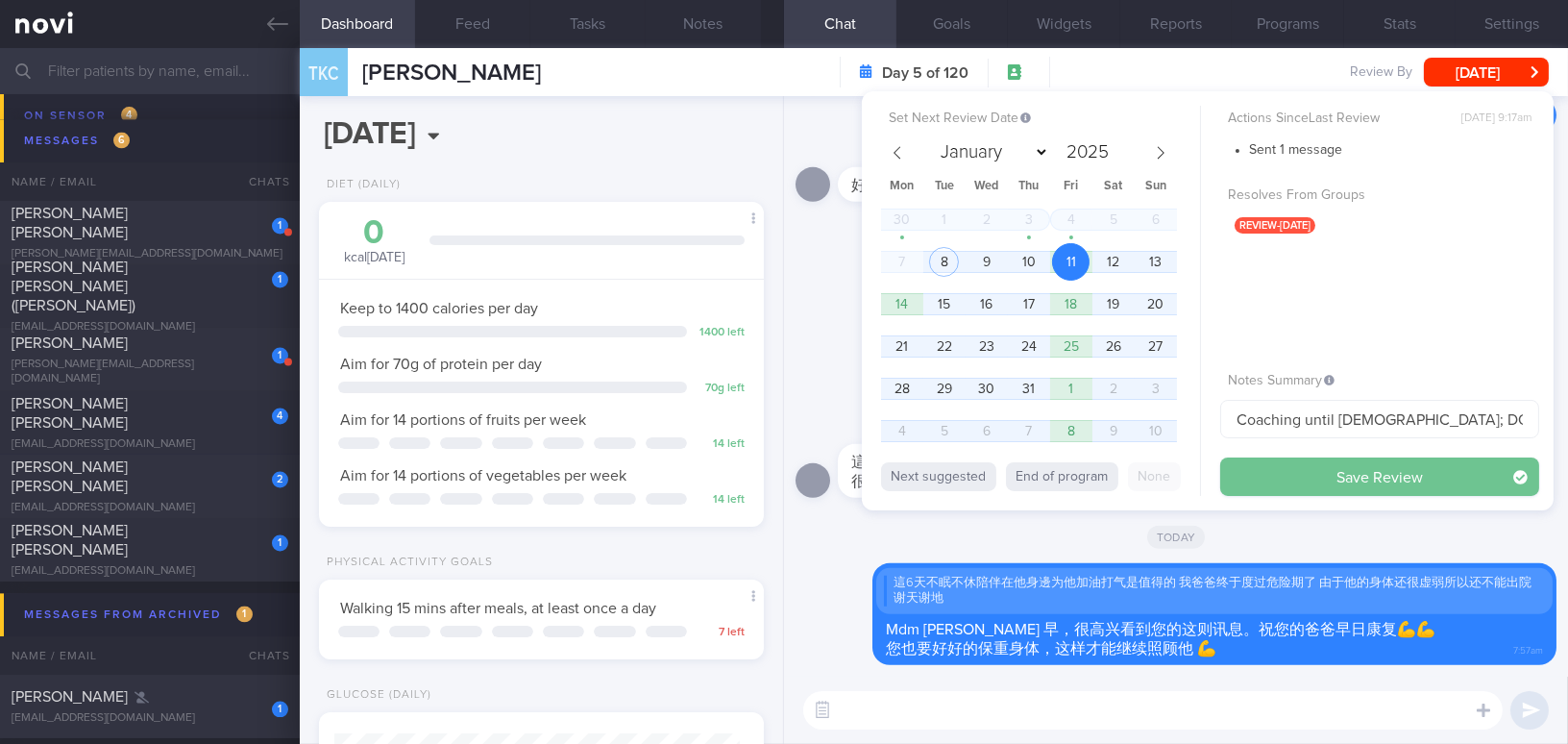 click on "Save Review" at bounding box center (1380, 477) 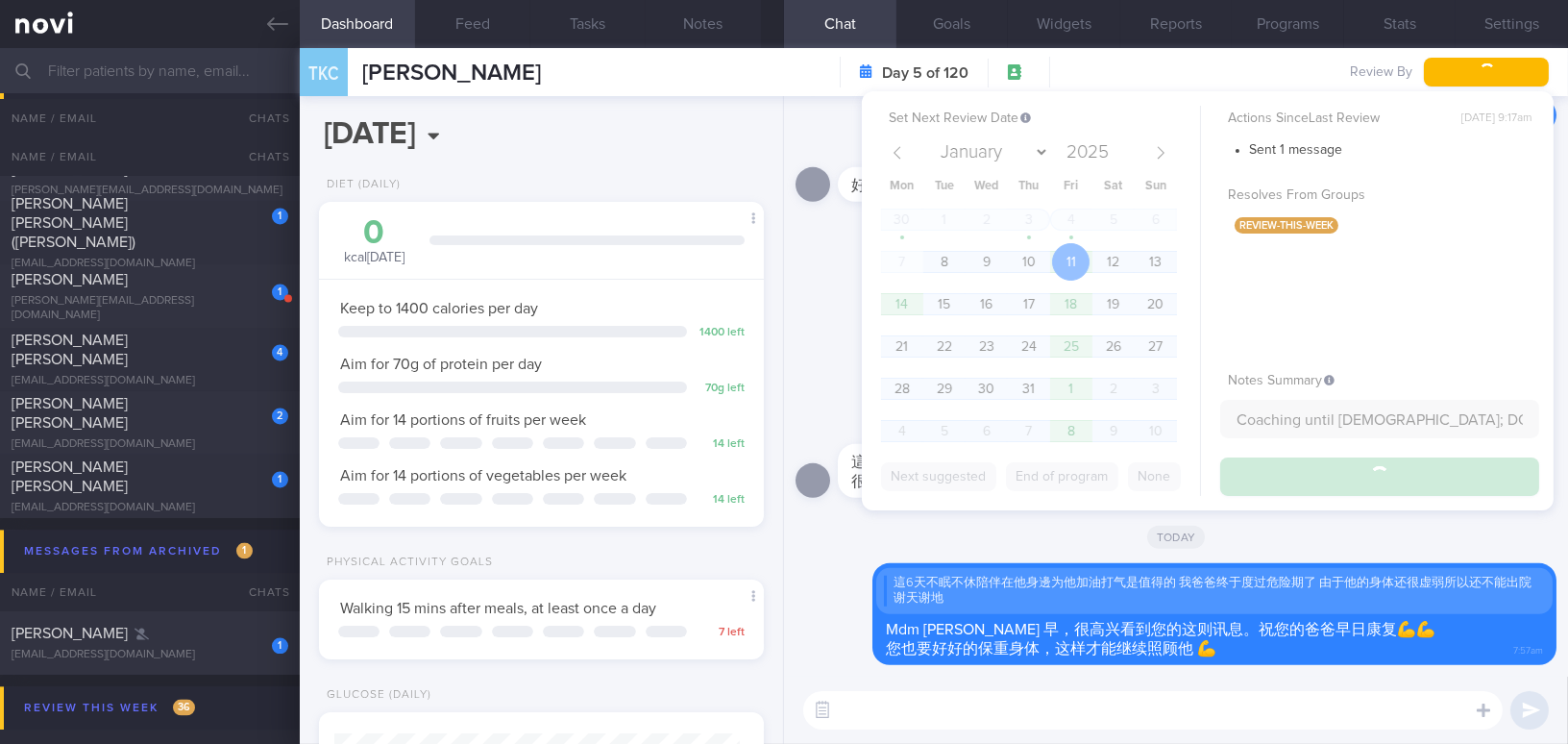 scroll, scrollTop: 7626, scrollLeft: 0, axis: vertical 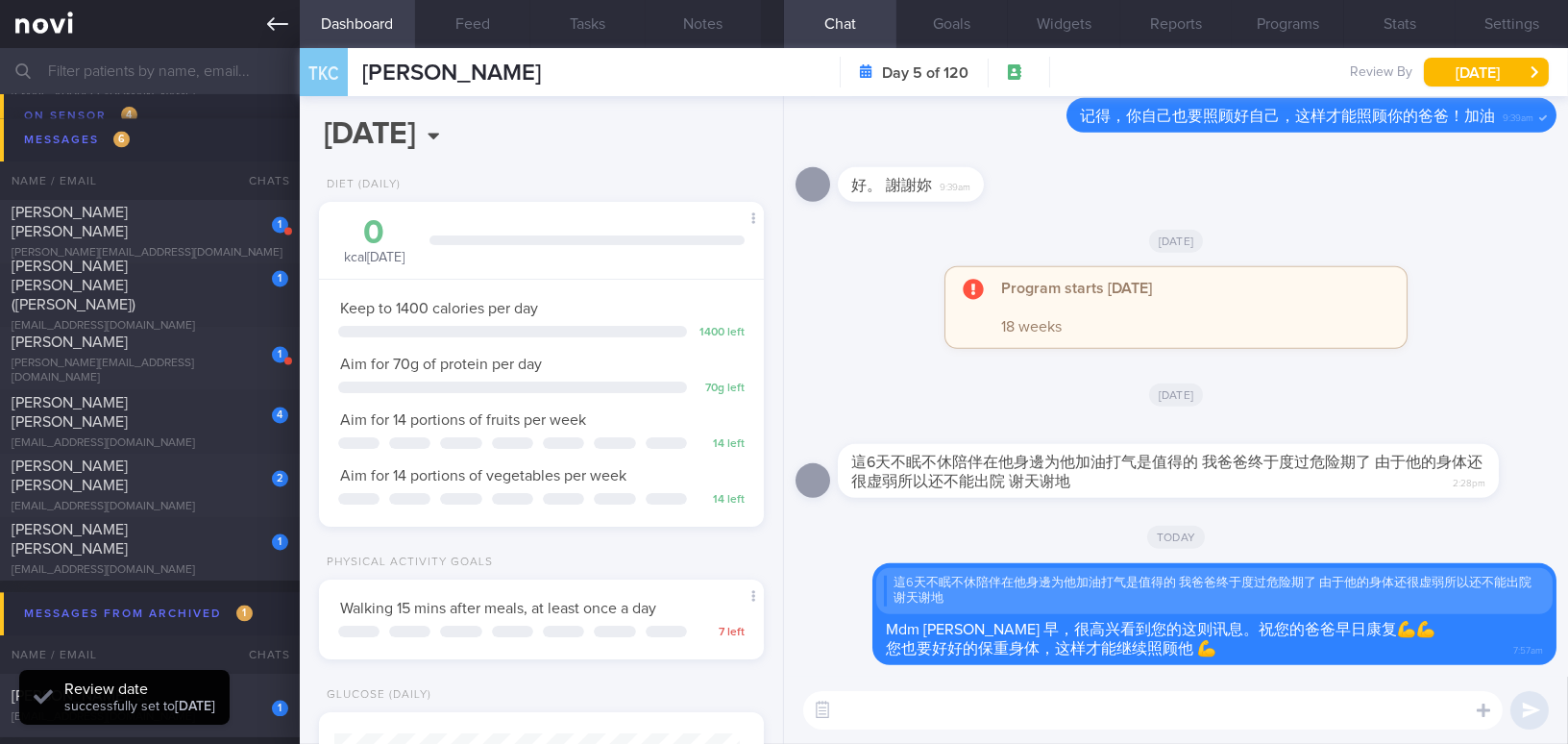click 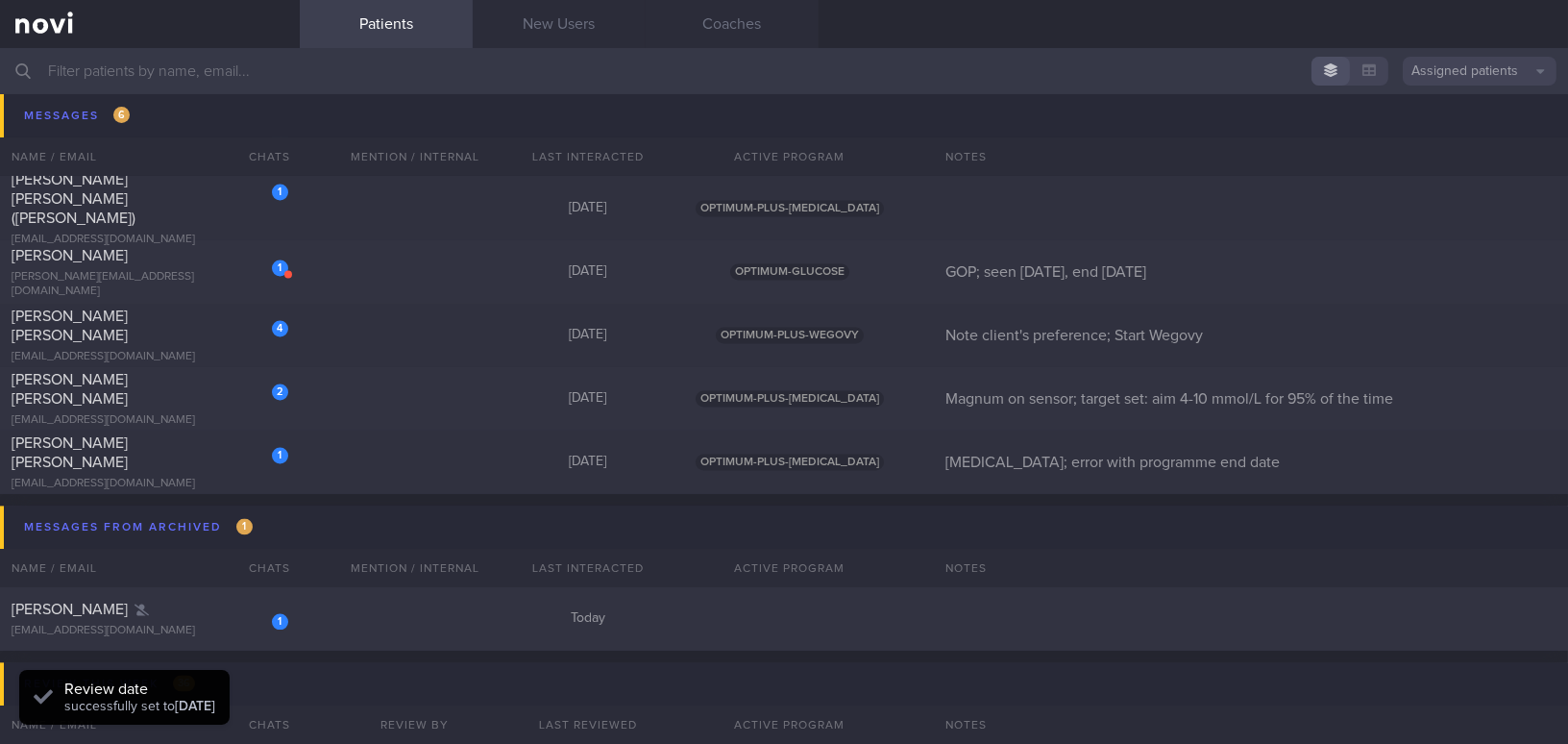 scroll, scrollTop: 7714, scrollLeft: 0, axis: vertical 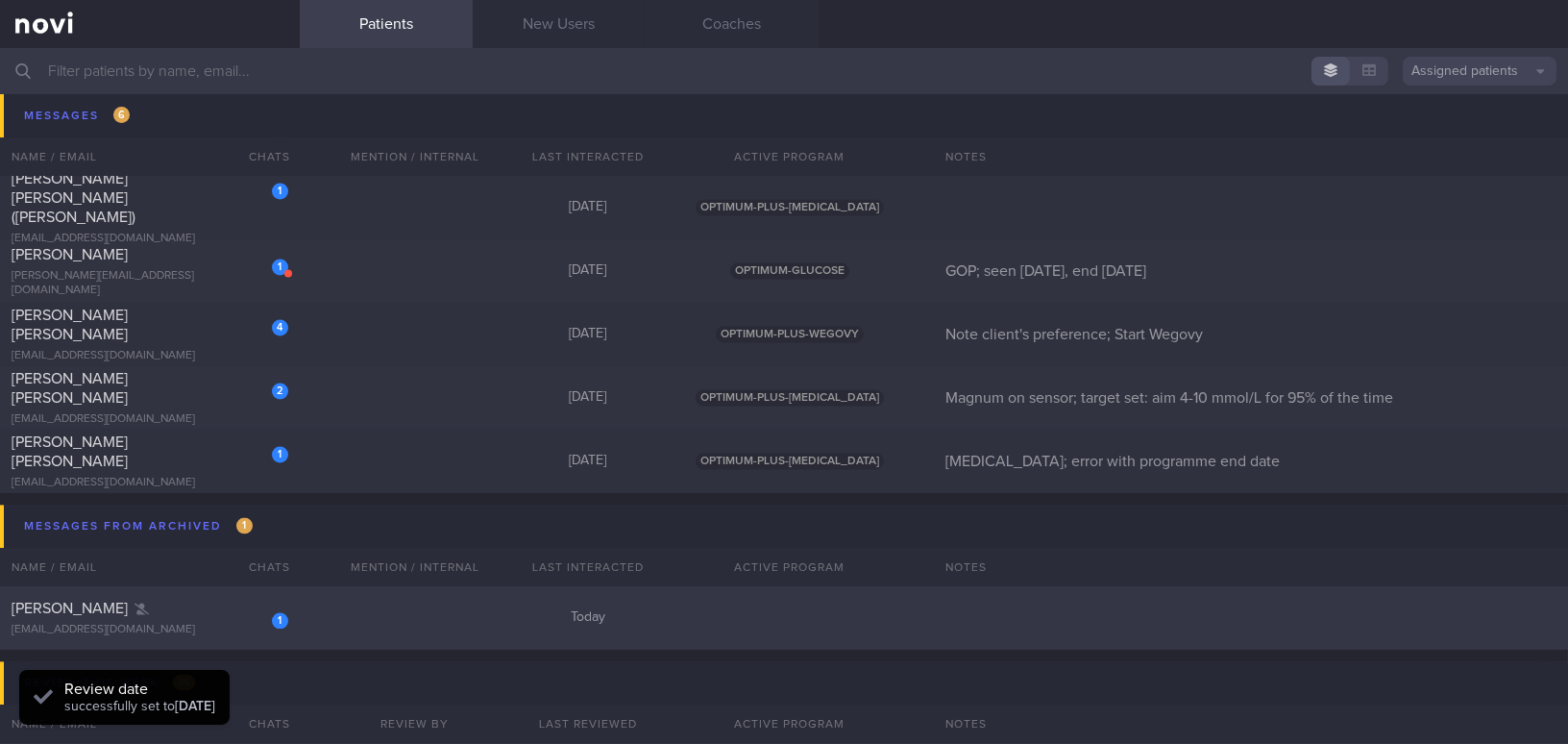 click on "[EMAIL_ADDRESS][DOMAIN_NAME]" at bounding box center (150, 630) 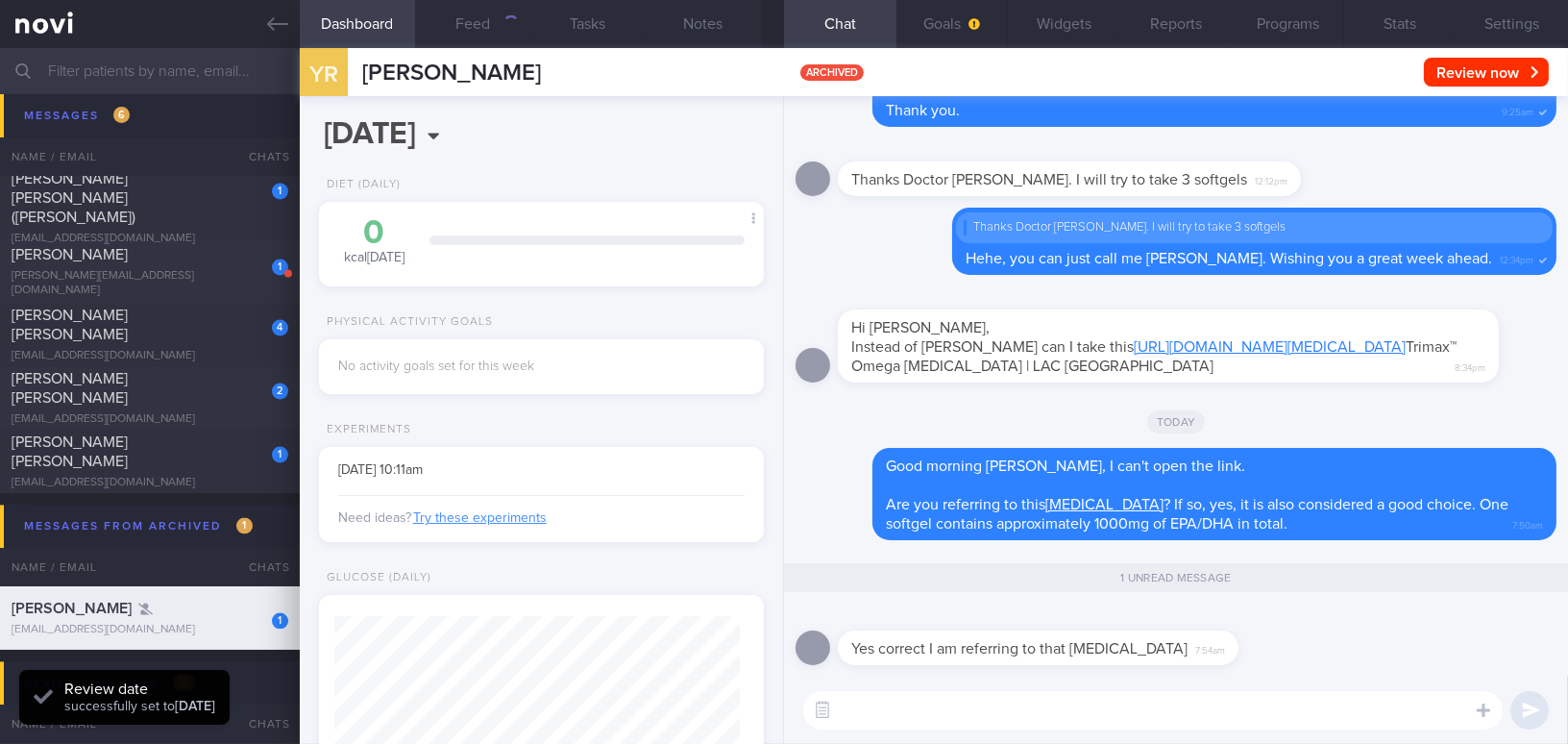 scroll, scrollTop: 961037, scrollLeft: 960378, axis: both 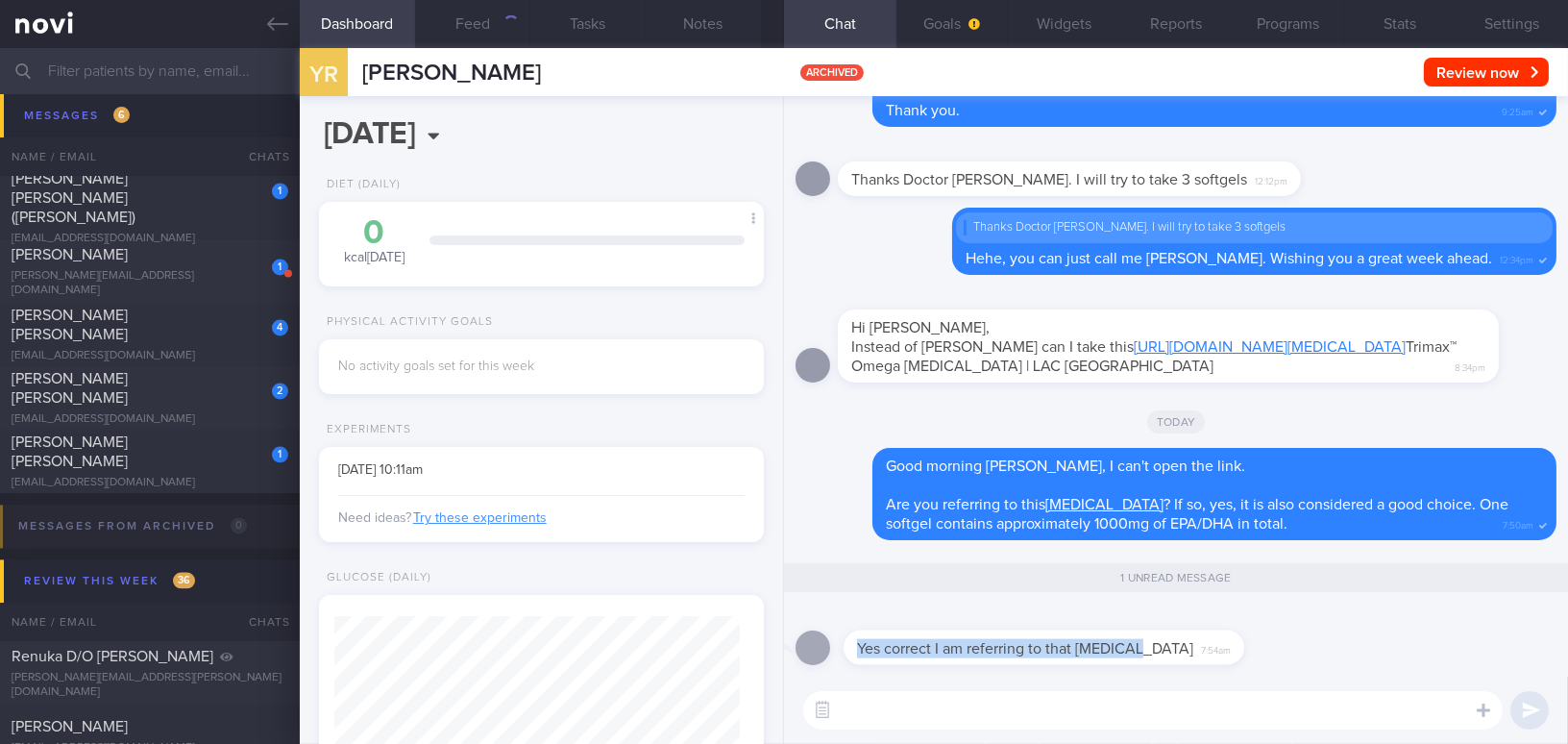 drag, startPoint x: 1118, startPoint y: 636, endPoint x: 1273, endPoint y: 638, distance: 155.0129 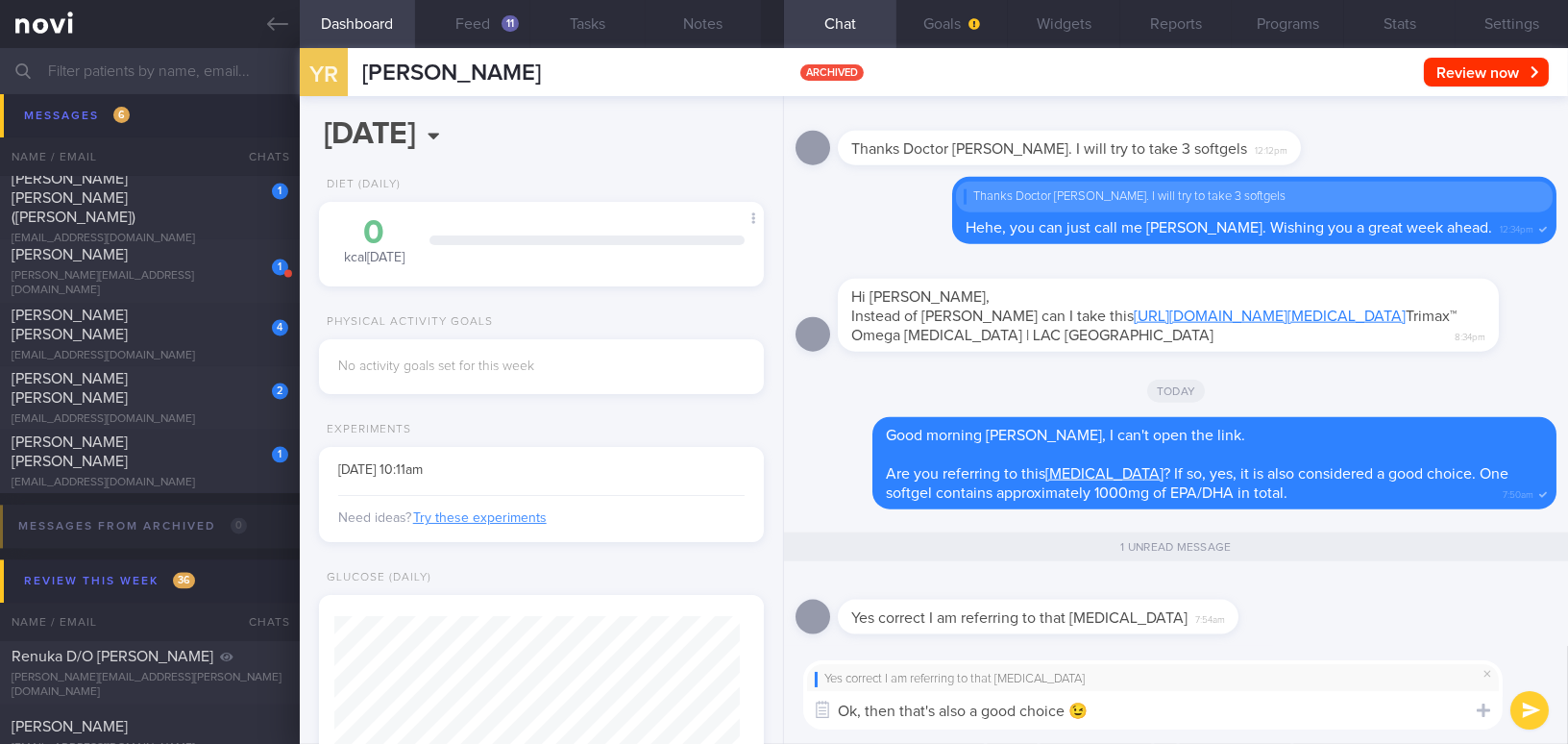 type on "Ok, then that's also a good choice 😉" 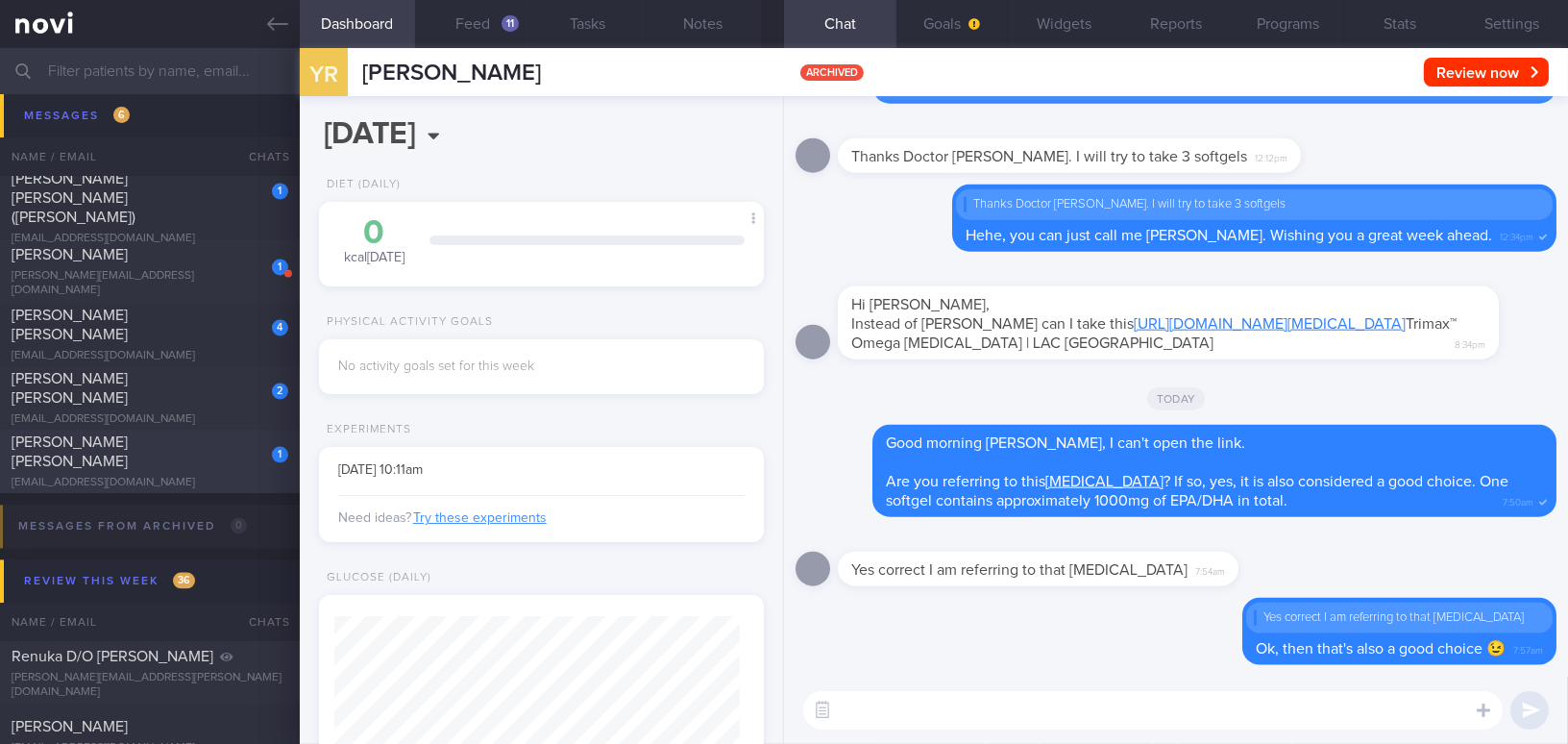 scroll, scrollTop: 7626, scrollLeft: 0, axis: vertical 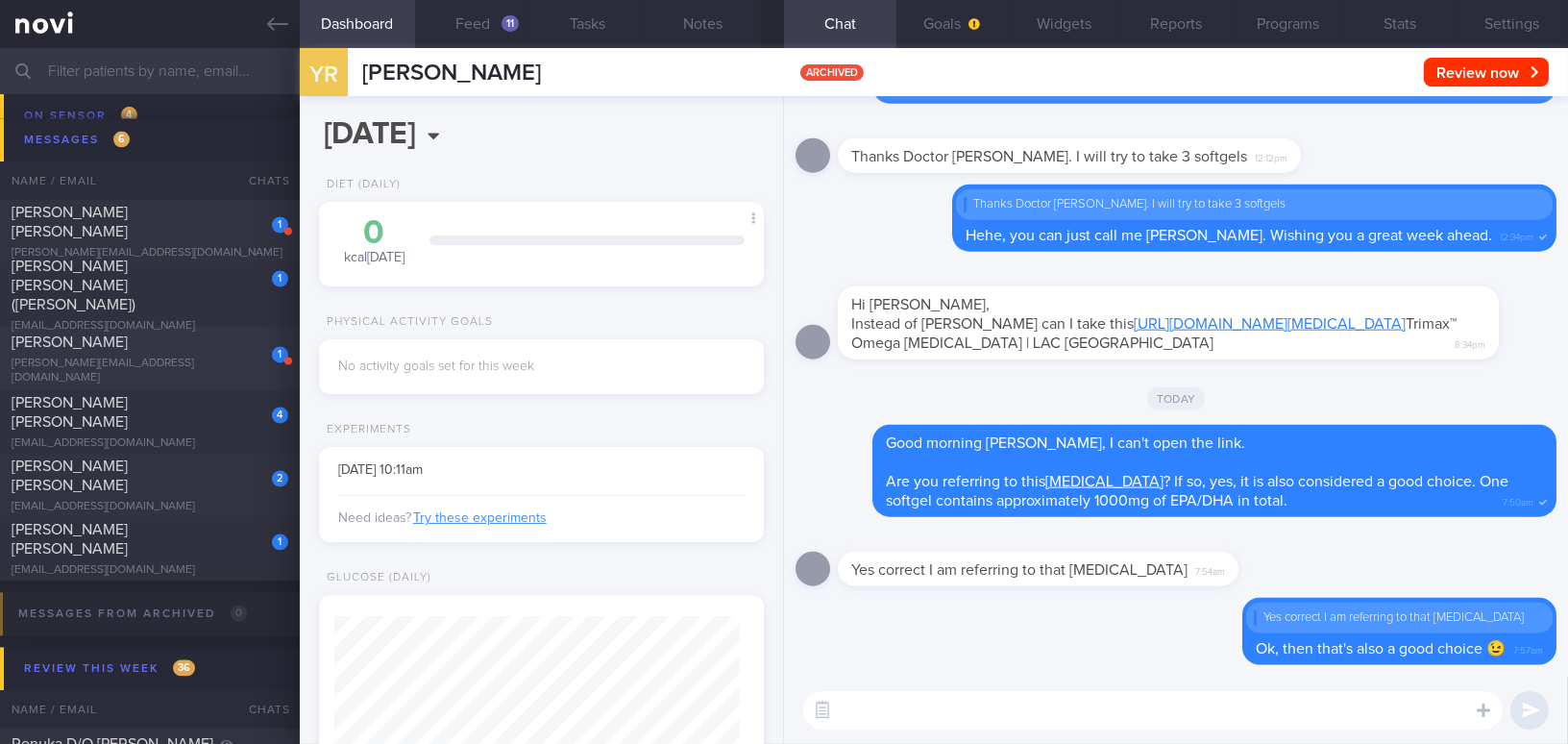 click on "1
Adinda Ayu Savitri
[EMAIL_ADDRESS][DOMAIN_NAME]" at bounding box center [150, 359] 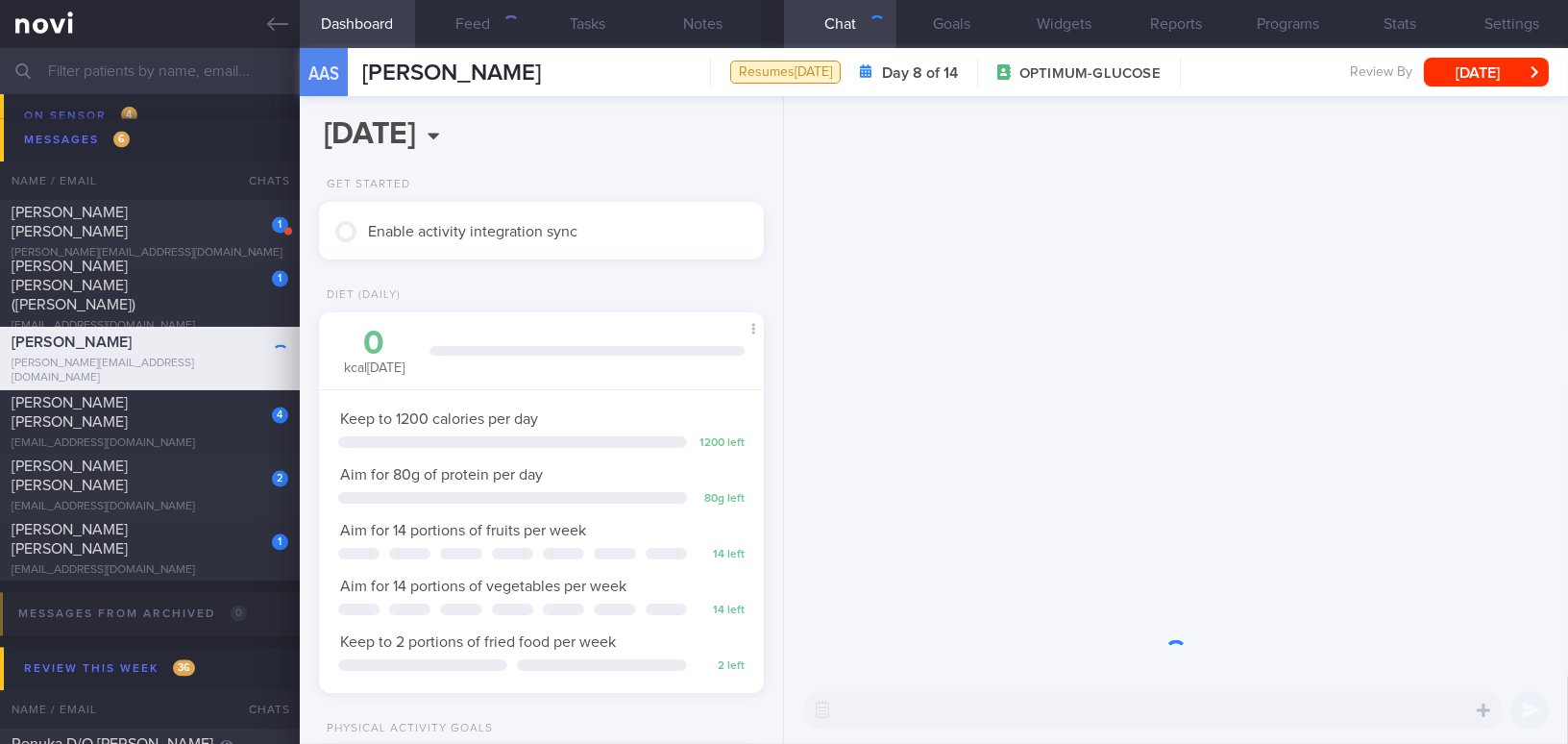 scroll, scrollTop: 0, scrollLeft: 0, axis: both 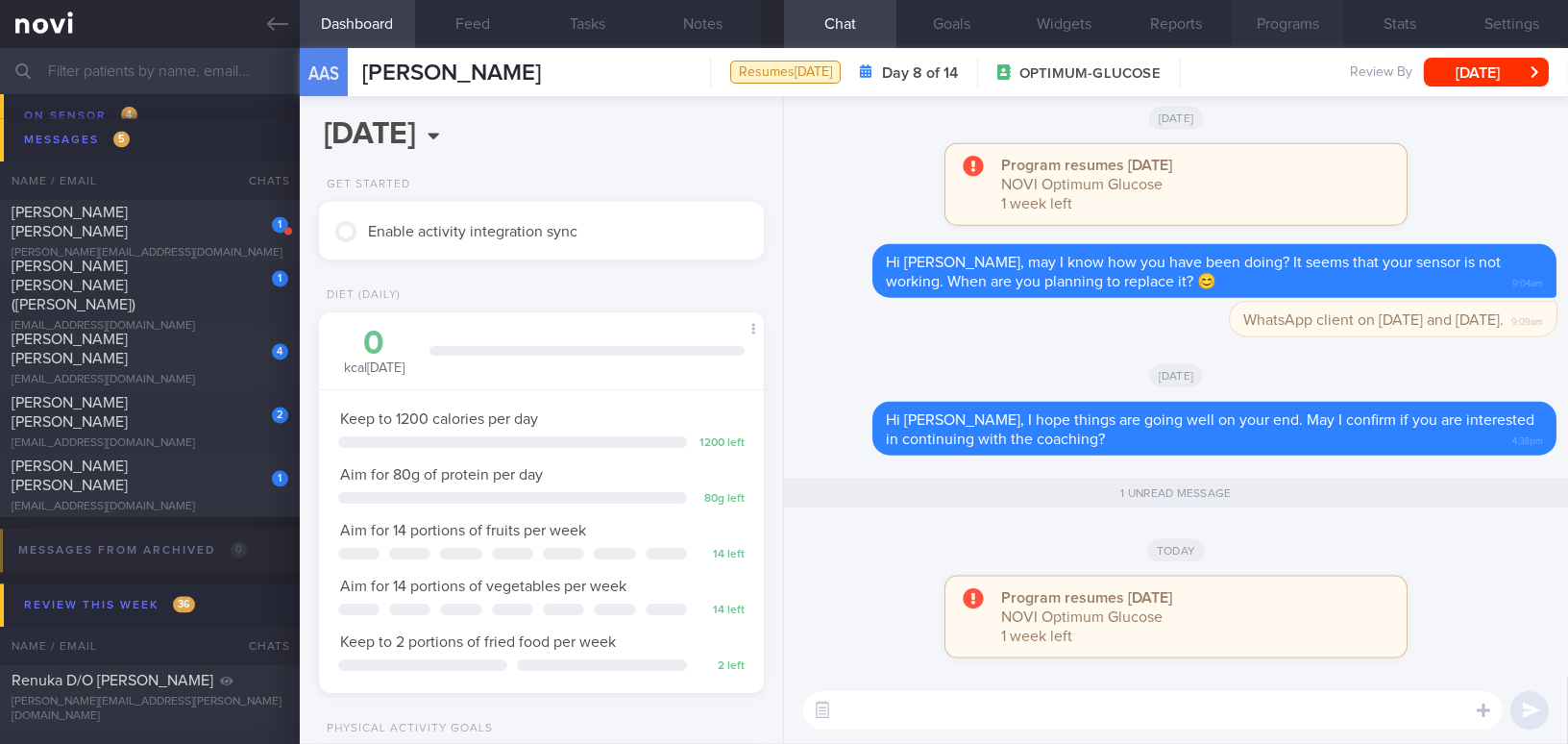 click on "Programs" at bounding box center (1287, 24) 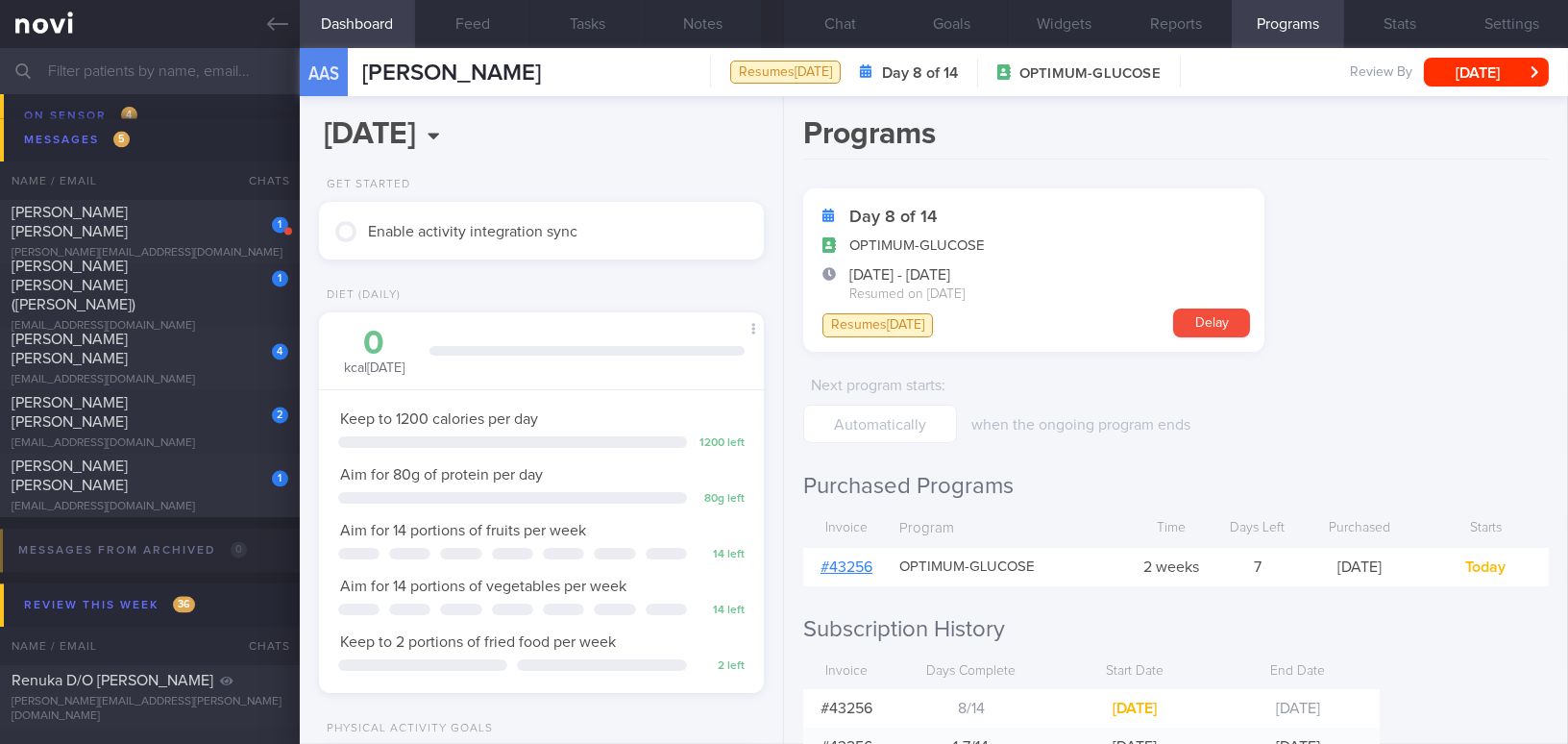 scroll, scrollTop: 0, scrollLeft: 0, axis: both 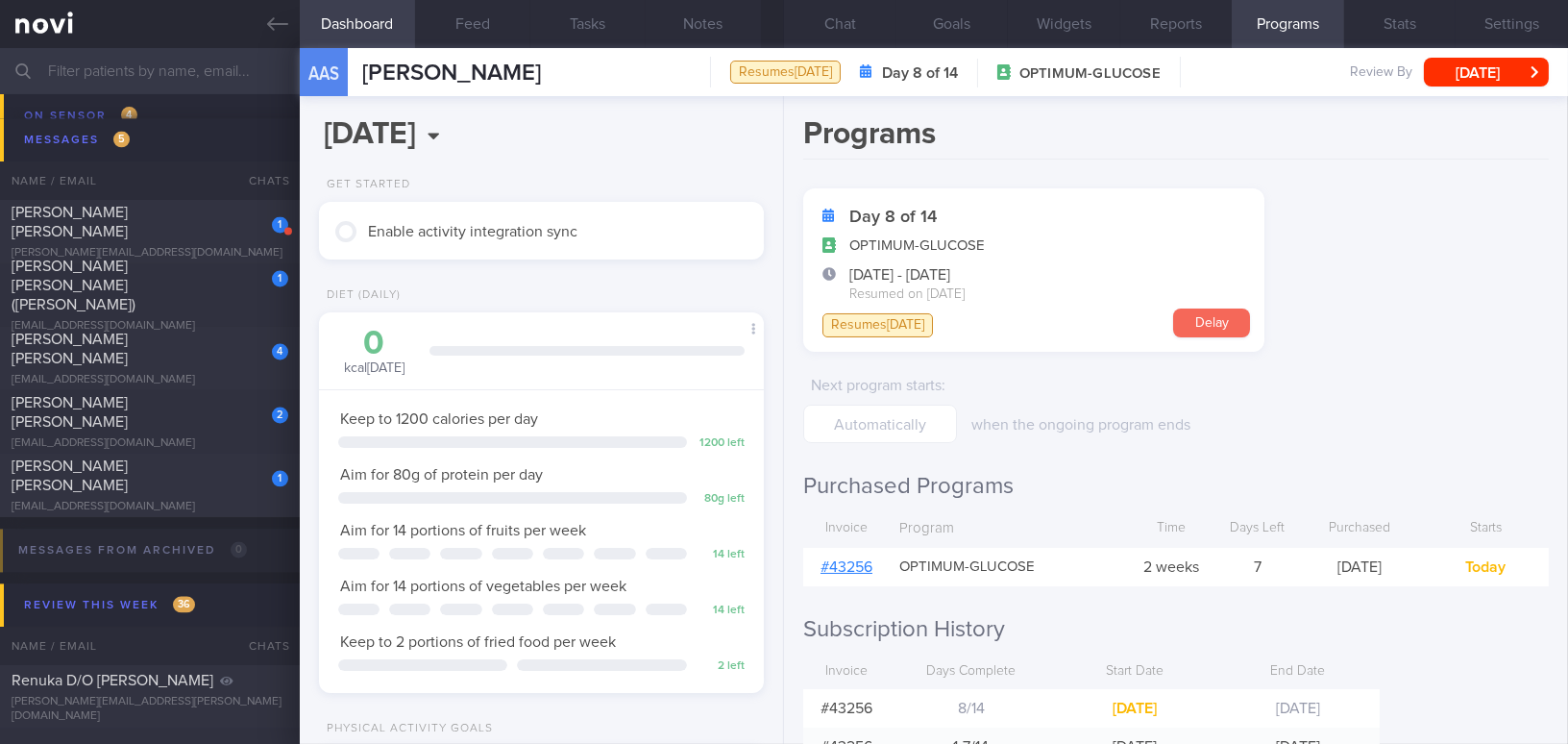 click on "Delay" at bounding box center [1212, 323] 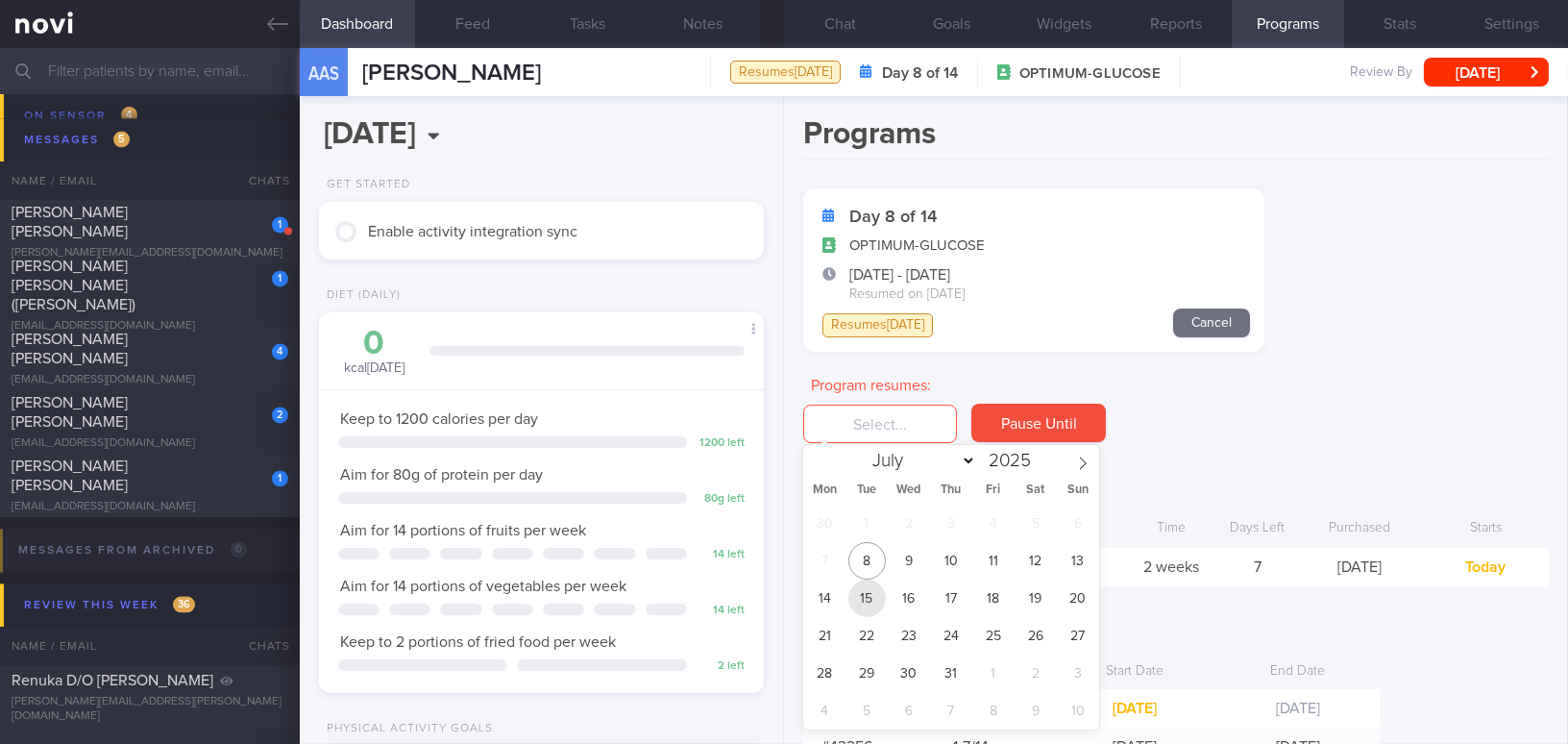 click on "15" at bounding box center [867, 598] 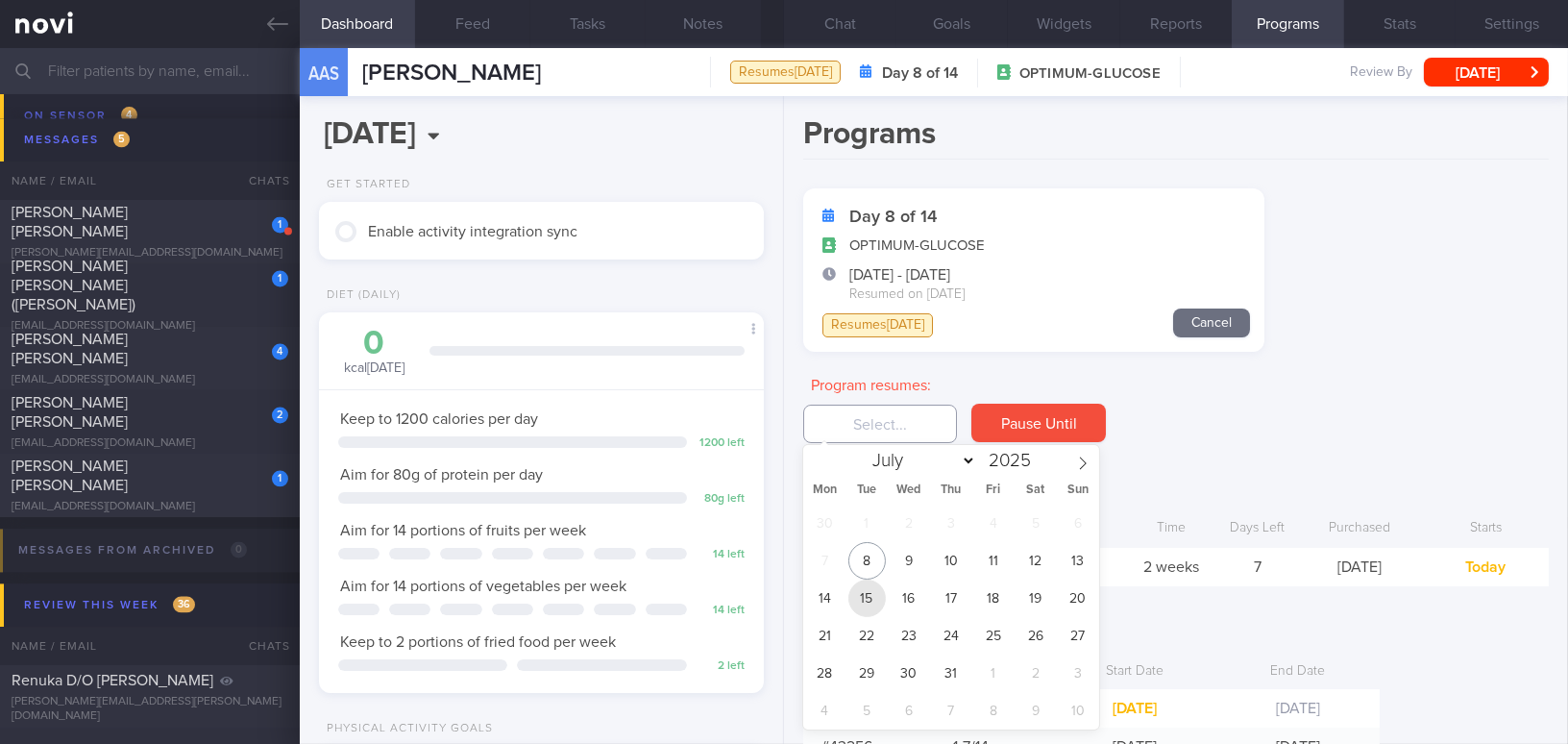 type on "[DATE]" 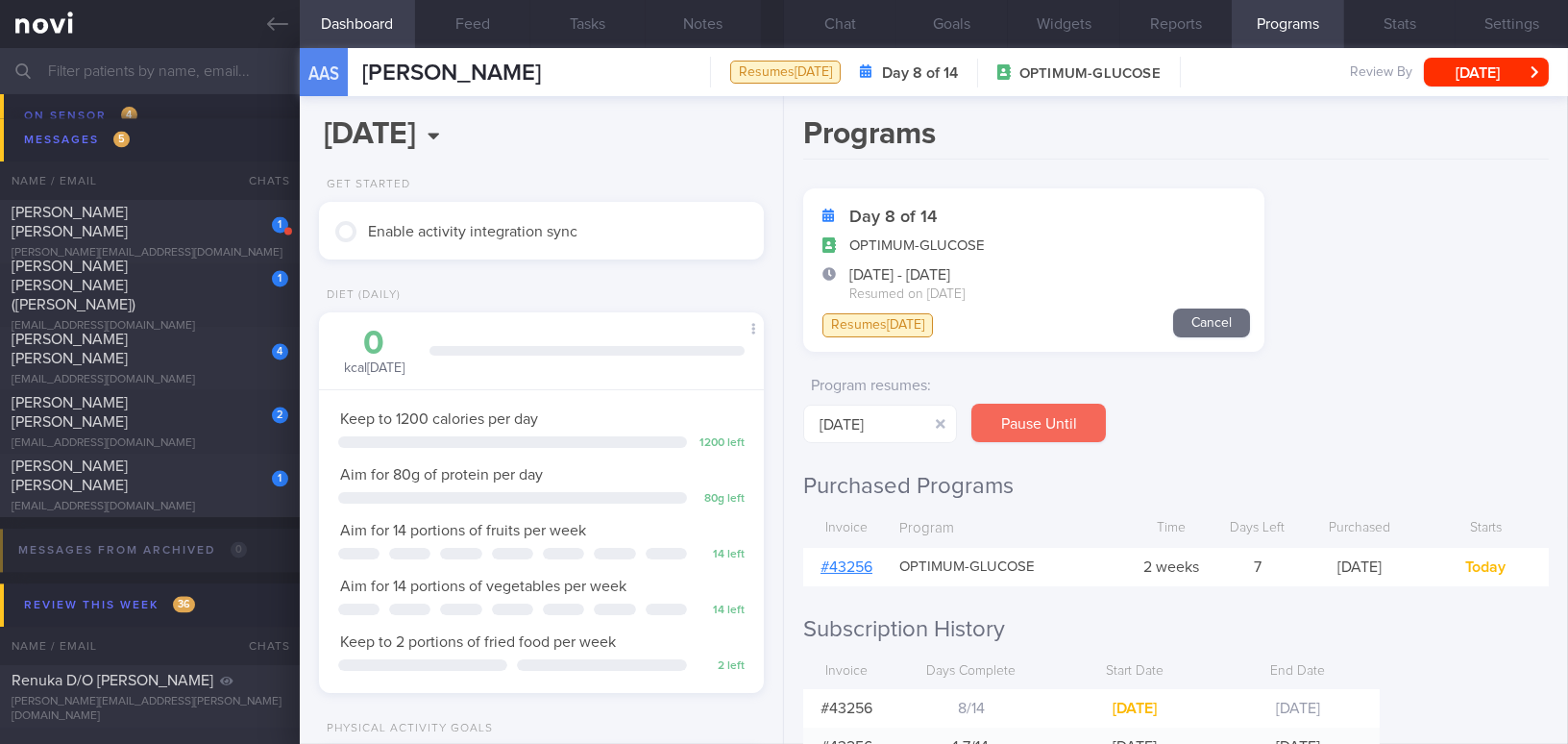 click on "Pause Until" at bounding box center (1039, 423) 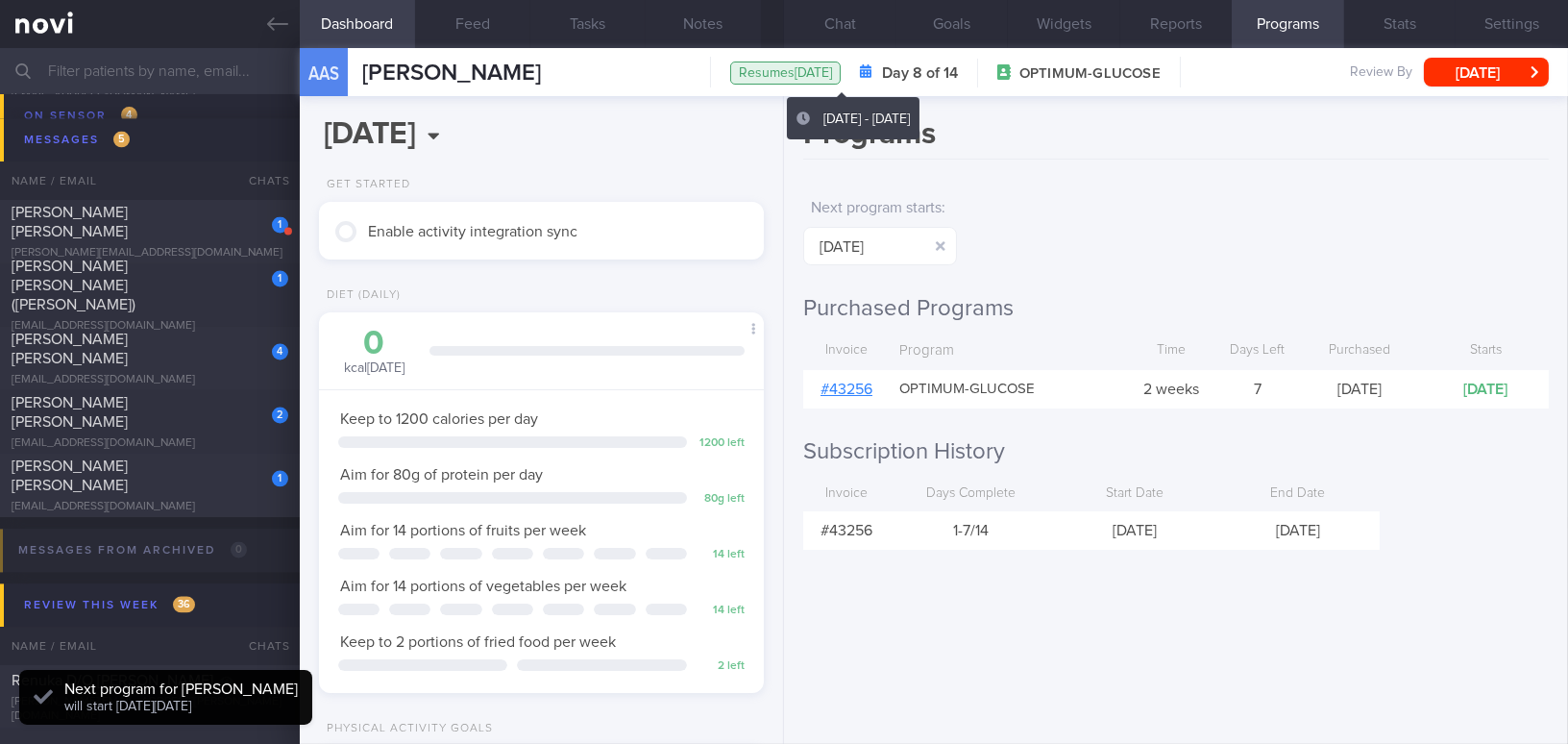 scroll, scrollTop: 961037, scrollLeft: 960378, axis: both 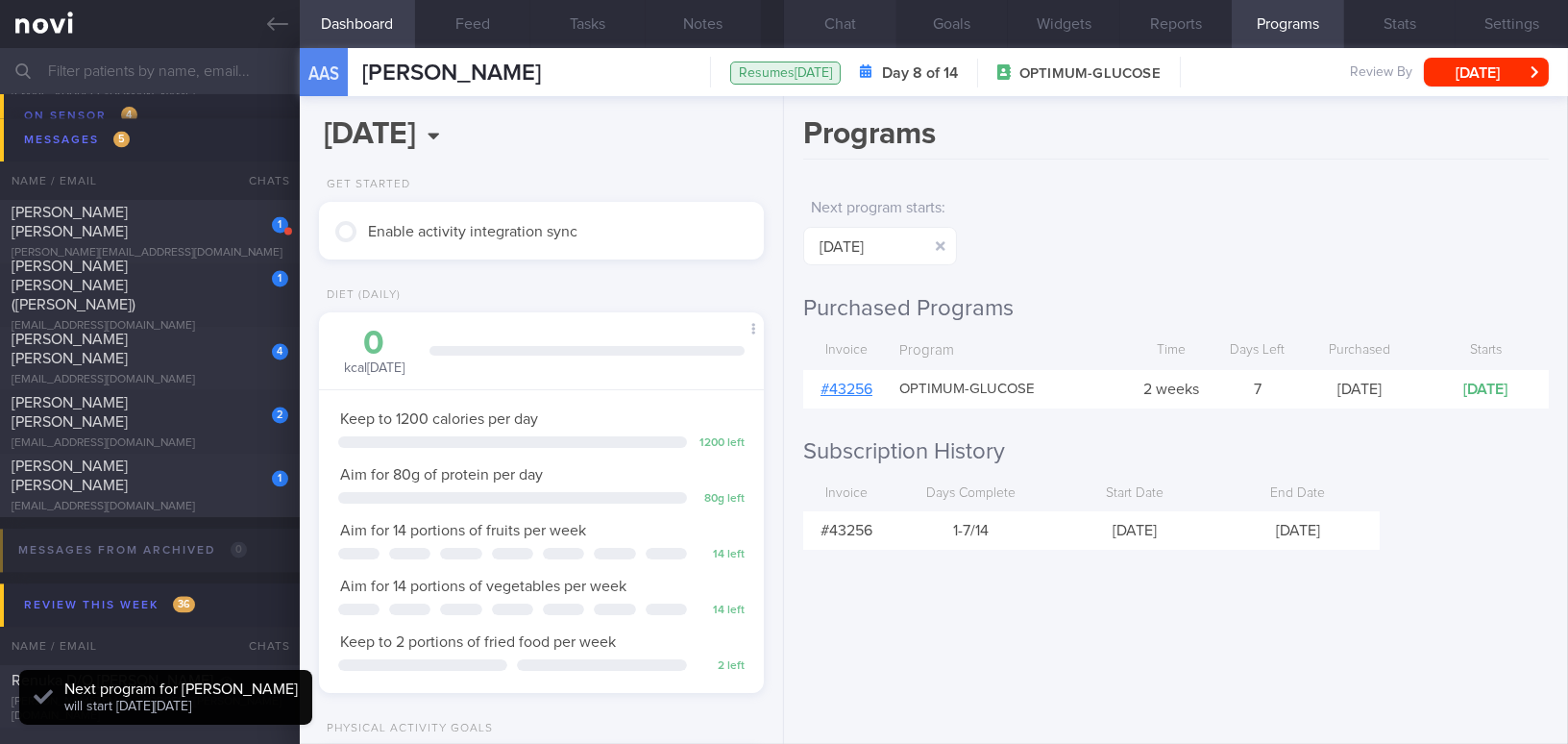 click on "Chat" at bounding box center [840, 24] 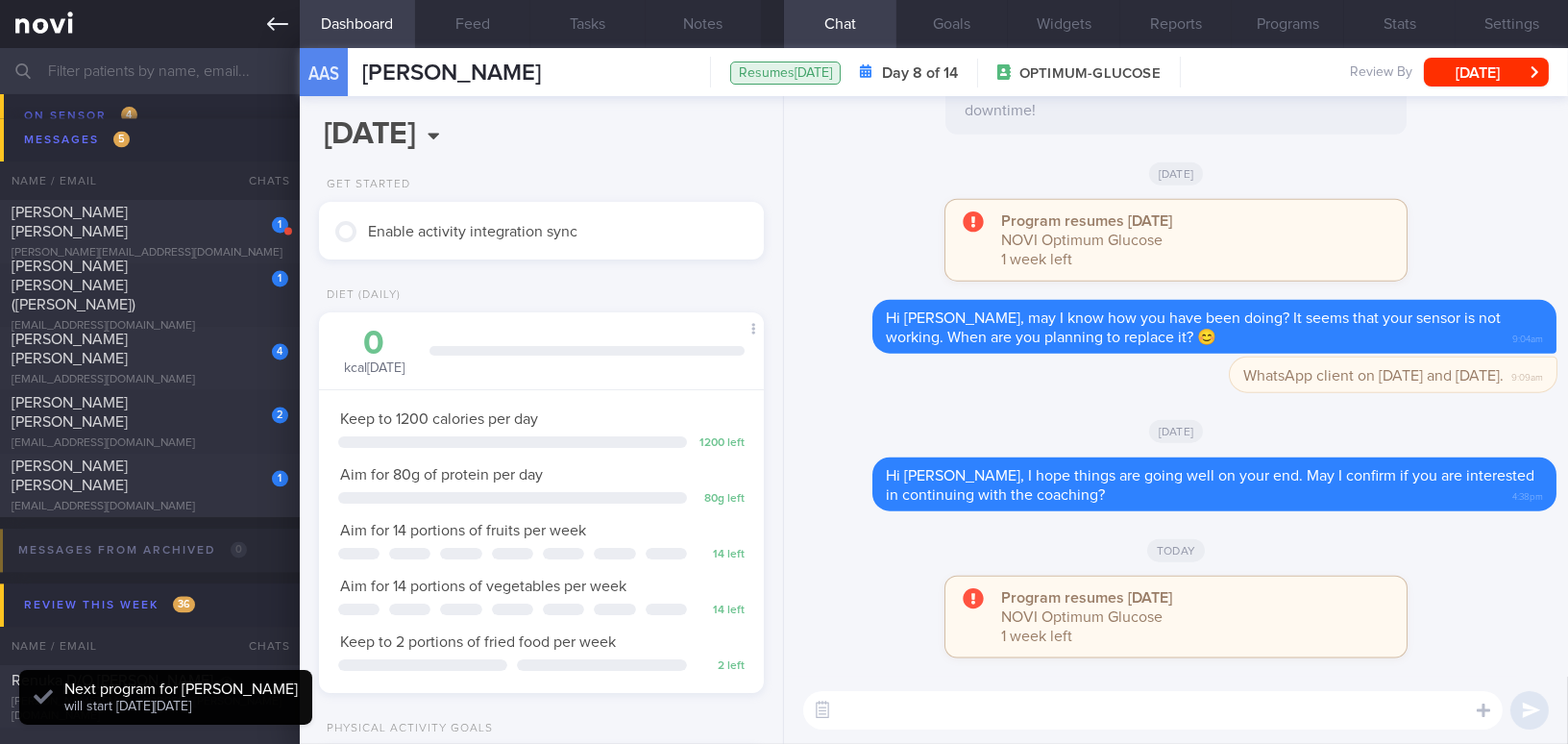 click 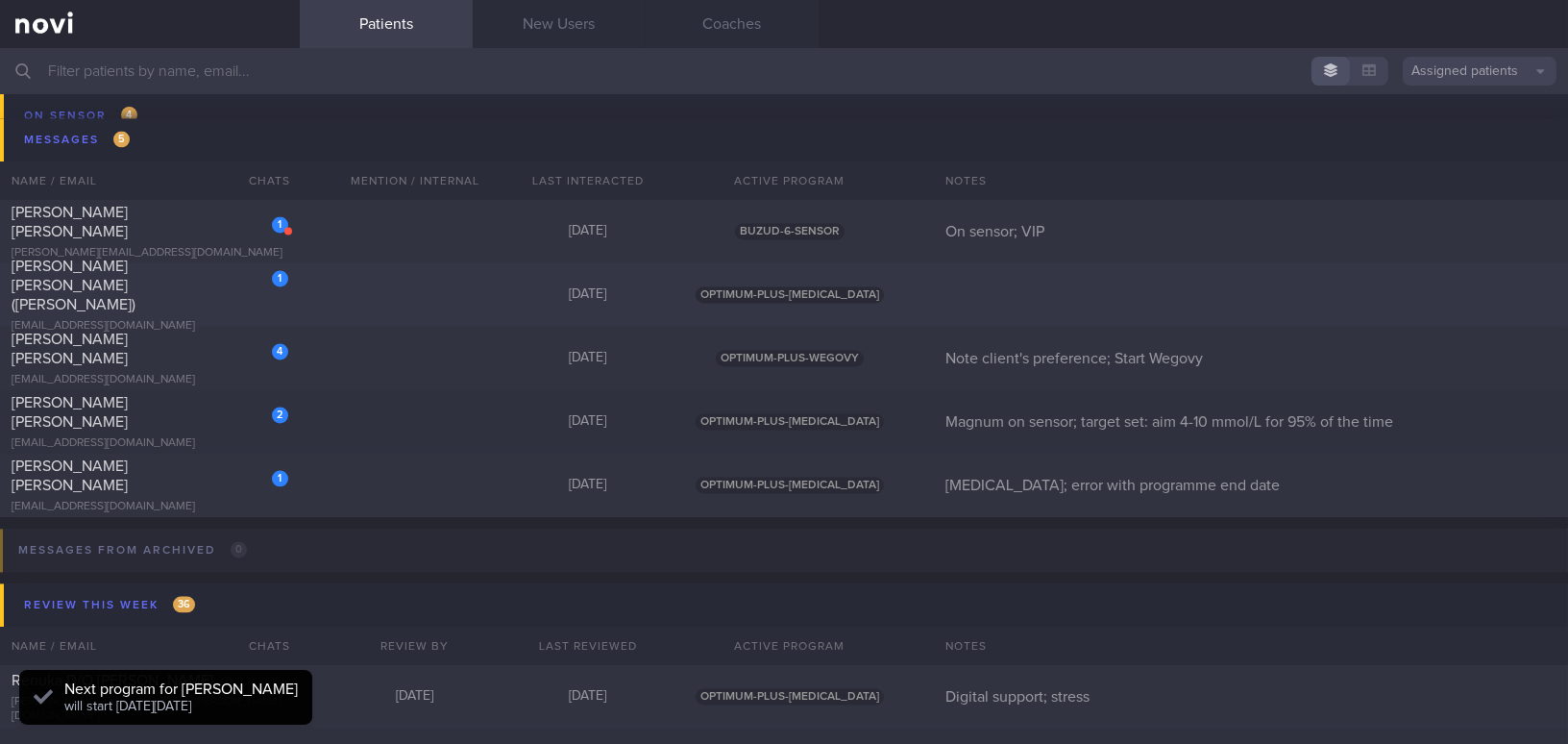 scroll, scrollTop: 7539, scrollLeft: 0, axis: vertical 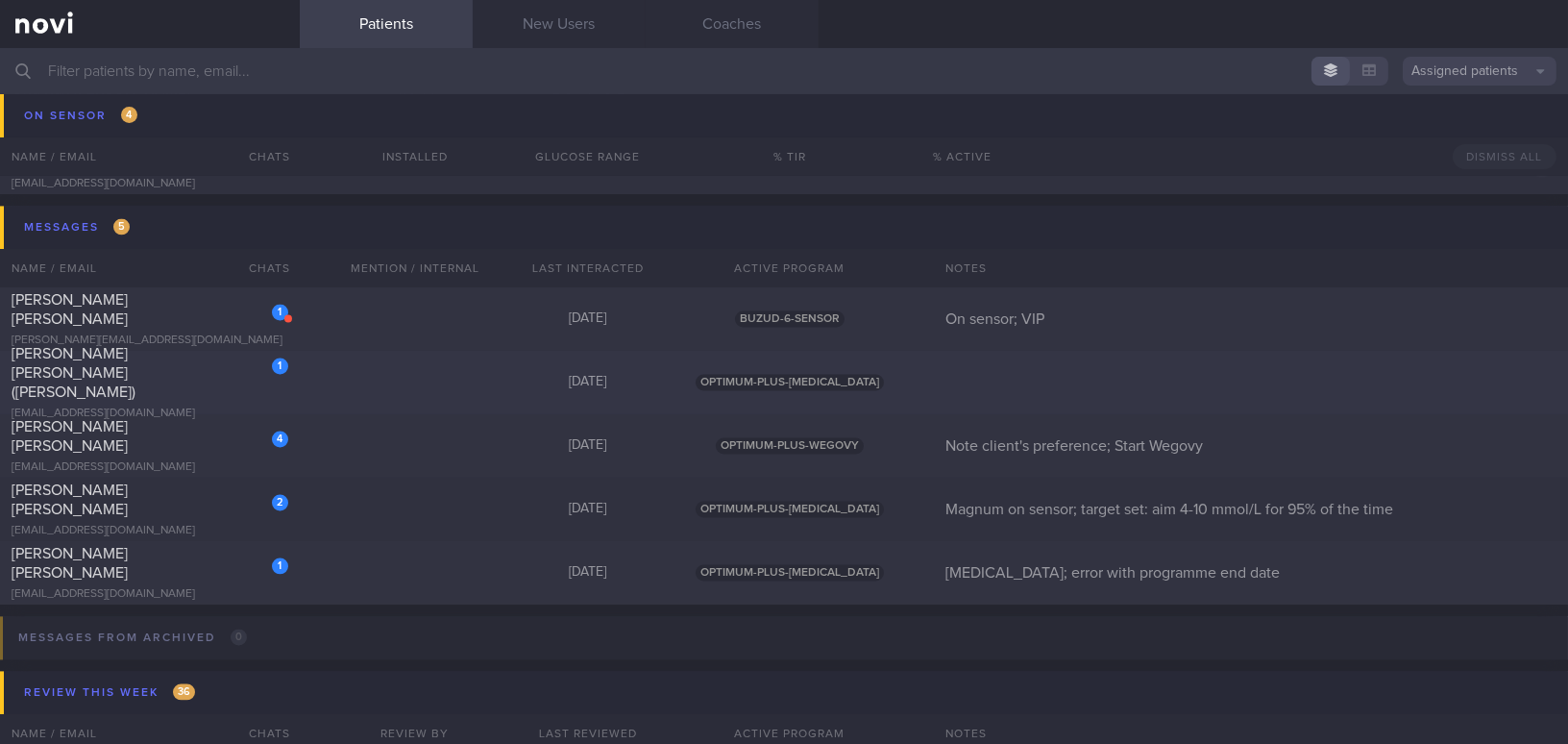 click on "1
[PERSON_NAME] [PERSON_NAME] ([PERSON_NAME])
[EMAIL_ADDRESS][DOMAIN_NAME]" at bounding box center (150, 383) 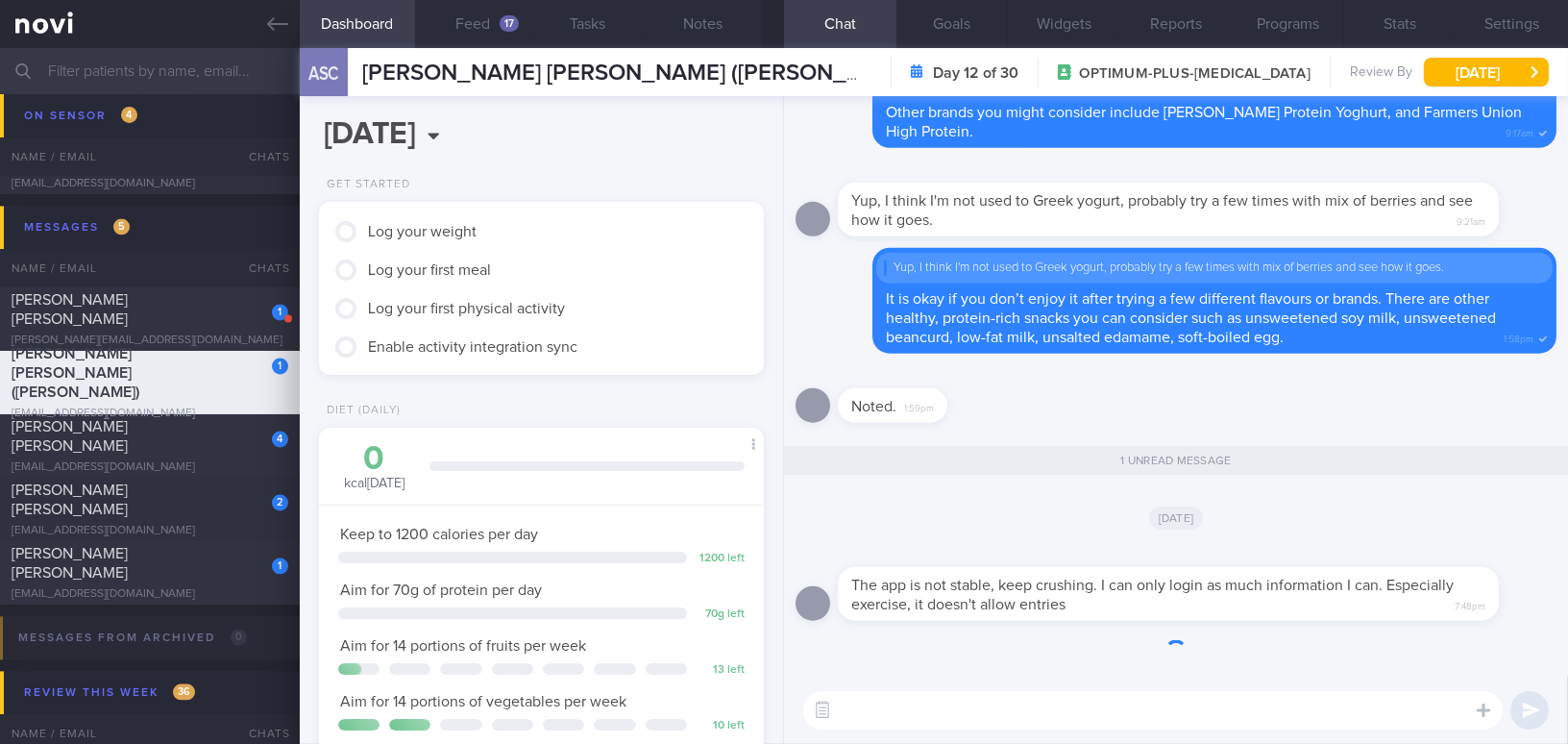 scroll, scrollTop: 961012, scrollLeft: 960387, axis: both 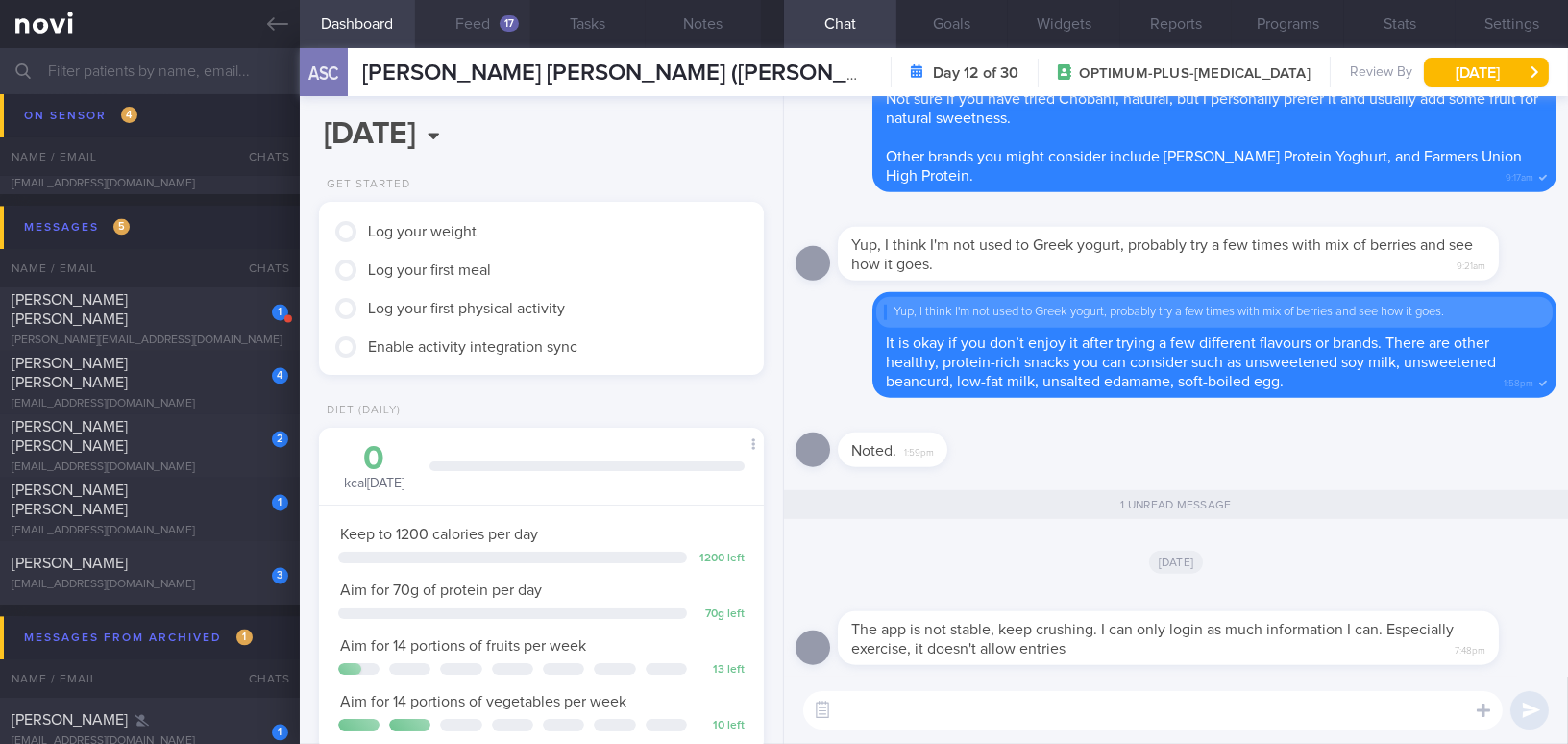 click on "Feed
17" at bounding box center [473, 24] 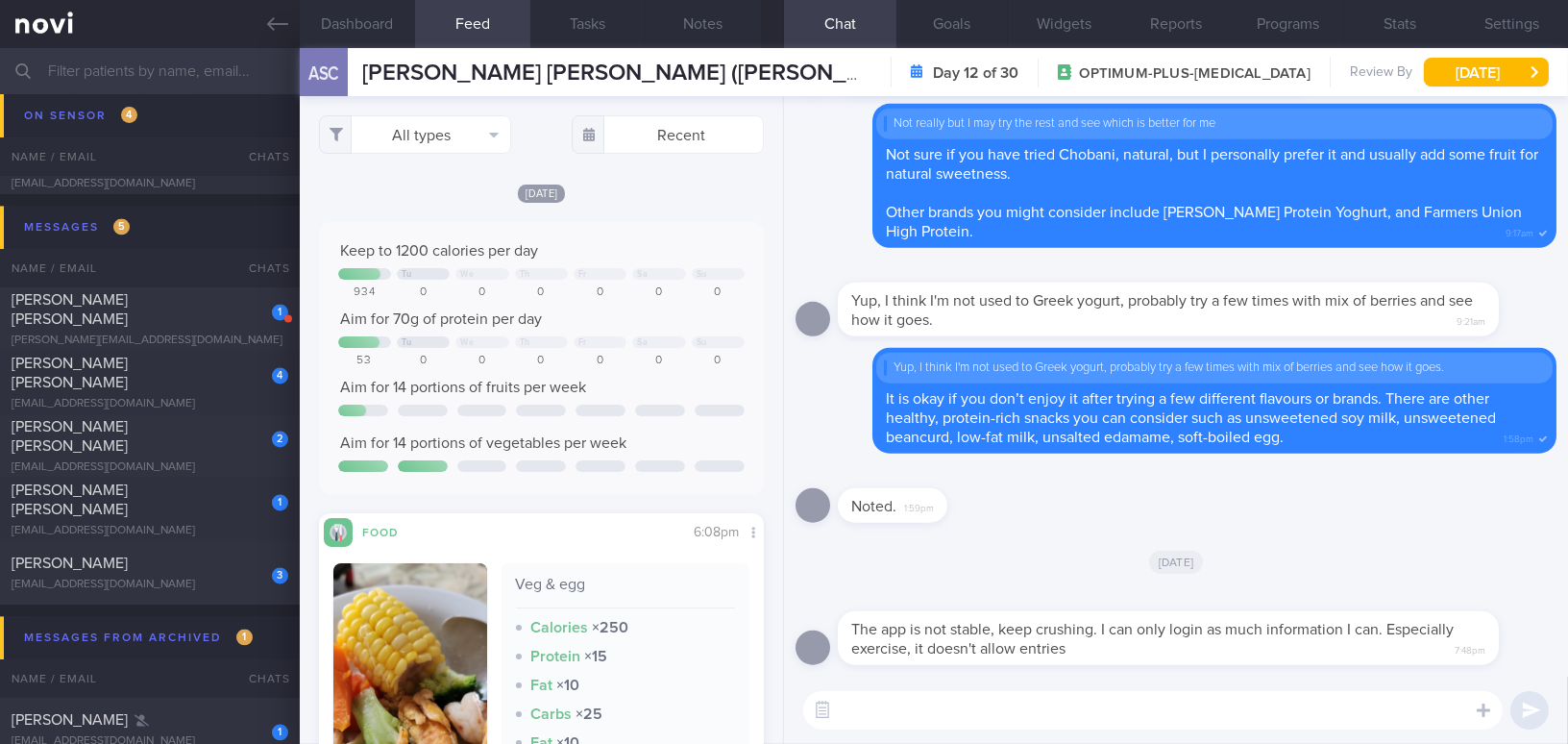 scroll, scrollTop: 0, scrollLeft: 0, axis: both 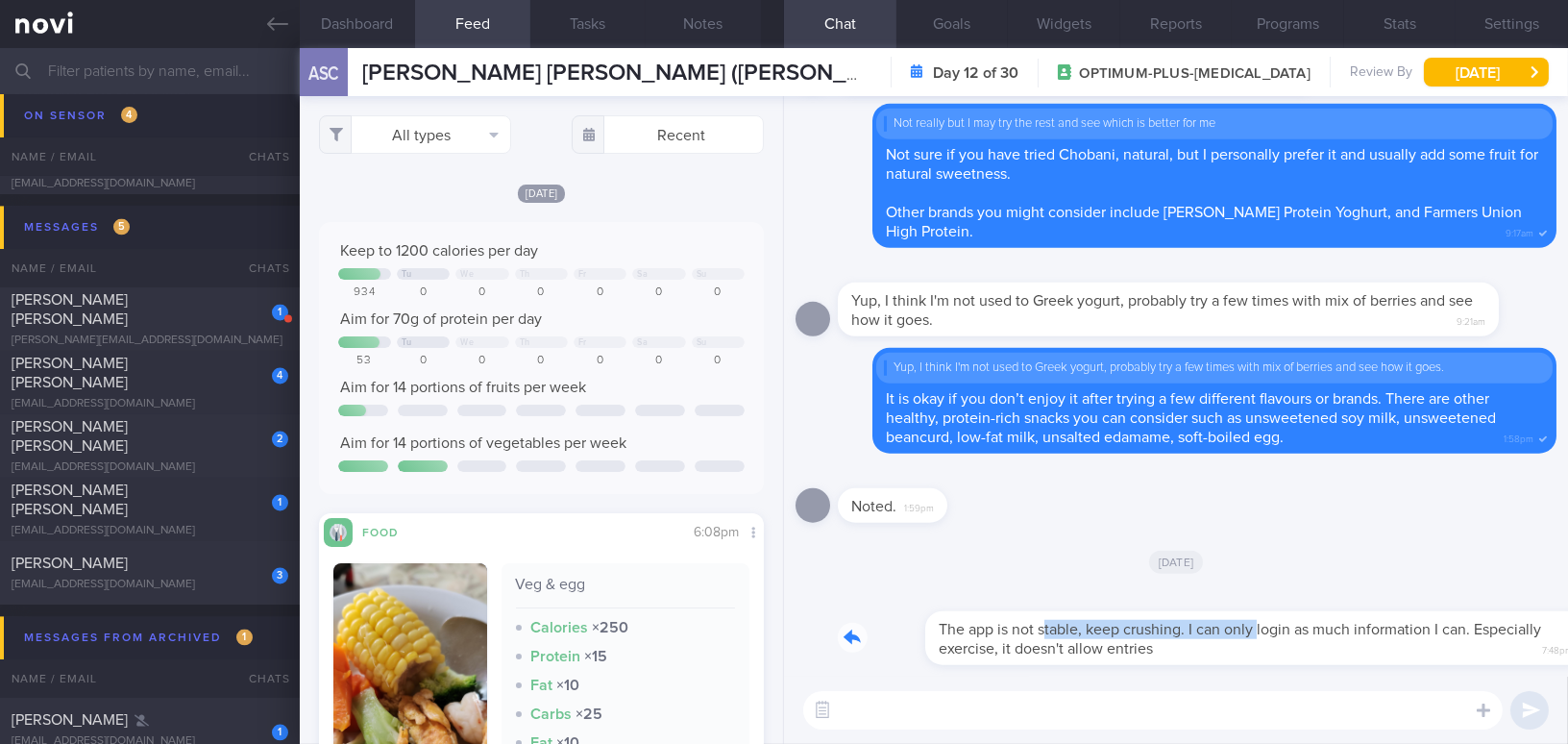 drag, startPoint x: 958, startPoint y: 617, endPoint x: 1169, endPoint y: 620, distance: 211.02133 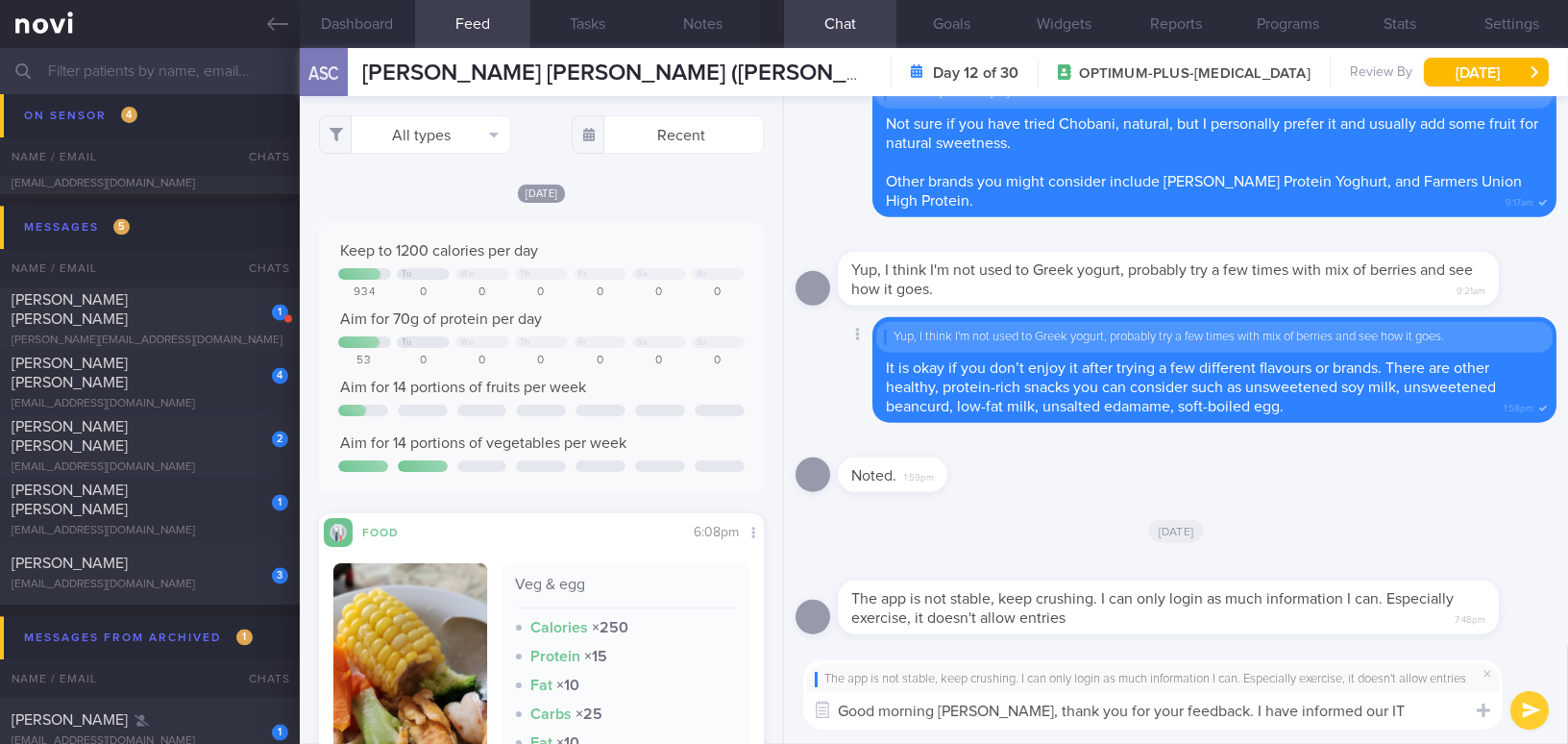 scroll, scrollTop: 0, scrollLeft: 0, axis: both 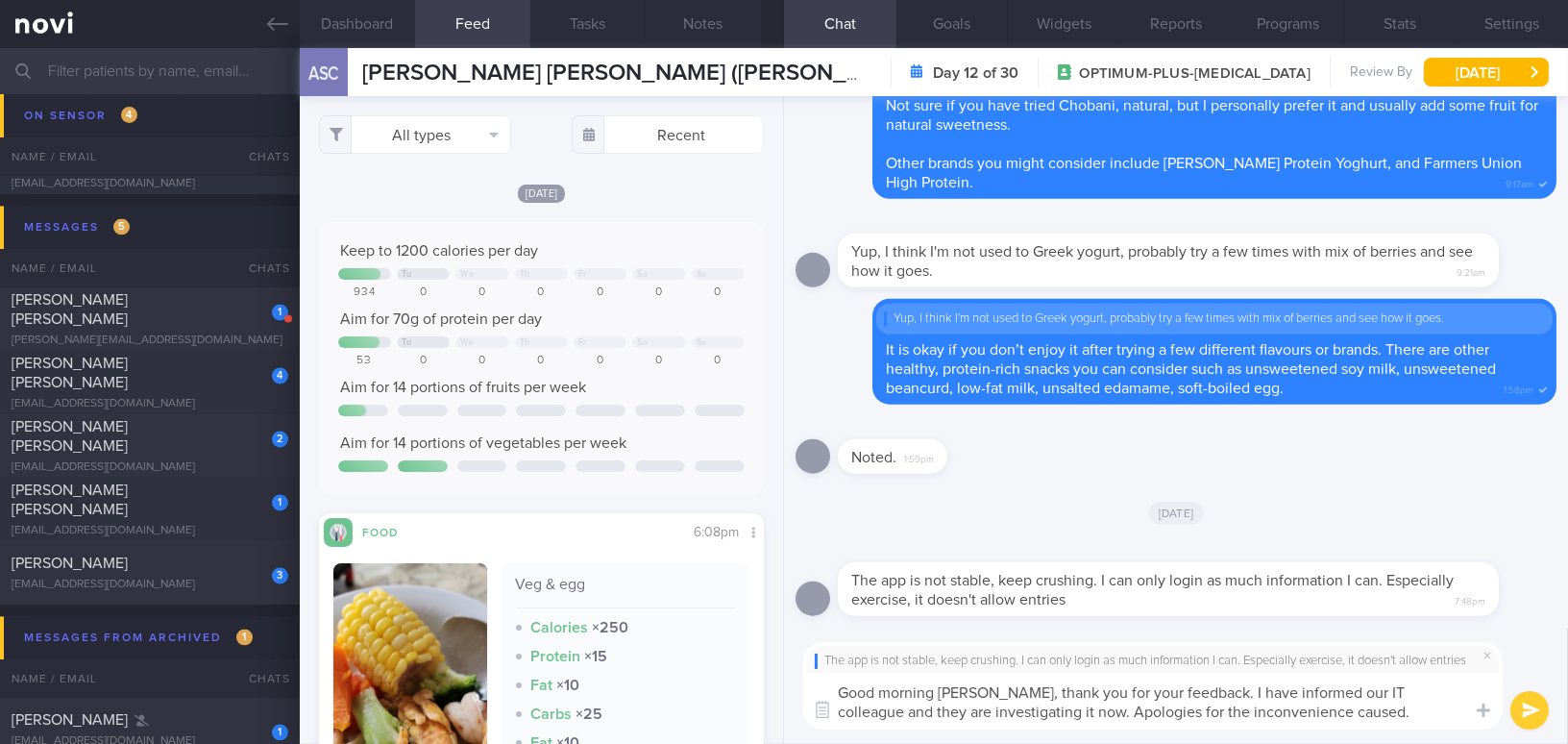 drag, startPoint x: 985, startPoint y: 694, endPoint x: 1313, endPoint y: 709, distance: 328.34281 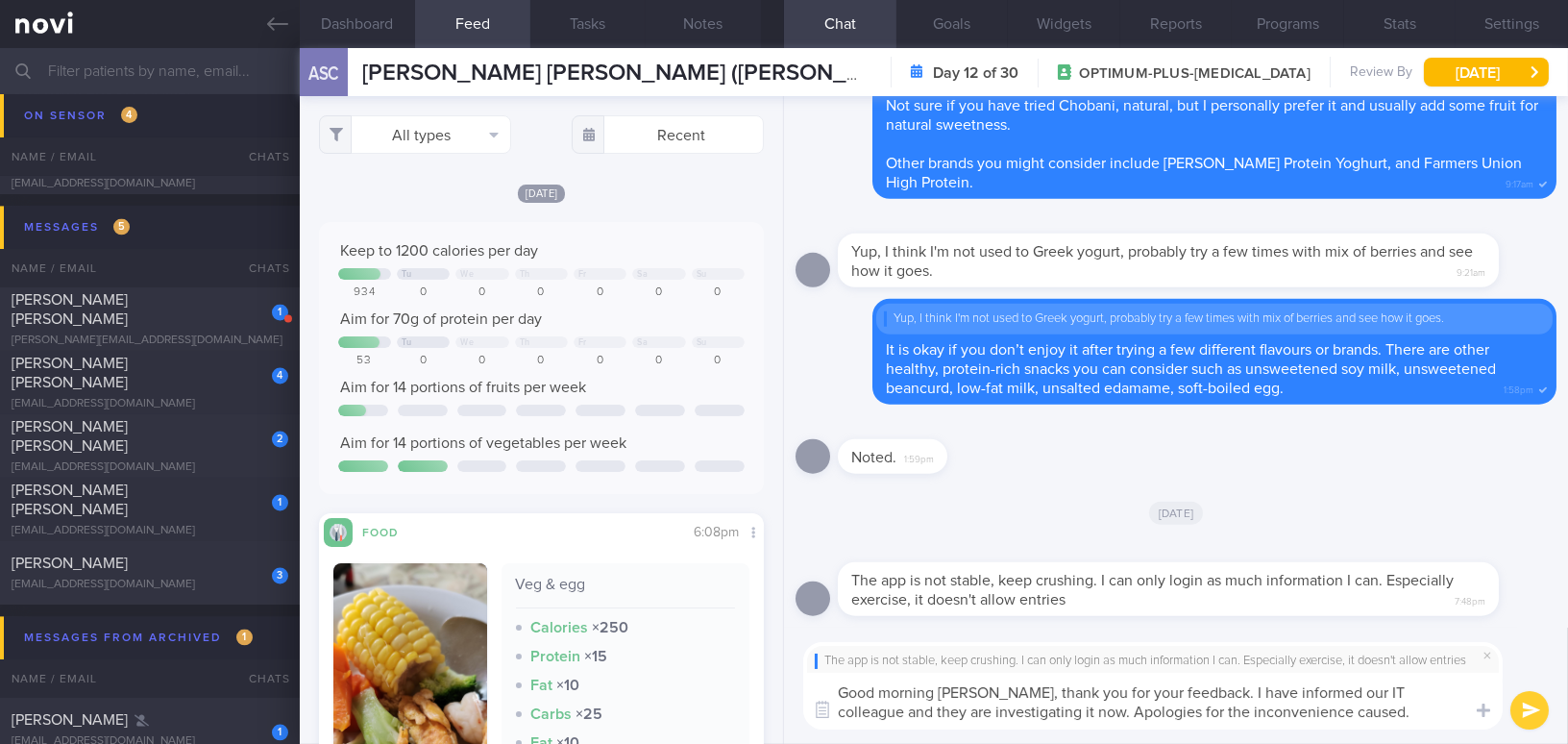 drag, startPoint x: 986, startPoint y: 694, endPoint x: 1276, endPoint y: 723, distance: 291.44639 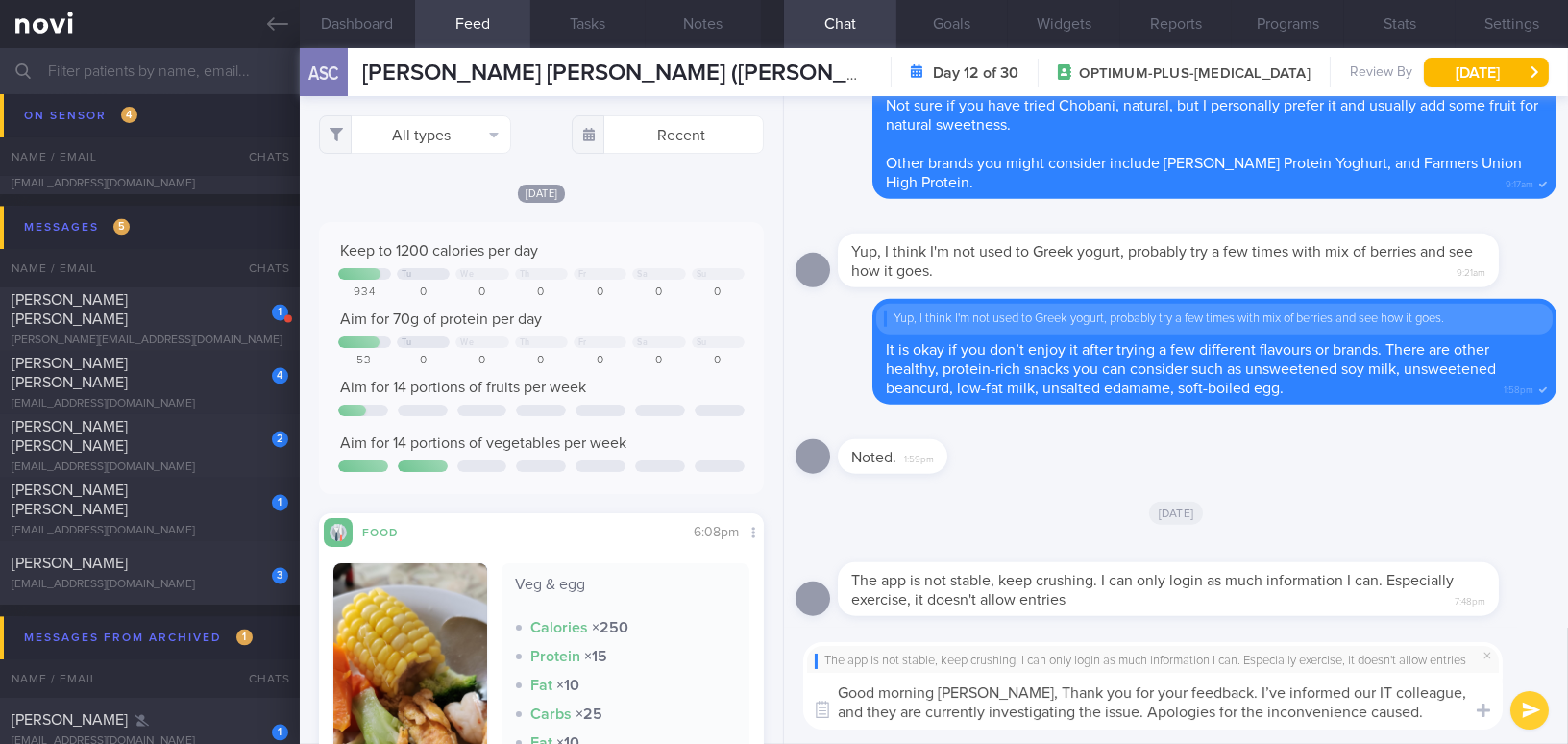 click on "Good morning [PERSON_NAME], Thank you for your feedback. I’ve informed our IT colleague, and they are currently investigating the issue. Apologies for the inconvenience caused." at bounding box center [1153, 701] 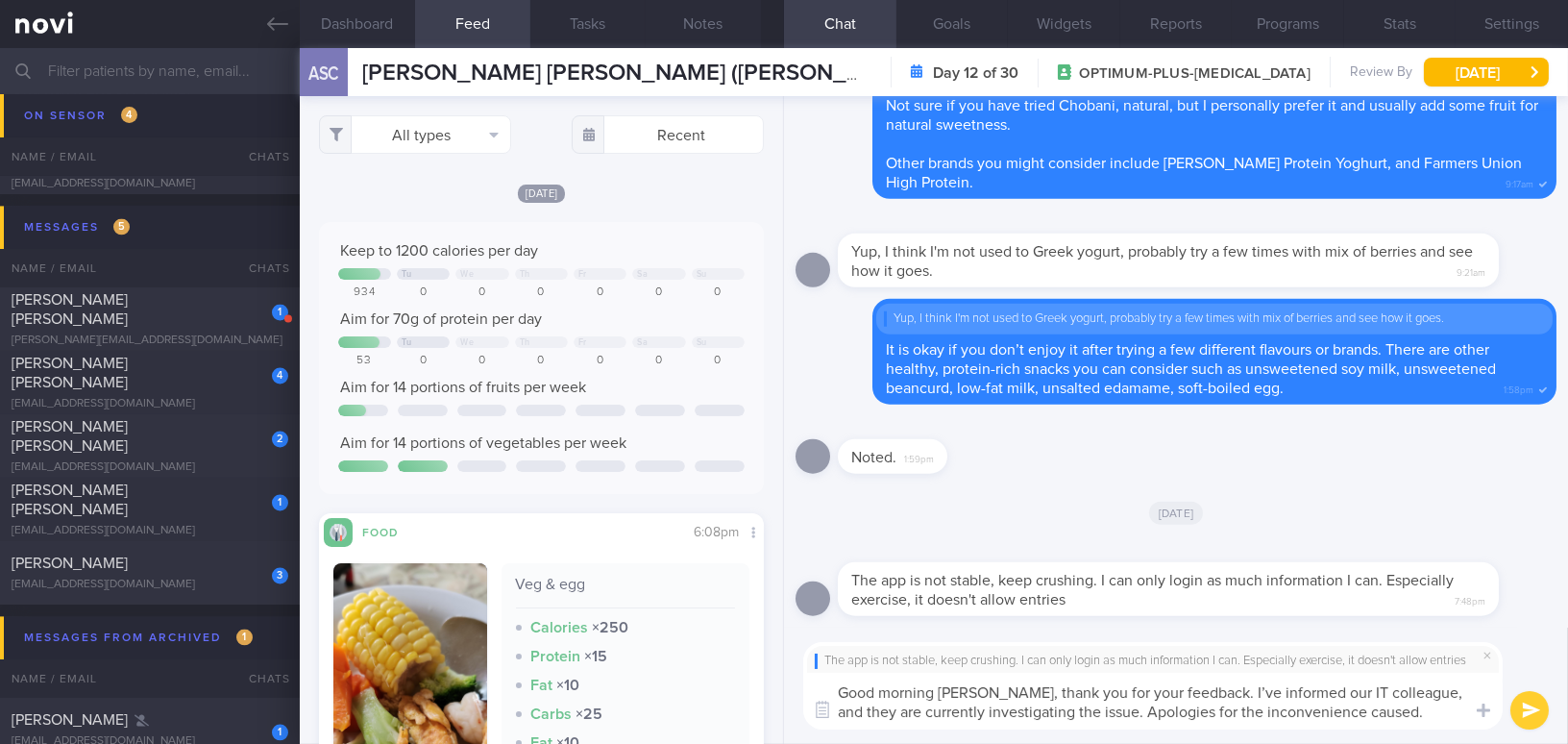 click on "Good morning [PERSON_NAME], thank you for your feedback. I’ve informed our IT colleague, and they are currently investigating the issue. Apologies for the inconvenience caused." at bounding box center (1153, 701) 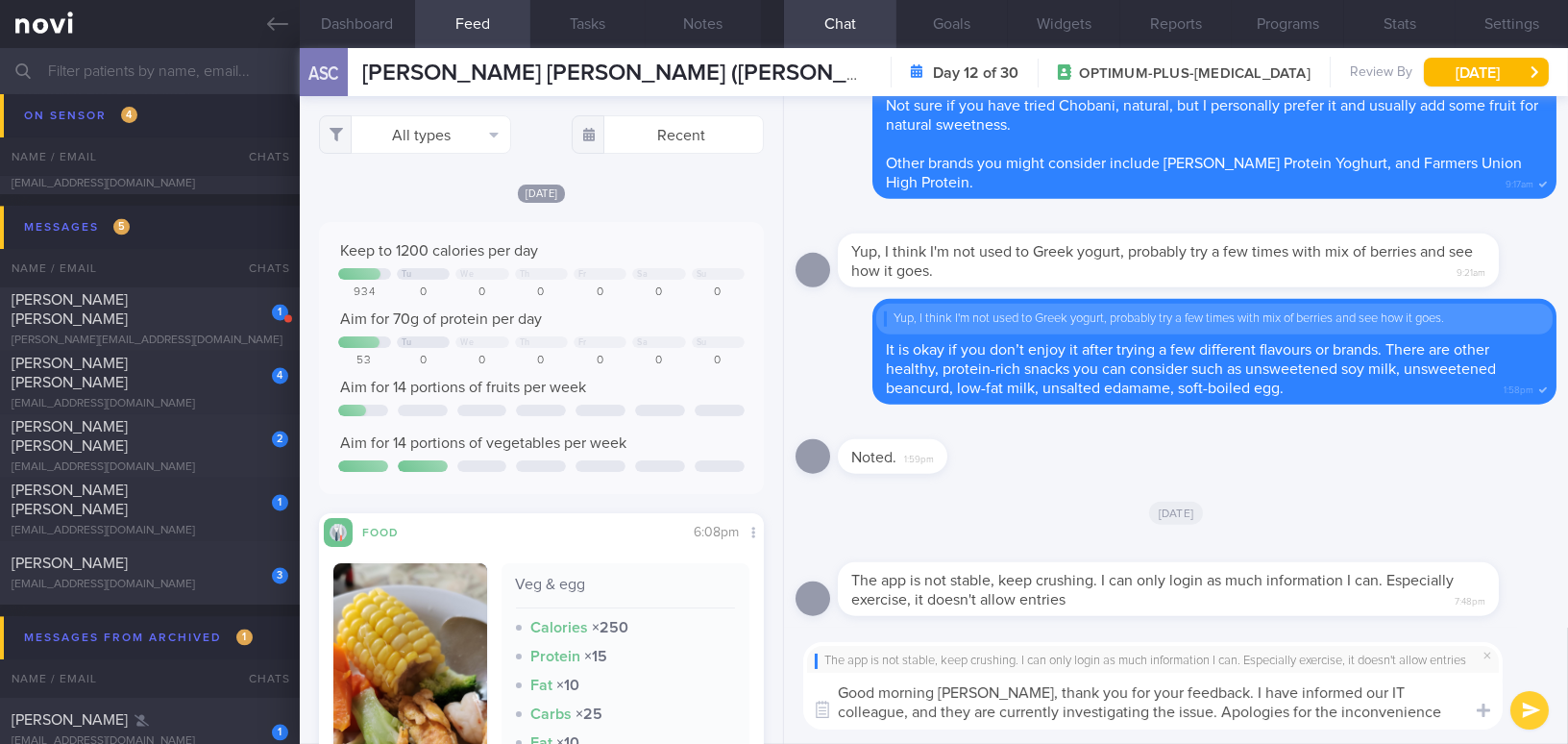 type on "Good morning [PERSON_NAME], thank you for your feedback. I have informed our IT colleague, and they are currently investigating the issue. Apologies for the inconvenience caused." 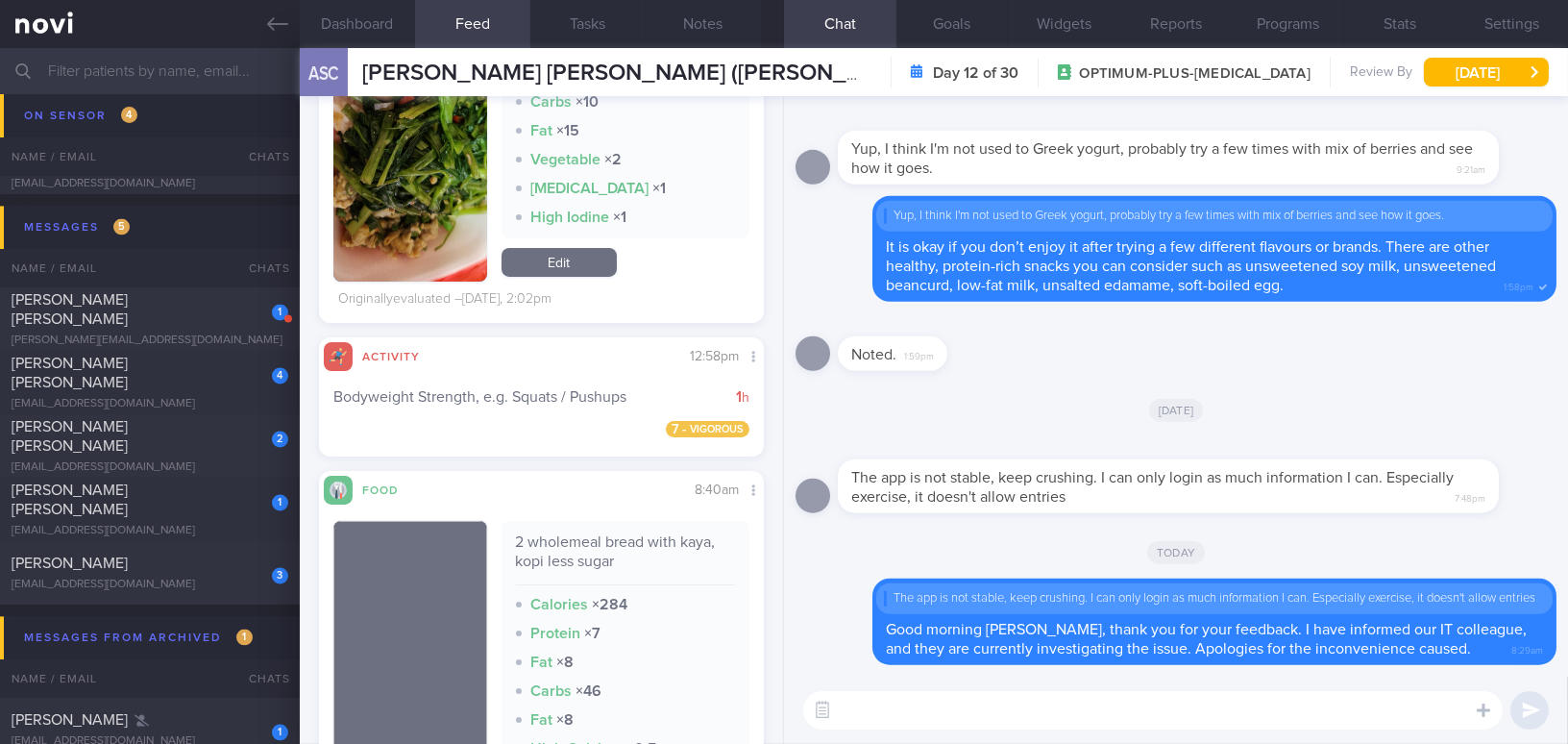 scroll, scrollTop: 1660, scrollLeft: 0, axis: vertical 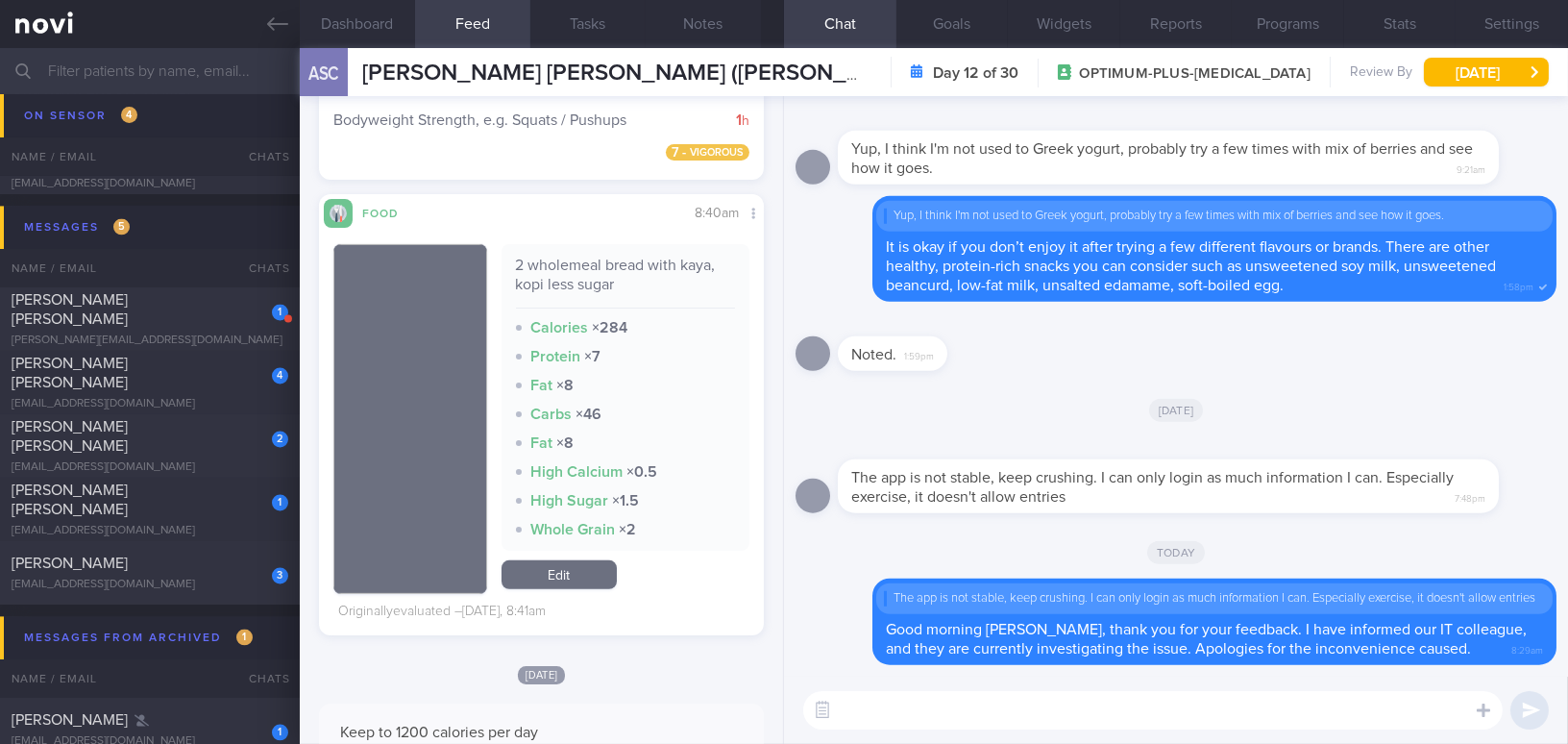 click at bounding box center (1153, 710) 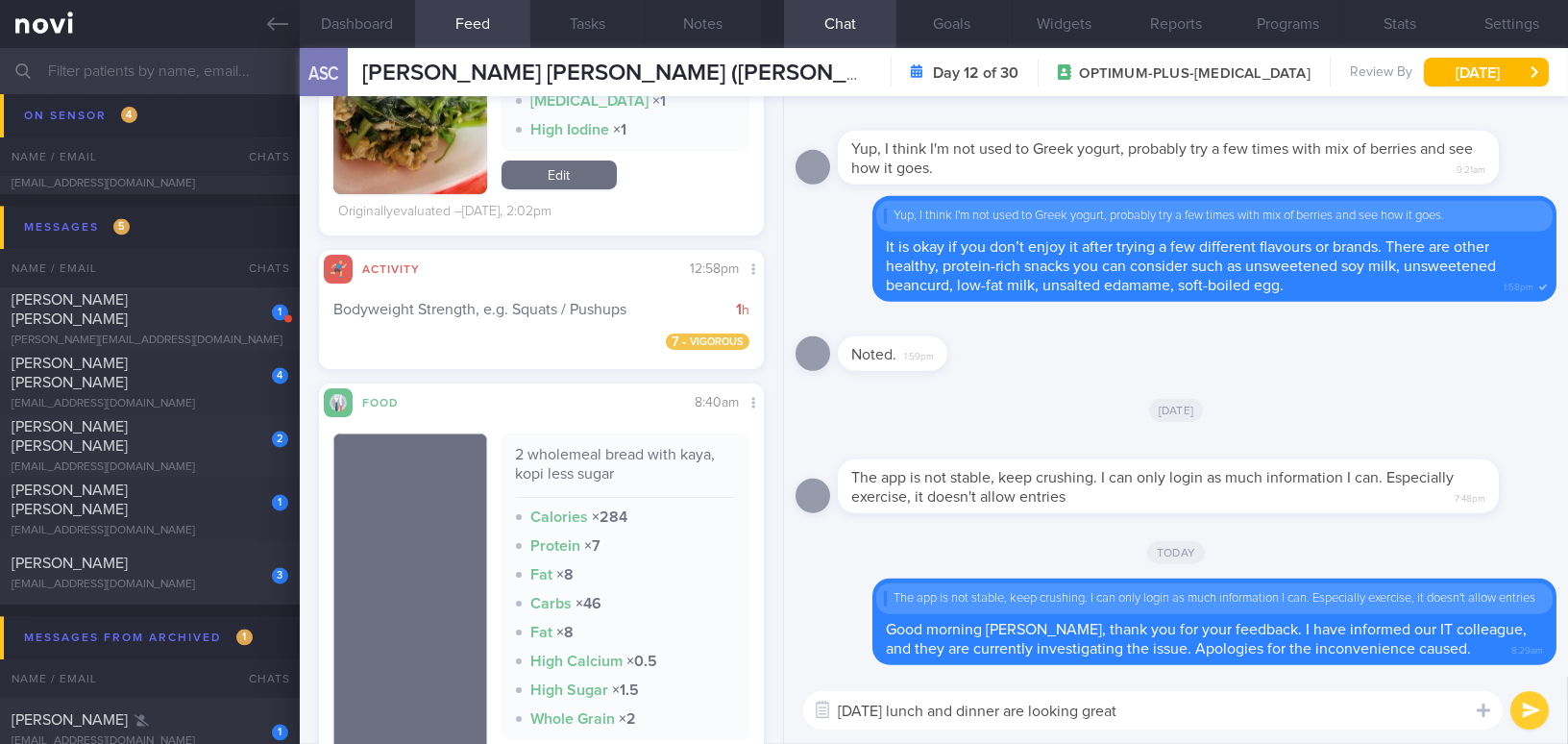 scroll, scrollTop: 1135, scrollLeft: 0, axis: vertical 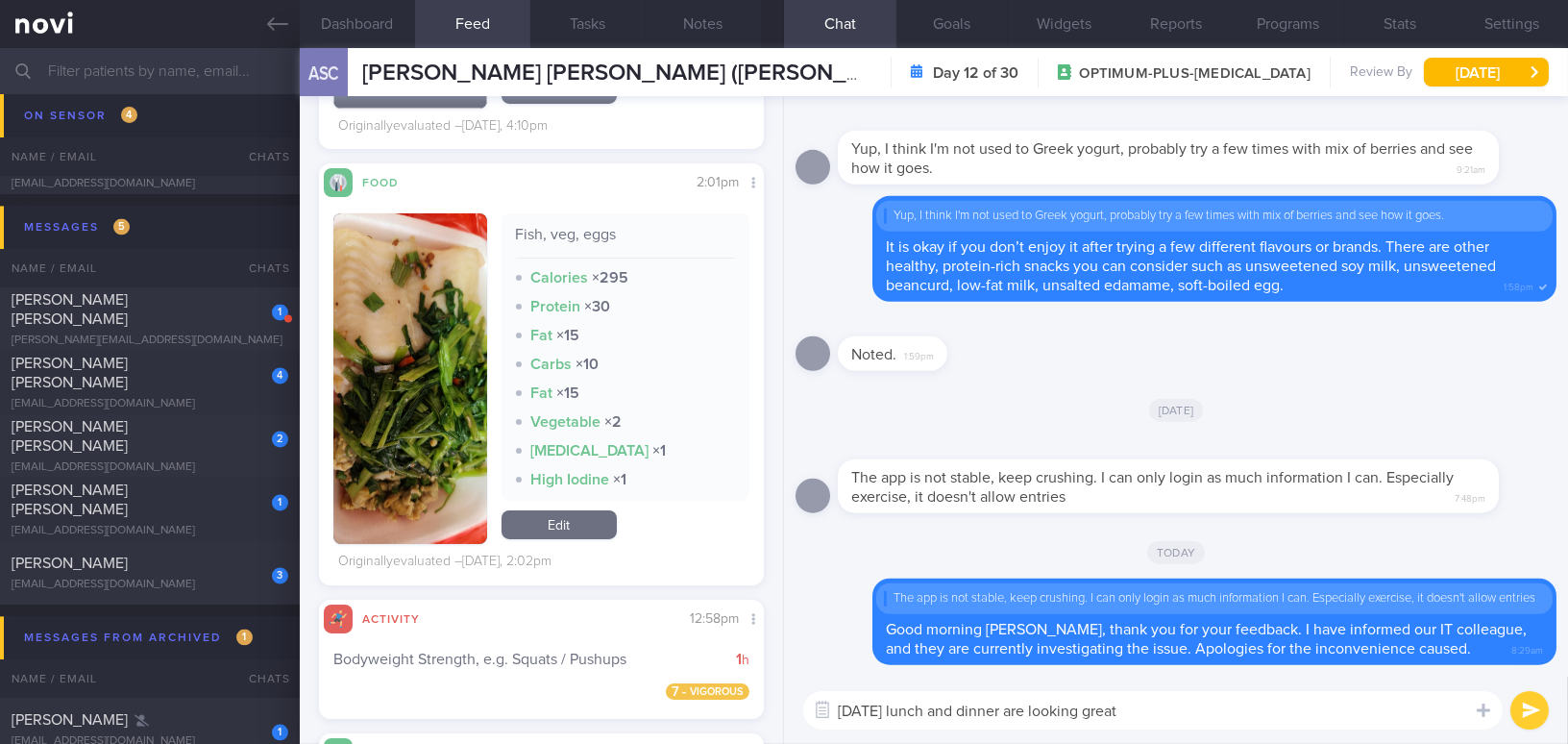 click at bounding box center (410, 379) 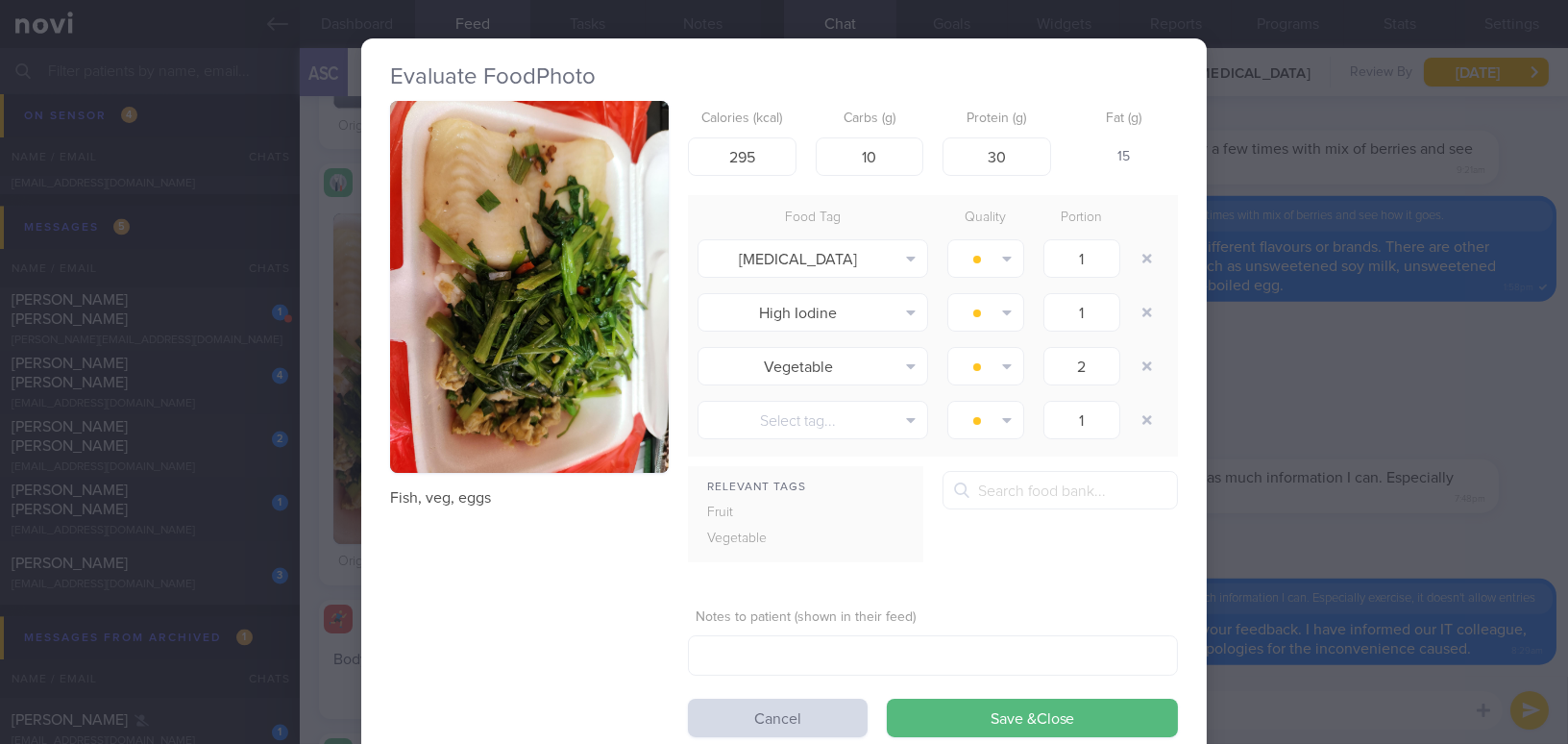 click on "Evaluate Food  Photo
Fish, veg, eggs
Calories (kcal)
295
Carbs (g)
10
Protein (g)
30
Fat (g)
15
Food Tag
Quality
Portion
[MEDICAL_DATA]
Alcohol
Fried
Fruit
Healthy Fats
High Calcium
[MEDICAL_DATA]
High Fat" at bounding box center [784, 372] 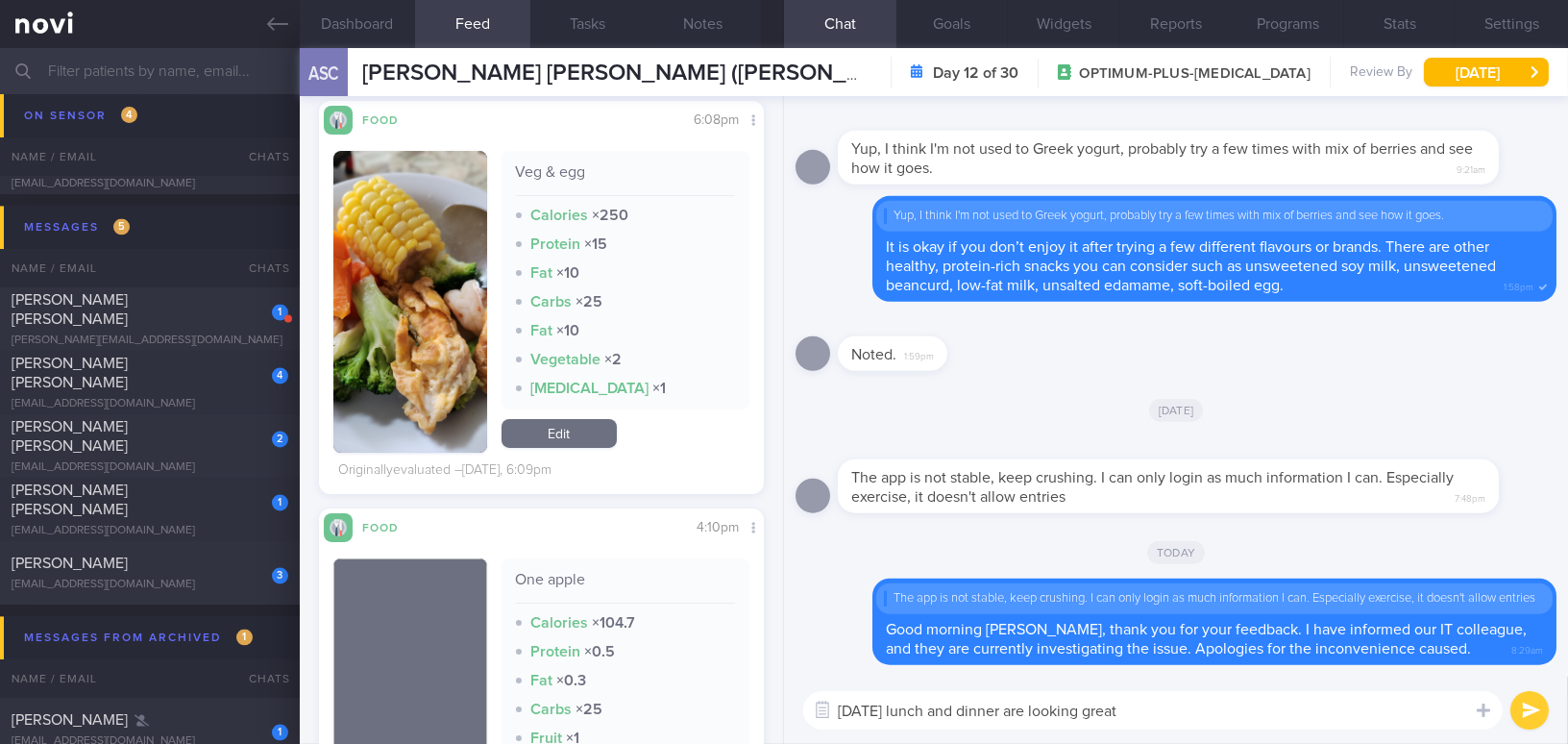 scroll, scrollTop: 349, scrollLeft: 0, axis: vertical 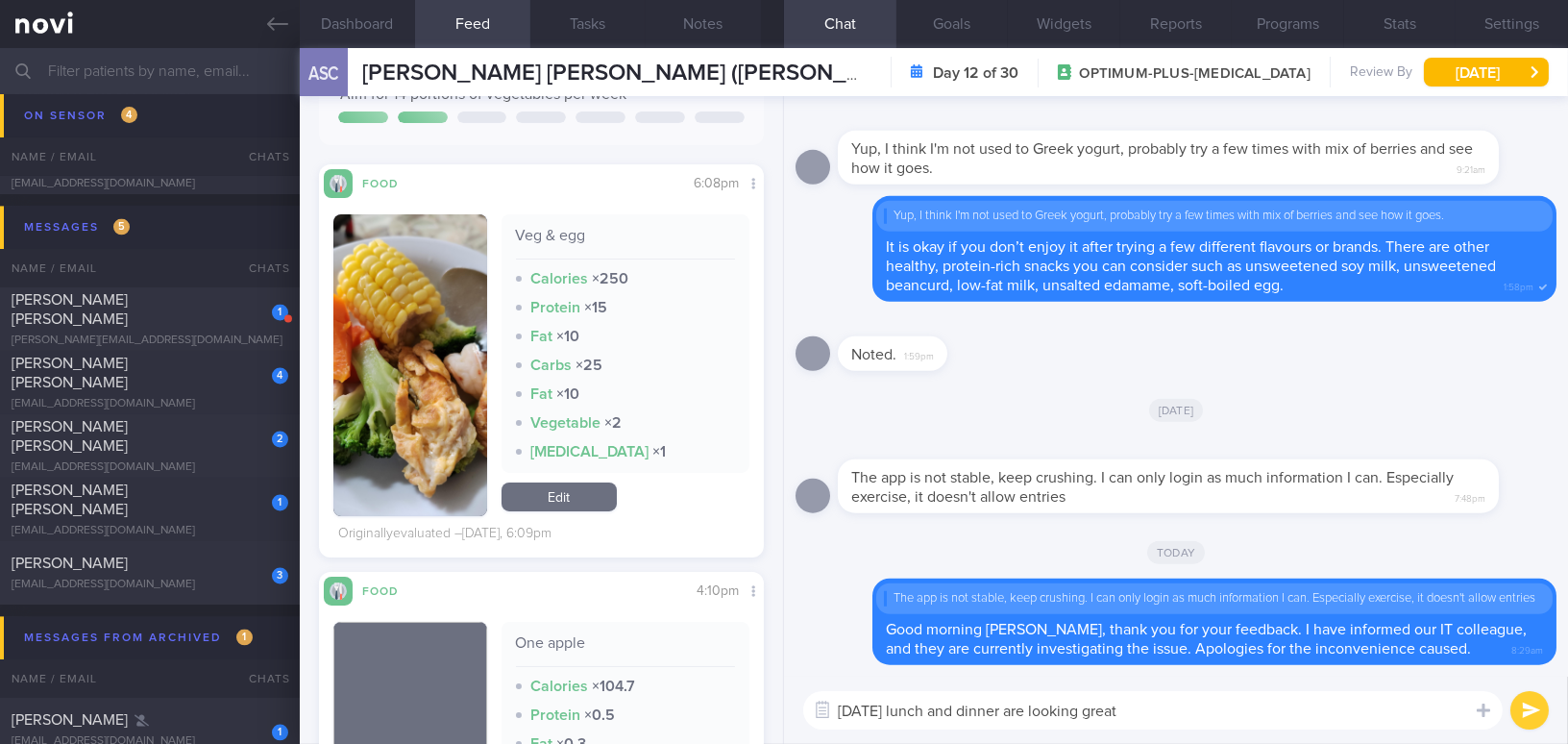 click at bounding box center [410, 365] 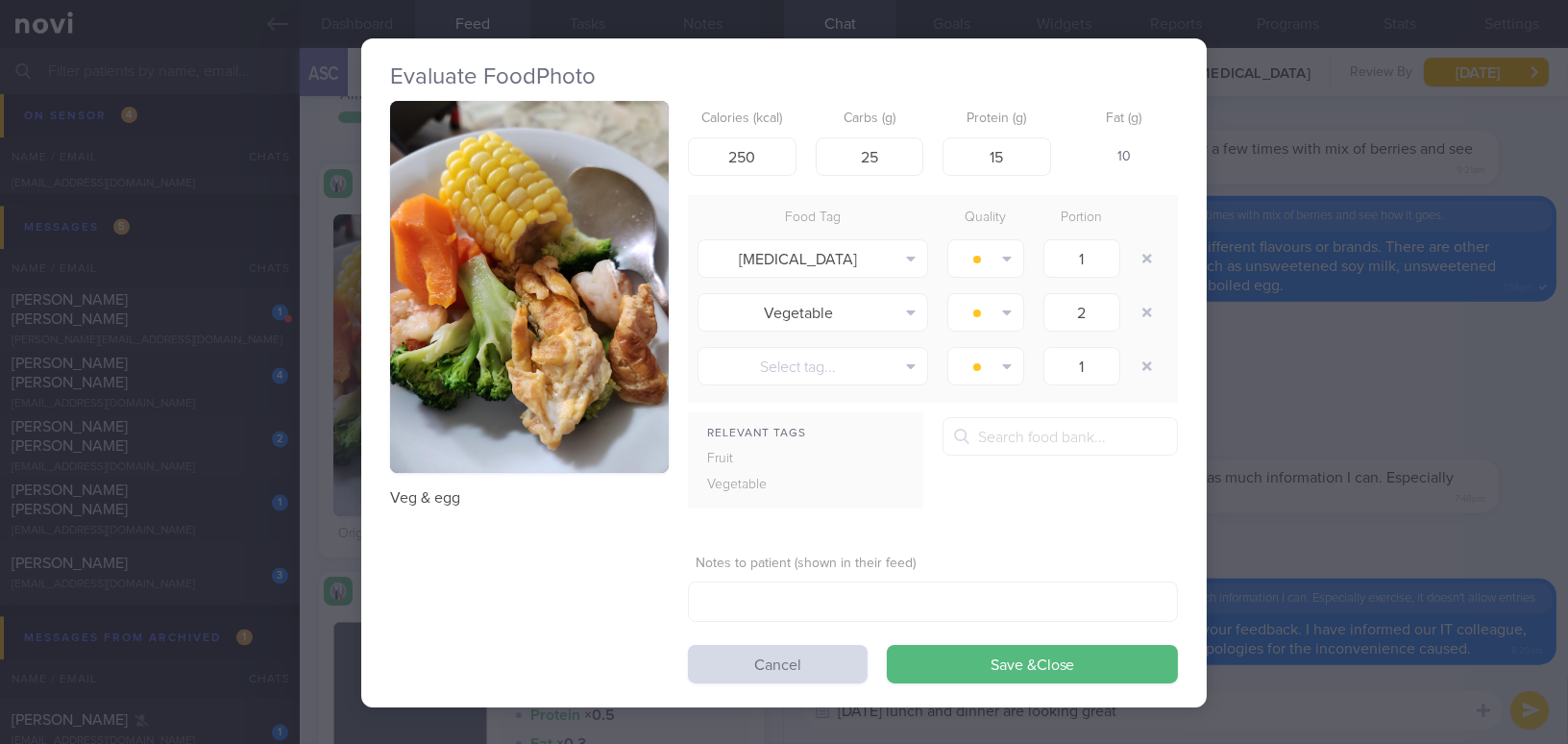click at bounding box center [529, 286] 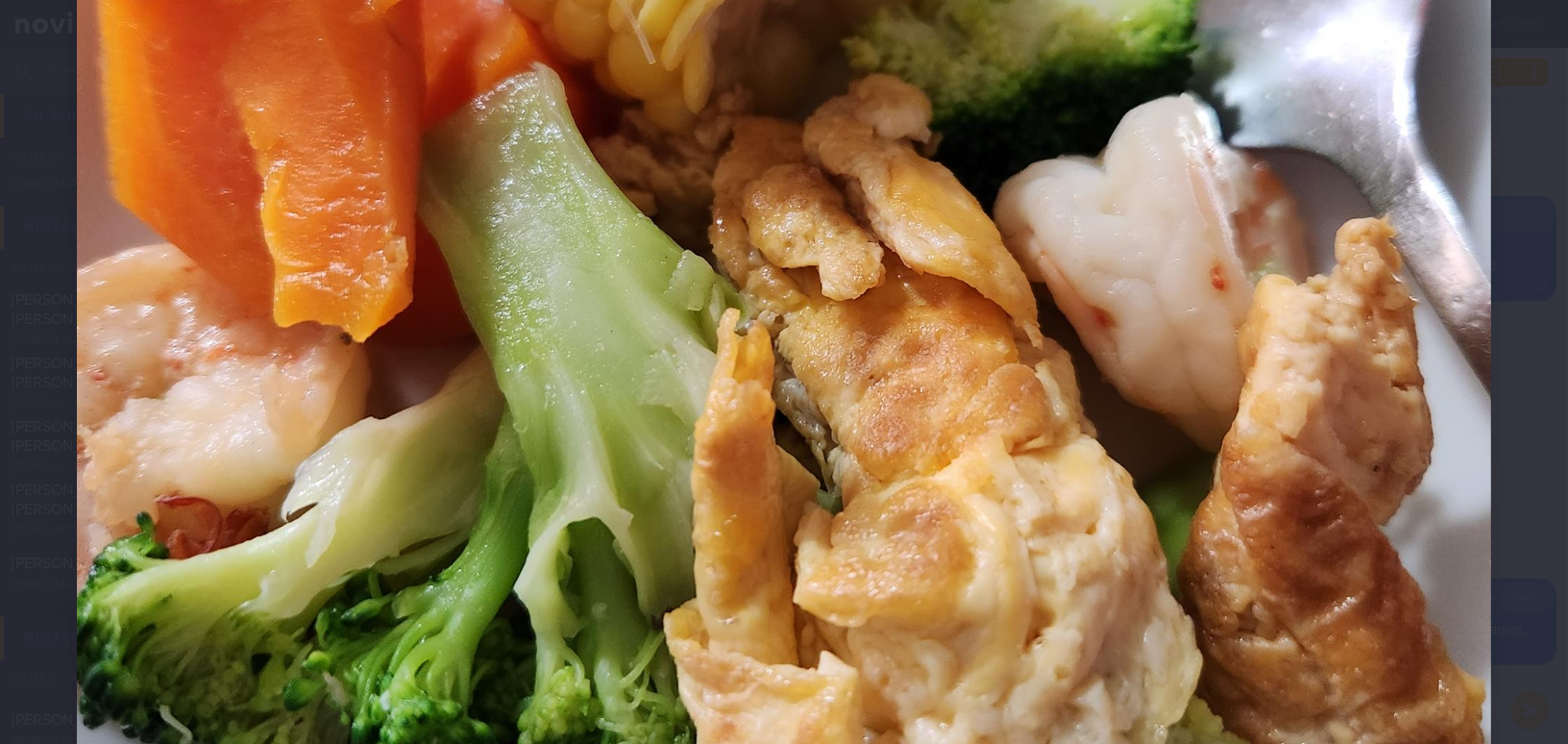scroll, scrollTop: 1048, scrollLeft: 0, axis: vertical 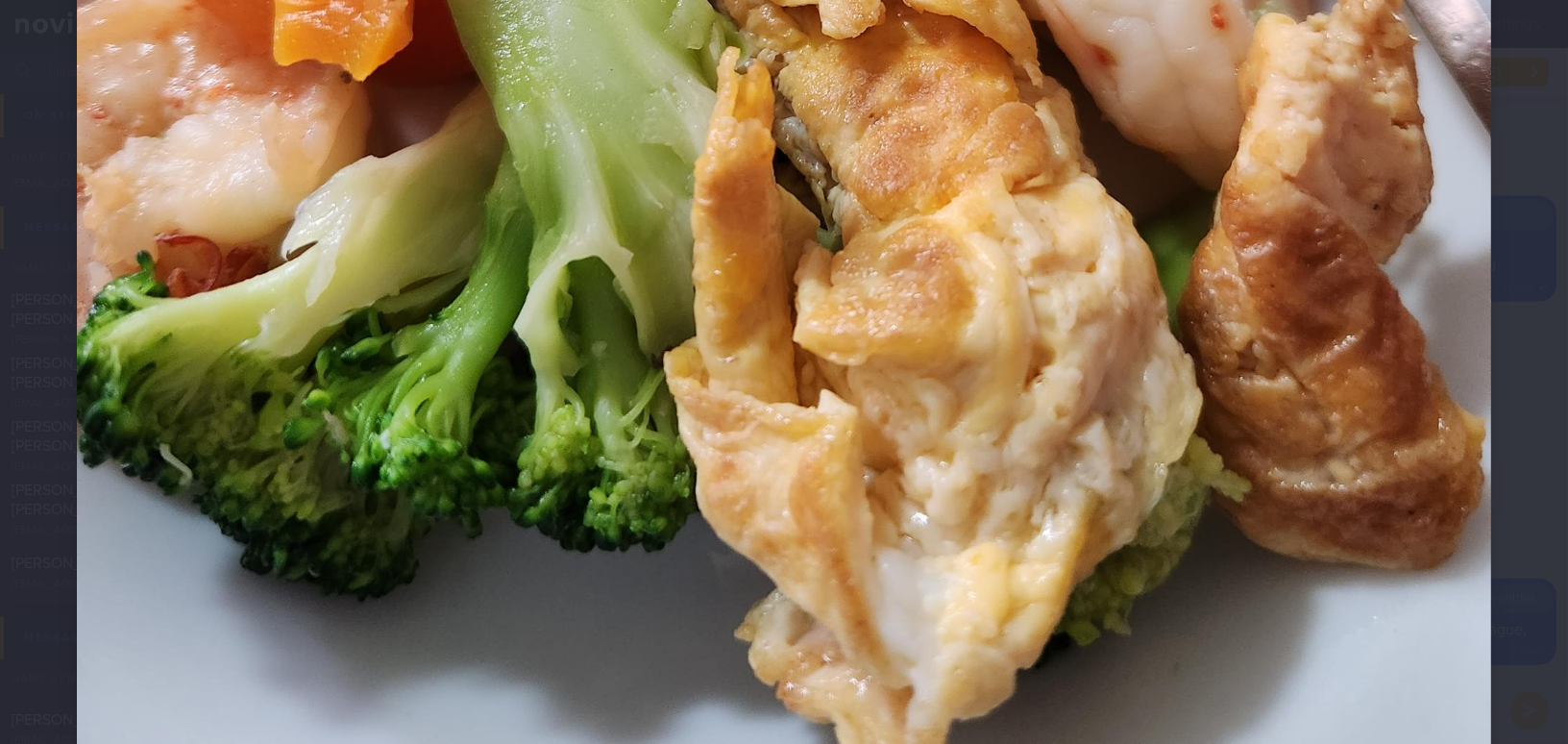 click at bounding box center [784, -28] 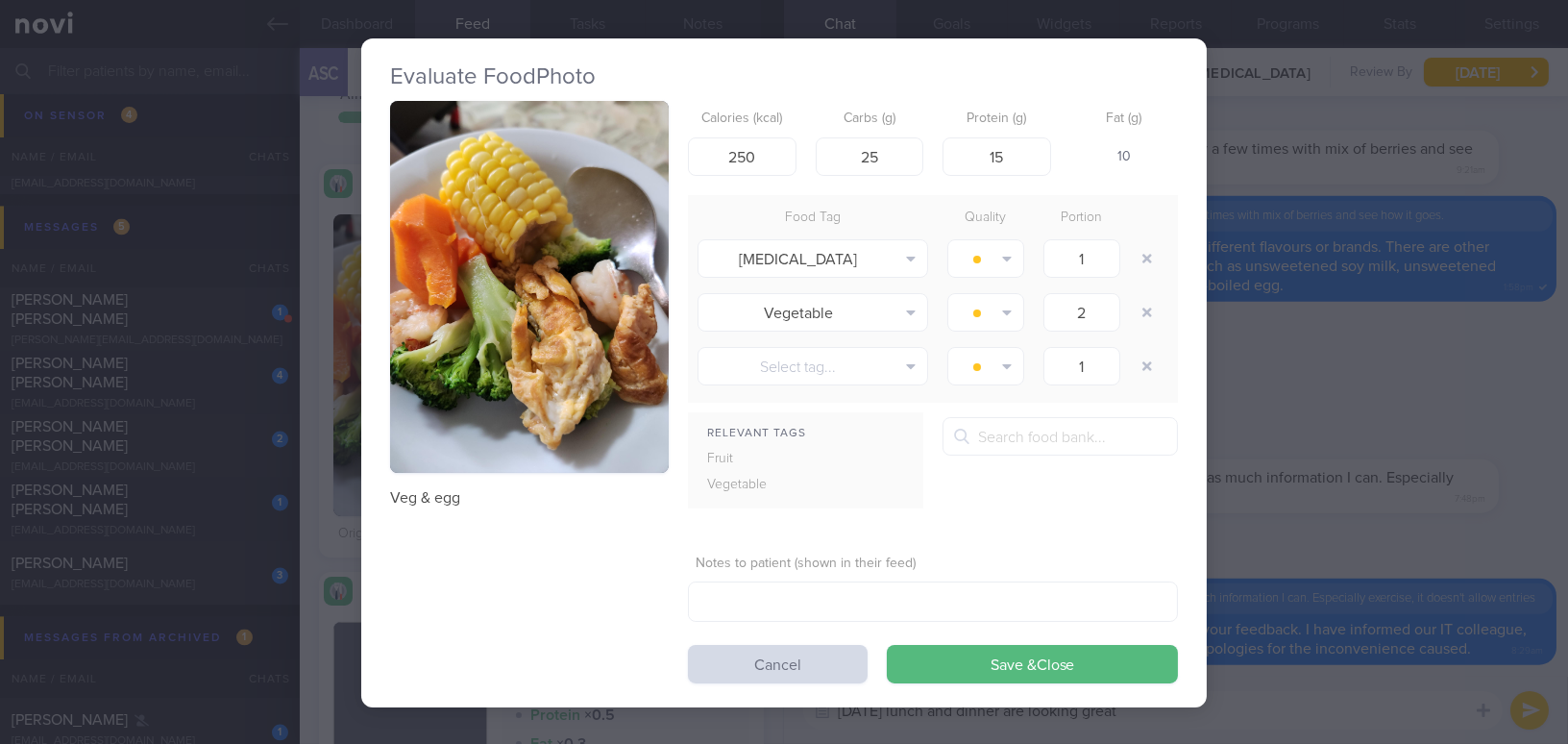 click on "Evaluate Food  Photo
Veg & egg
Calories (kcal)
250
Carbs (g)
25
Protein (g)
15
Fat (g)
10
Food Tag
Quality
Portion
[MEDICAL_DATA]
Alcohol
Fried
Fruit
Healthy Fats
High Calcium
[MEDICAL_DATA]
High Fat" at bounding box center (784, 372) 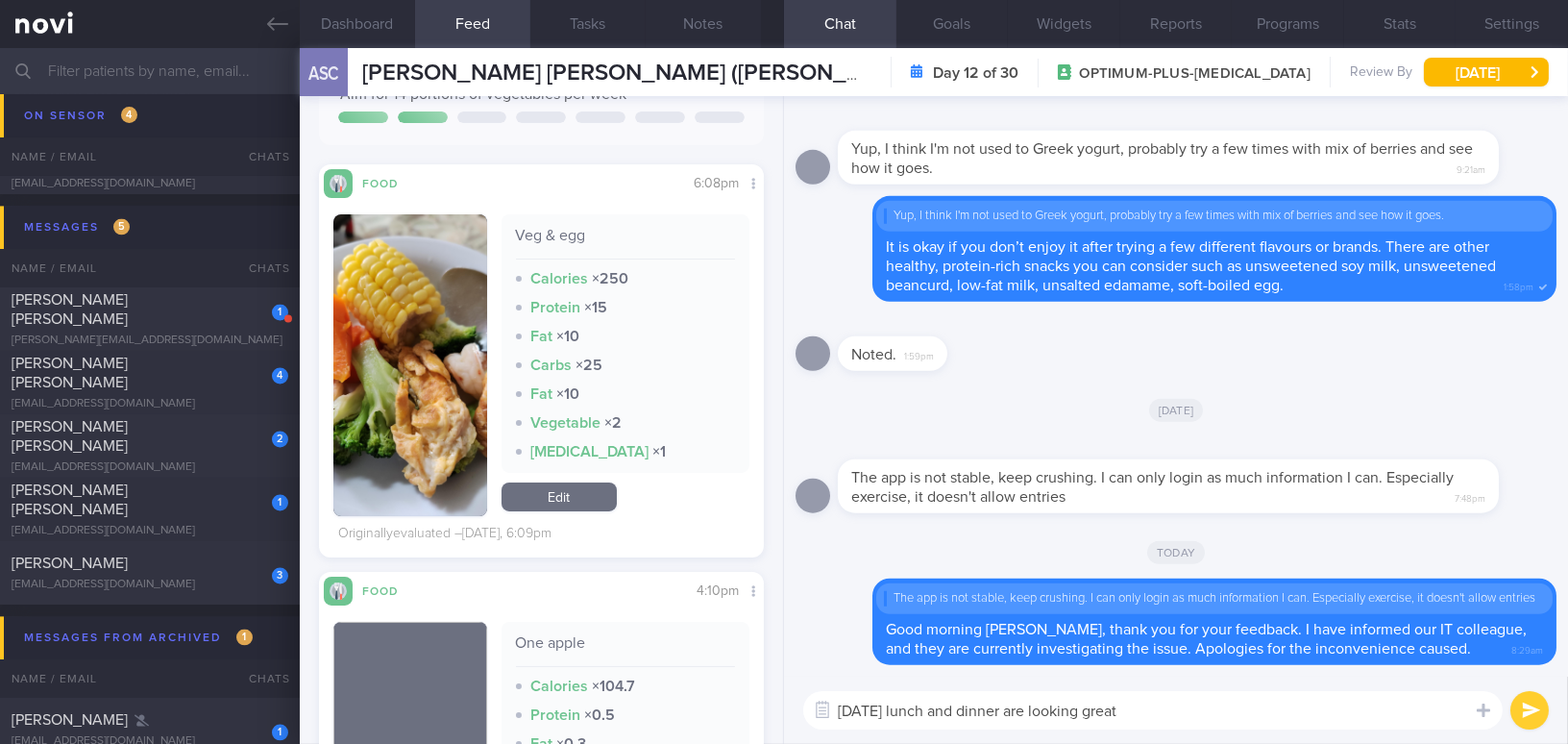 click on "[DATE] lunch and dinner are looking great" at bounding box center [1153, 710] 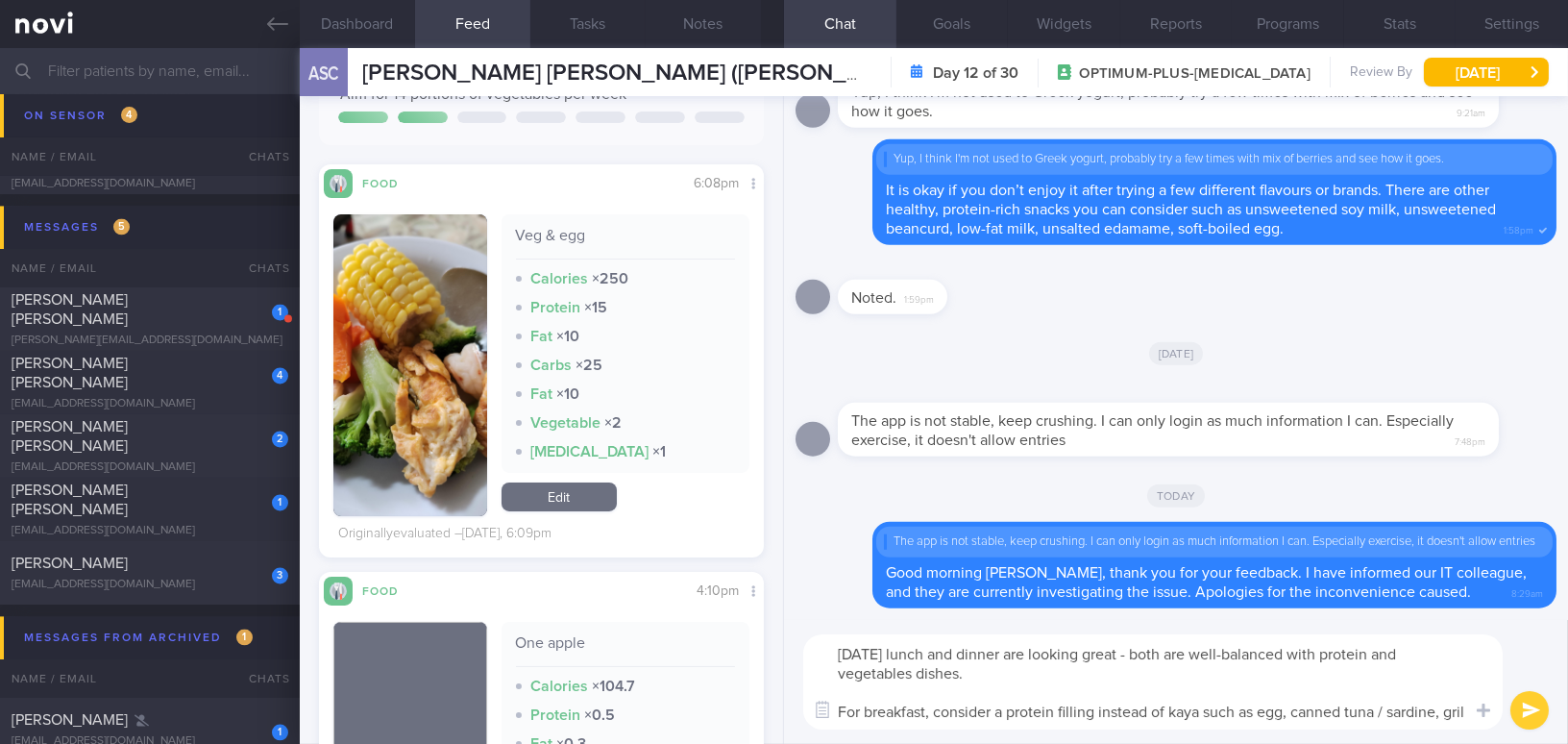 scroll, scrollTop: 0, scrollLeft: 0, axis: both 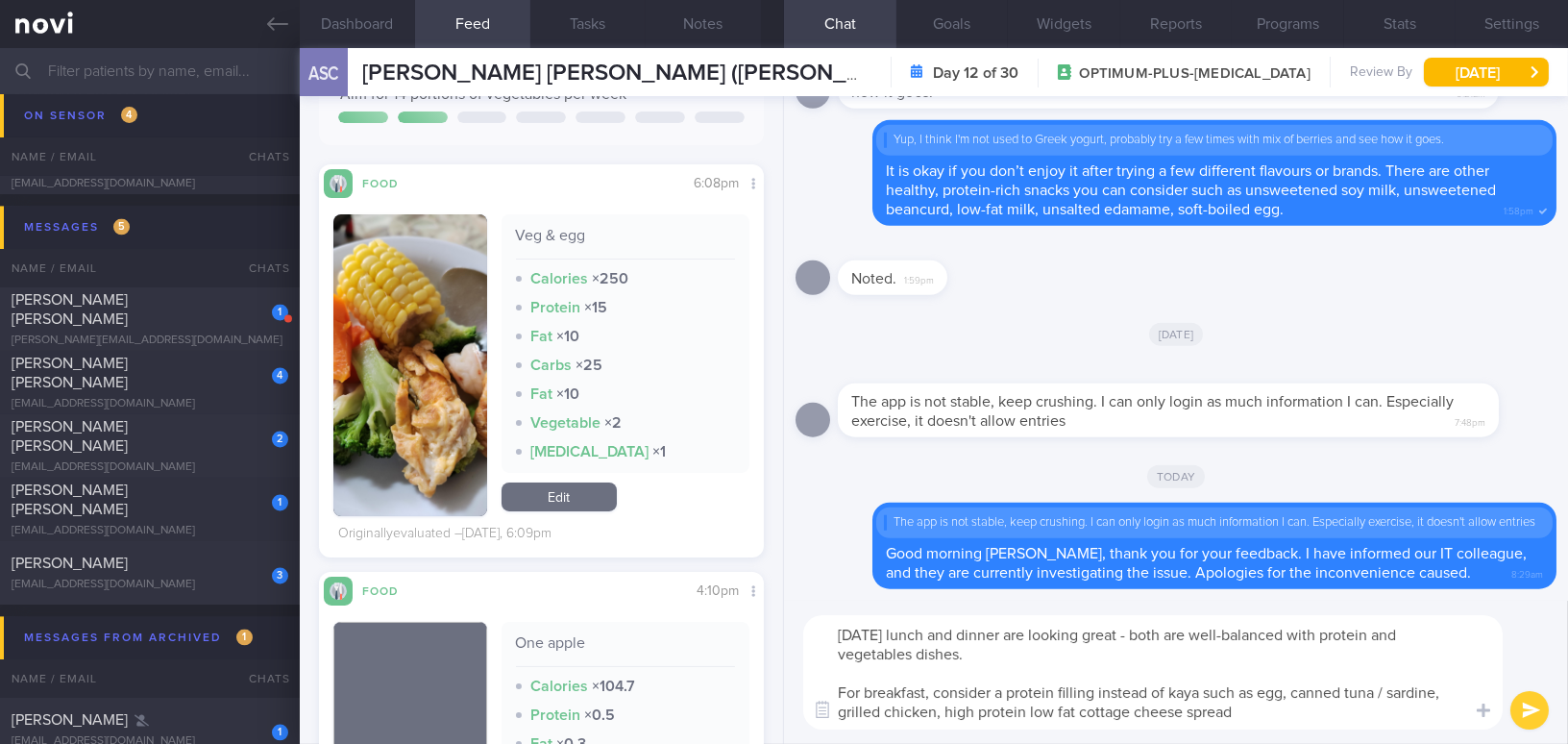 type on "[DATE] lunch and dinner are looking great - both are well-balanced with protein and vegetables dishes.
For breakfast, consider a protein filling instead of kaya such as egg, canned tuna / sardine, grilled chicken, high protein low fat cottage cheese spread." 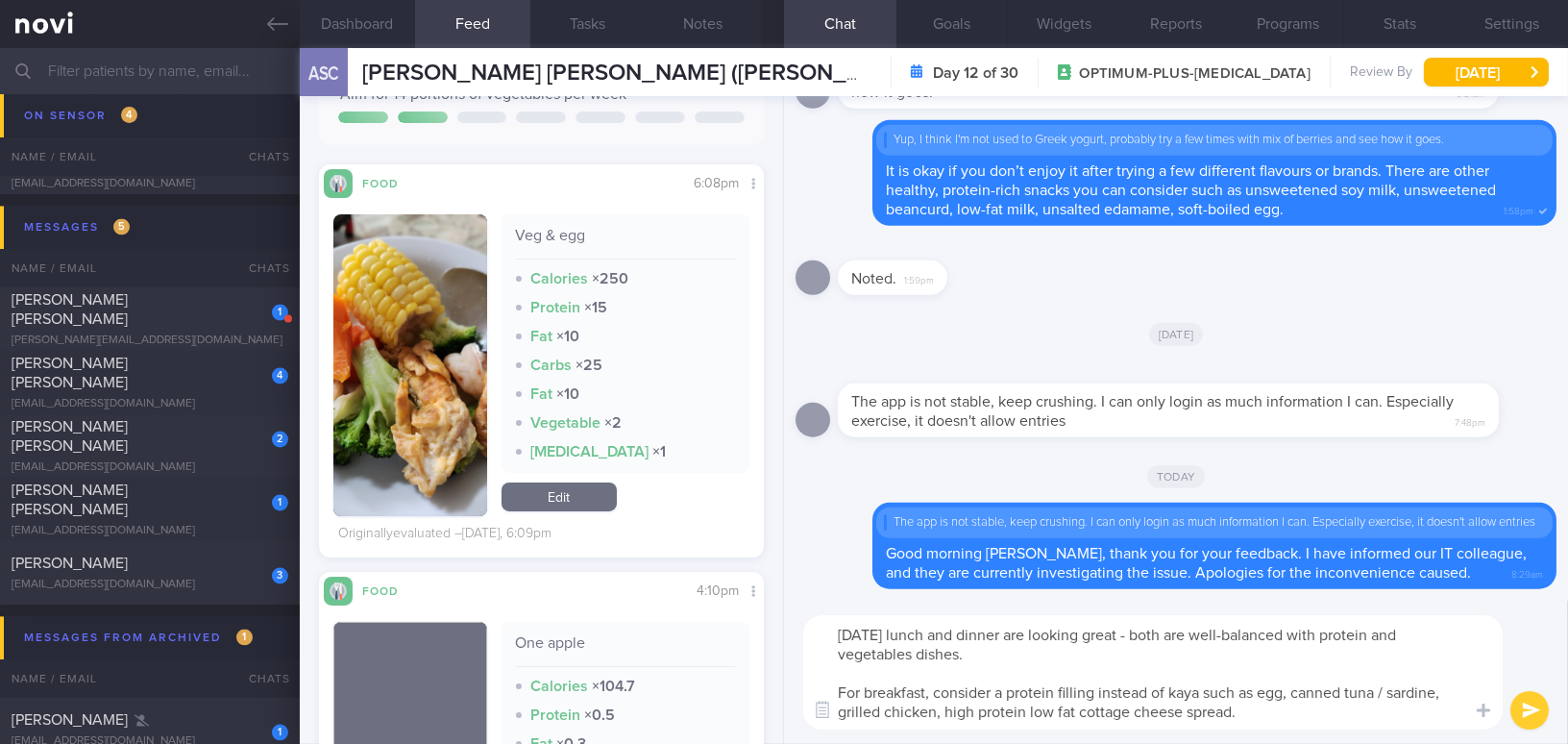 drag, startPoint x: 1259, startPoint y: 722, endPoint x: 822, endPoint y: 631, distance: 446.37428 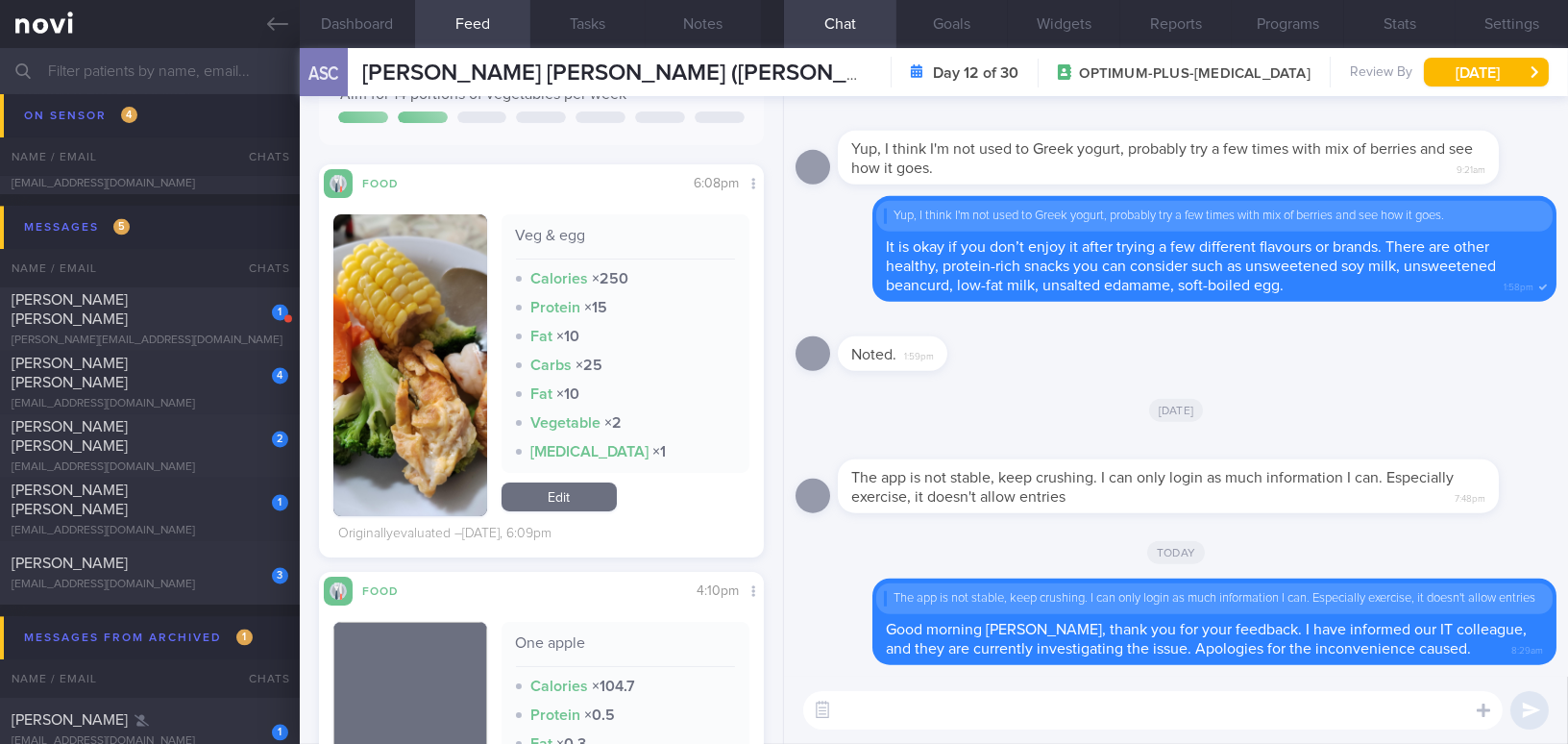 click at bounding box center [1153, 710] 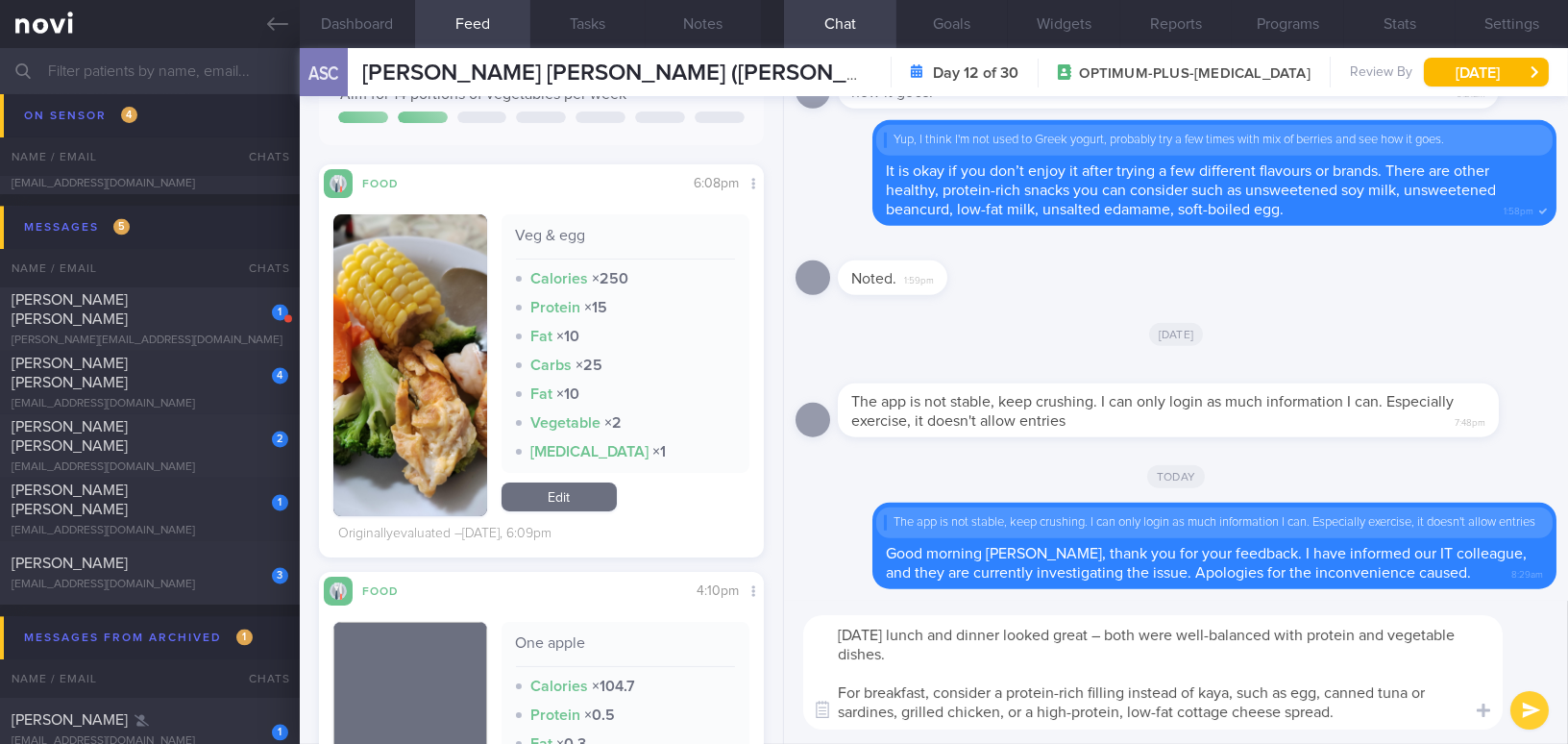 scroll, scrollTop: 0, scrollLeft: 0, axis: both 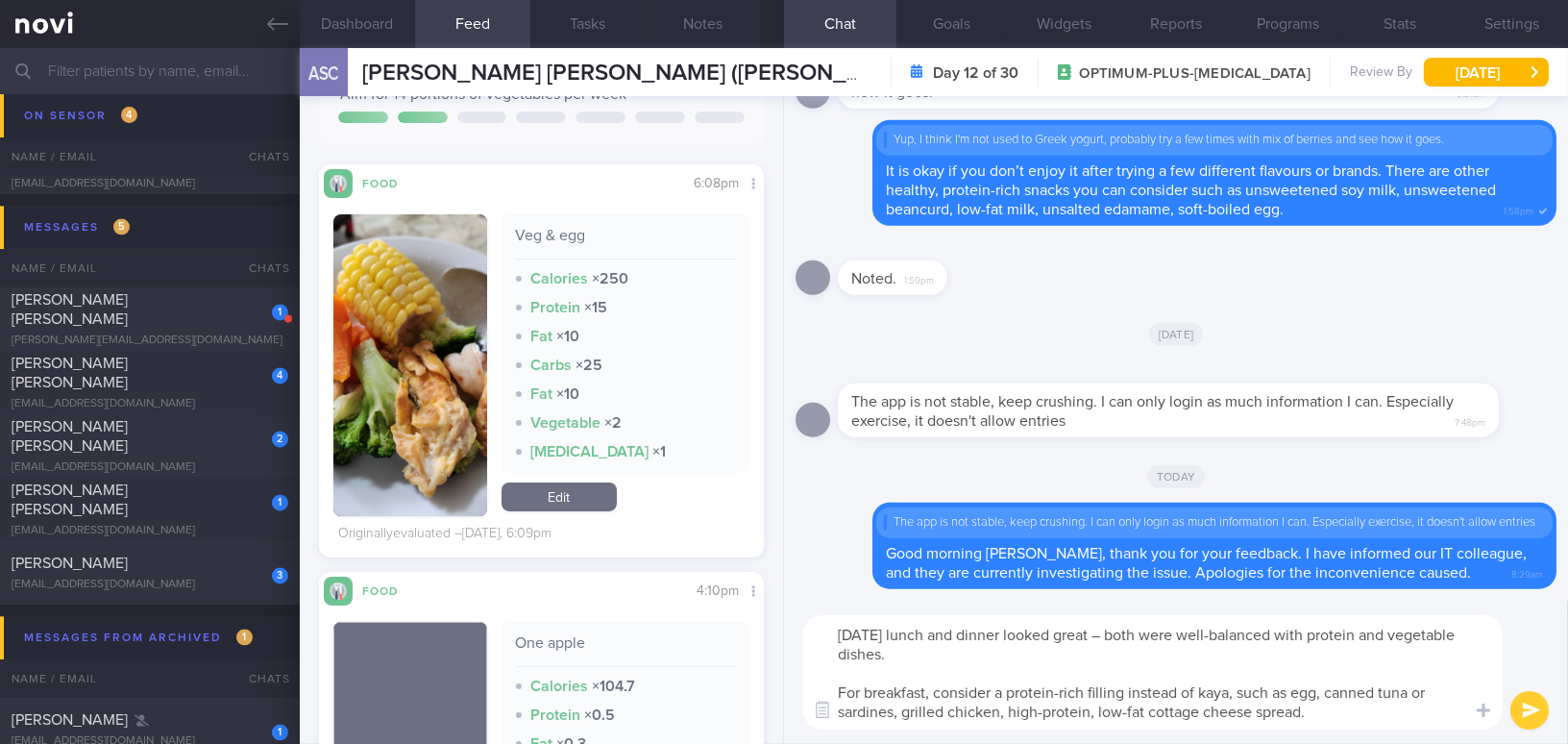 type on "[DATE] lunch and dinner looked great – both were well-balanced with protein and vegetable dishes.
For breakfast, consider a protein-rich filling instead of kaya, such as egg, canned tuna or sardines, grilled chicken, high-protein, low-fat cottage cheese spread." 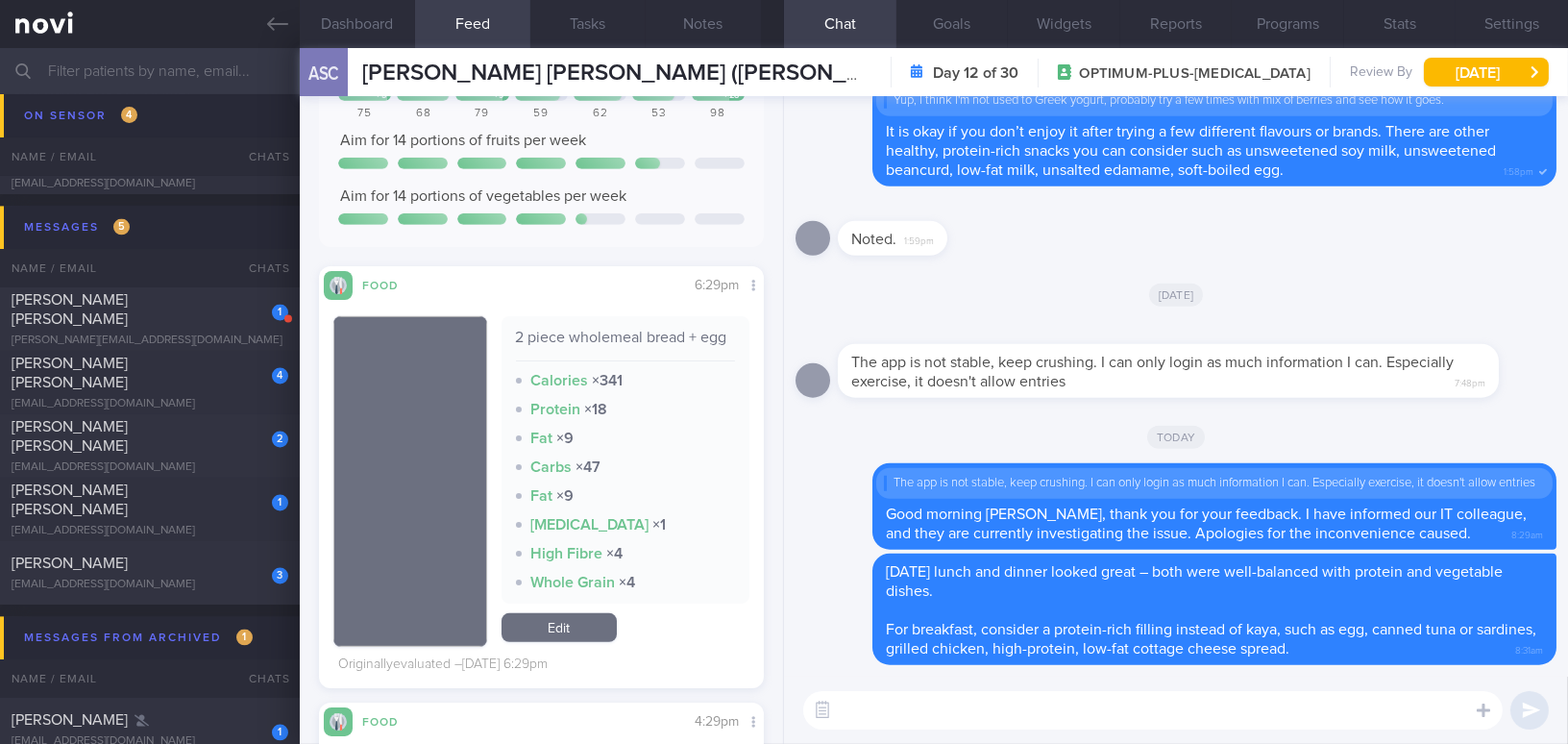 scroll, scrollTop: 2359, scrollLeft: 0, axis: vertical 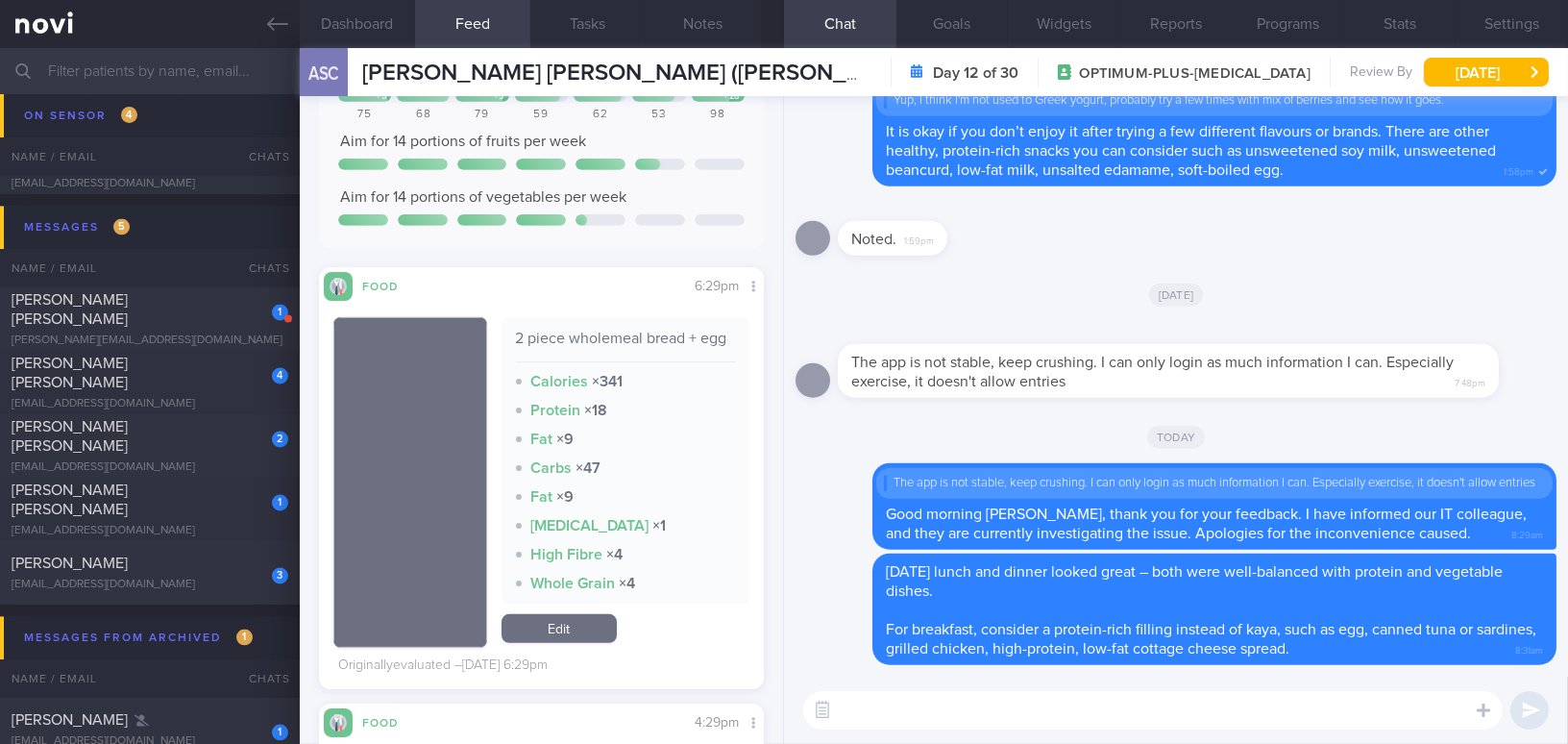 click on "Today" at bounding box center [1176, 437] 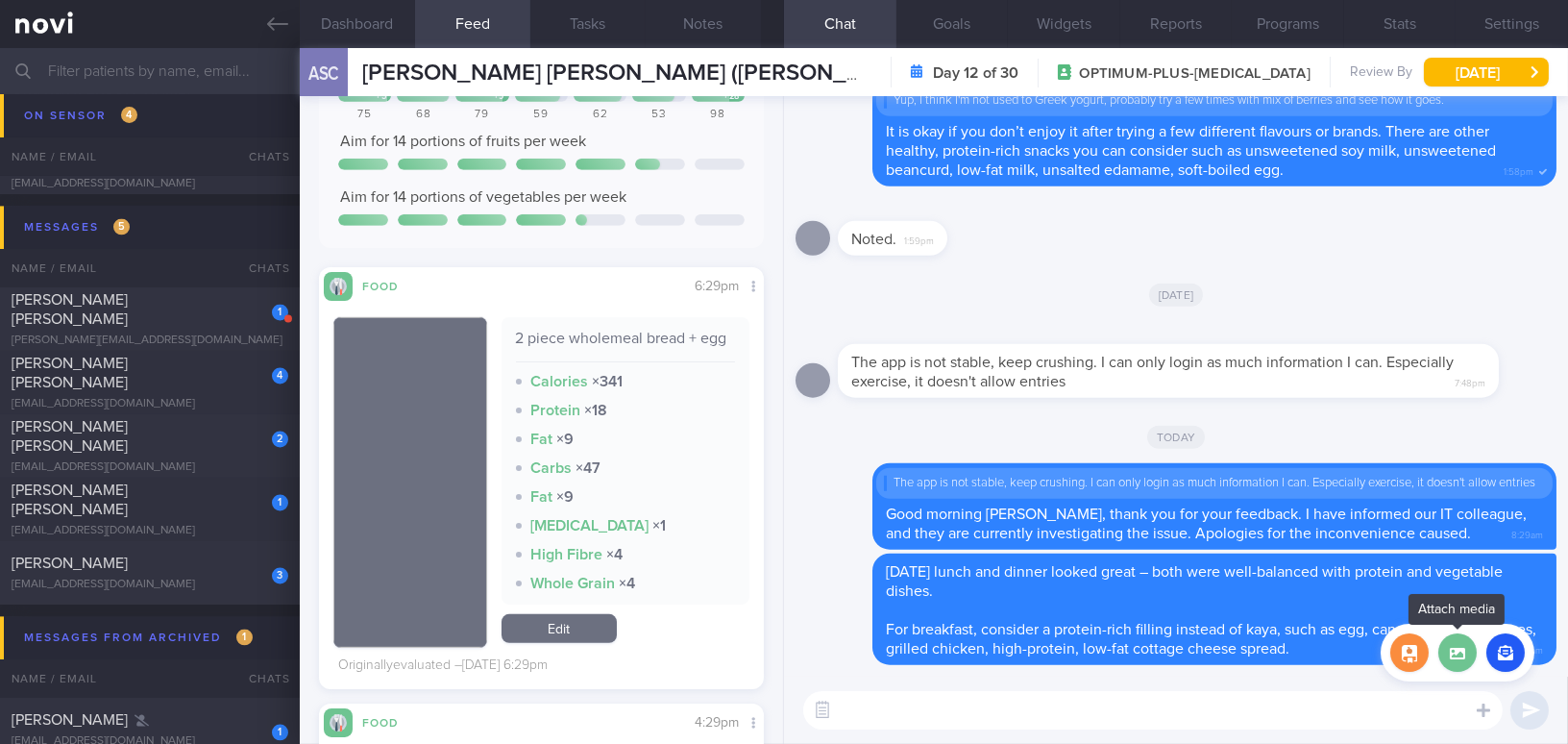 click at bounding box center (1458, 653) 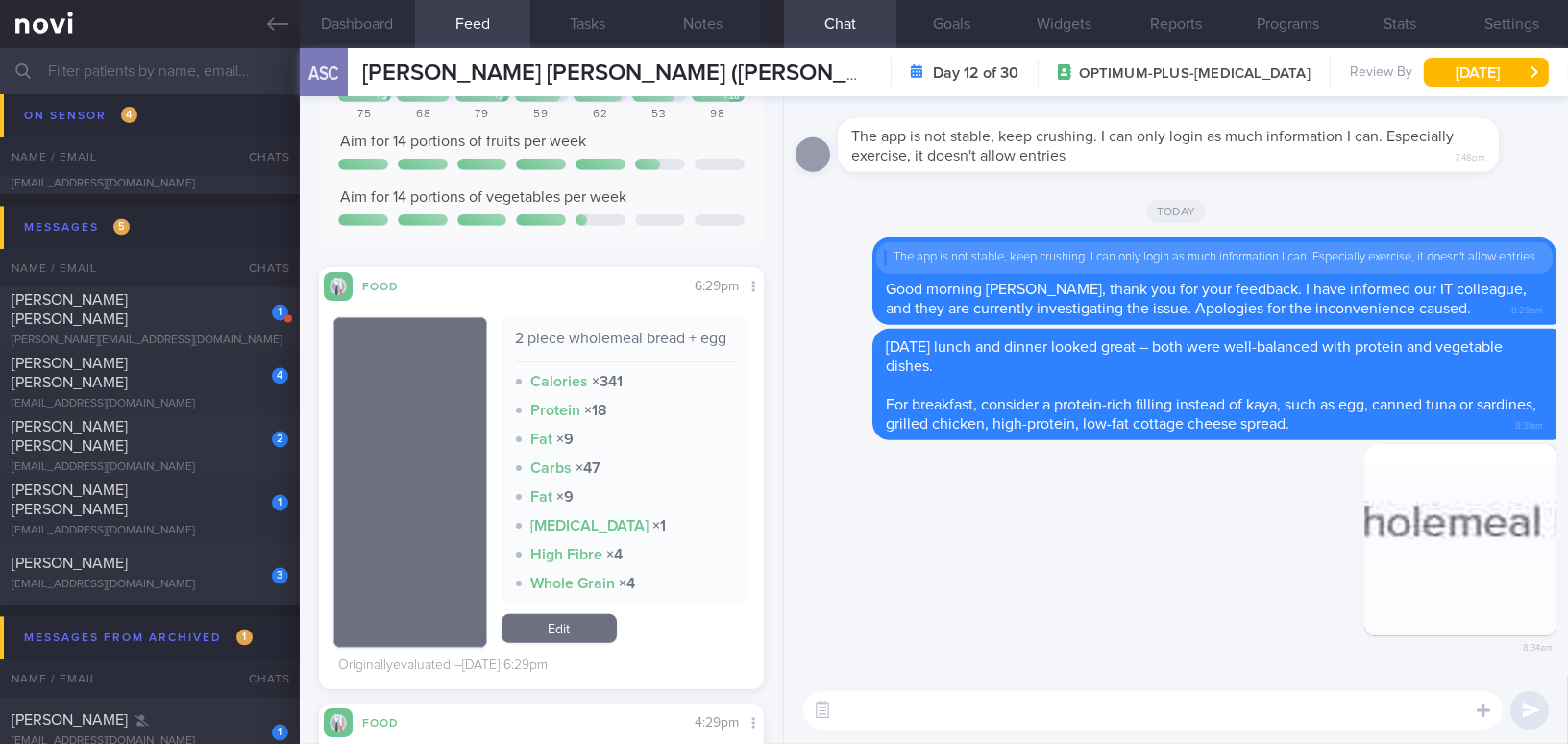 drag, startPoint x: 1398, startPoint y: 527, endPoint x: 1588, endPoint y: 574, distance: 195.72685 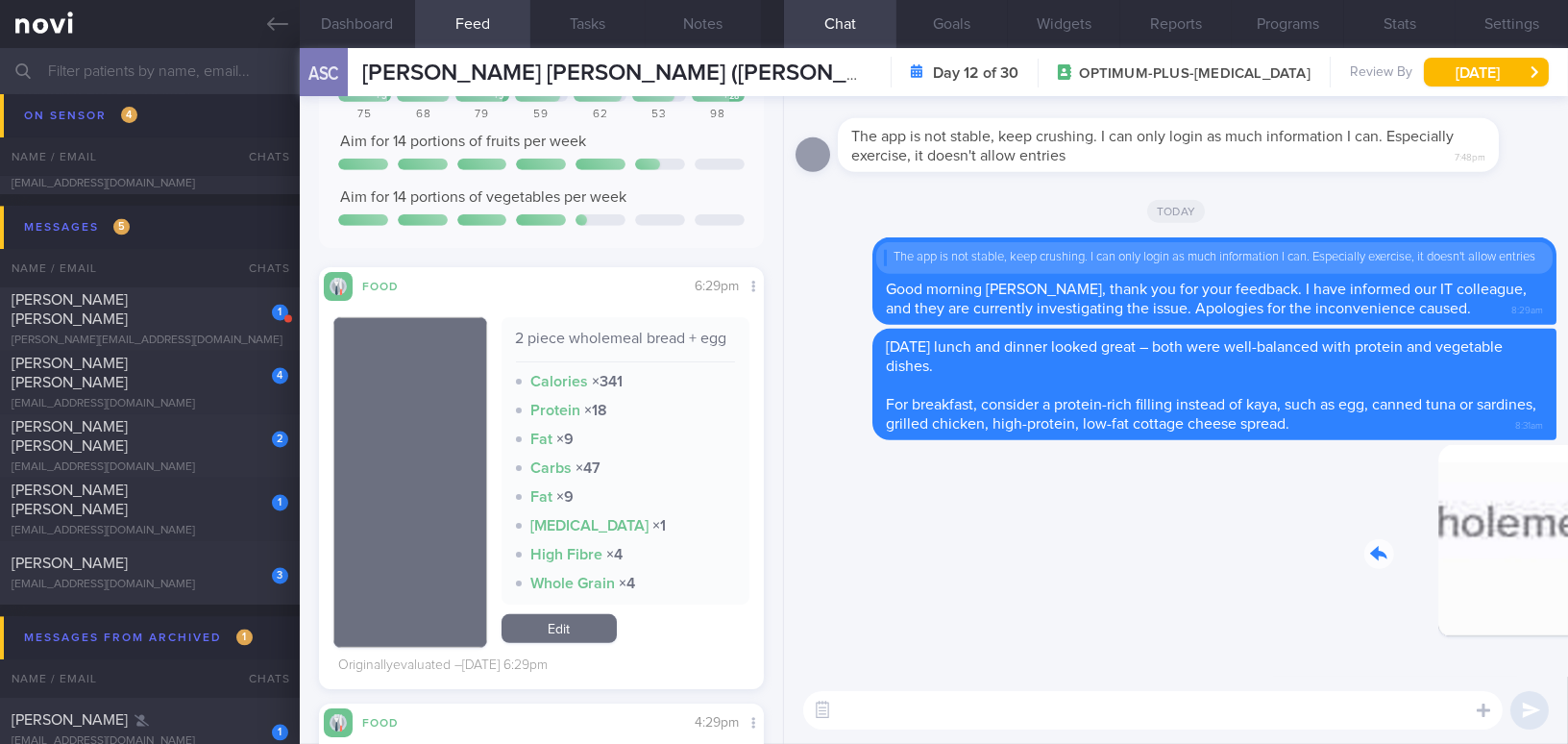 drag, startPoint x: 1461, startPoint y: 551, endPoint x: 1622, endPoint y: 590, distance: 165.6563 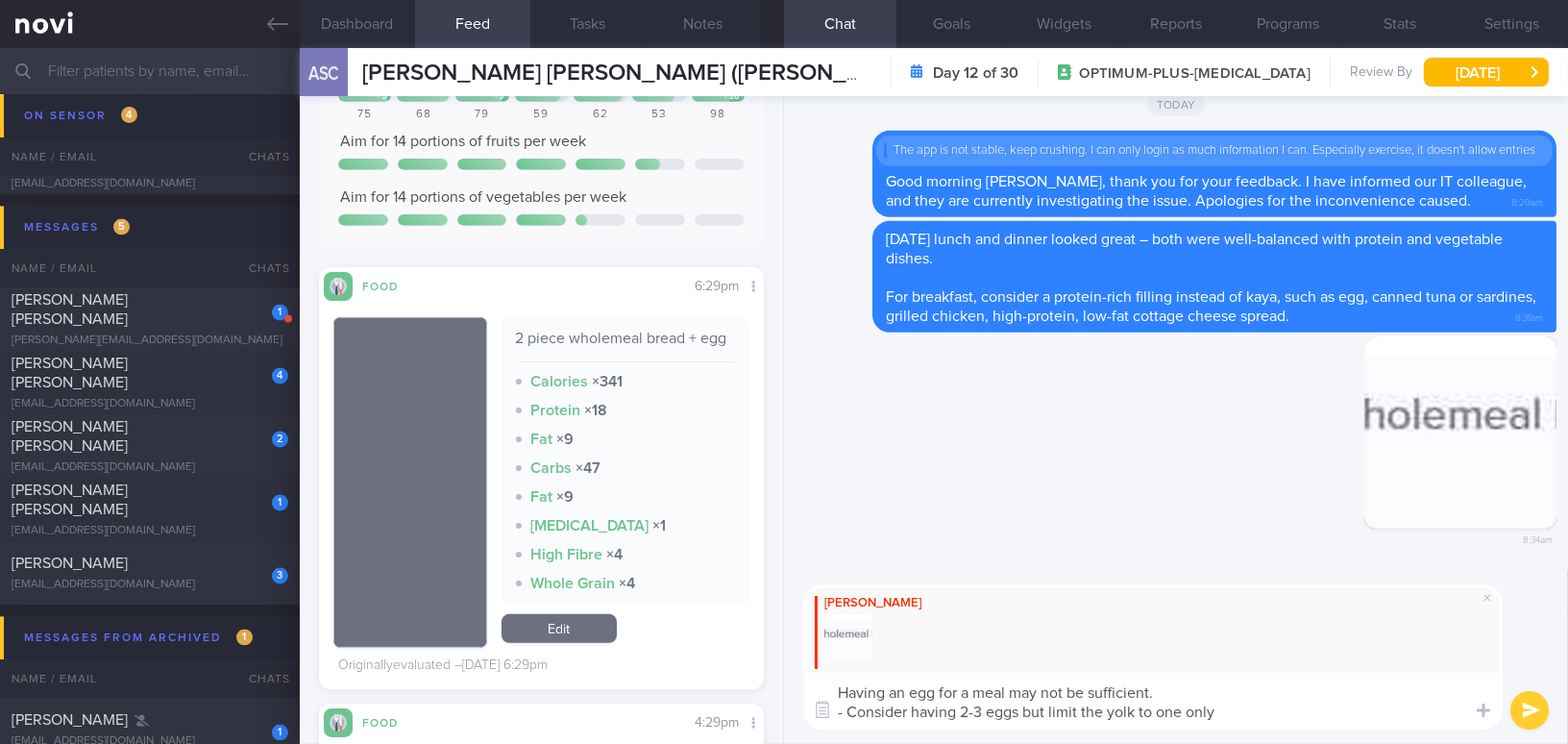 scroll, scrollTop: 0, scrollLeft: 0, axis: both 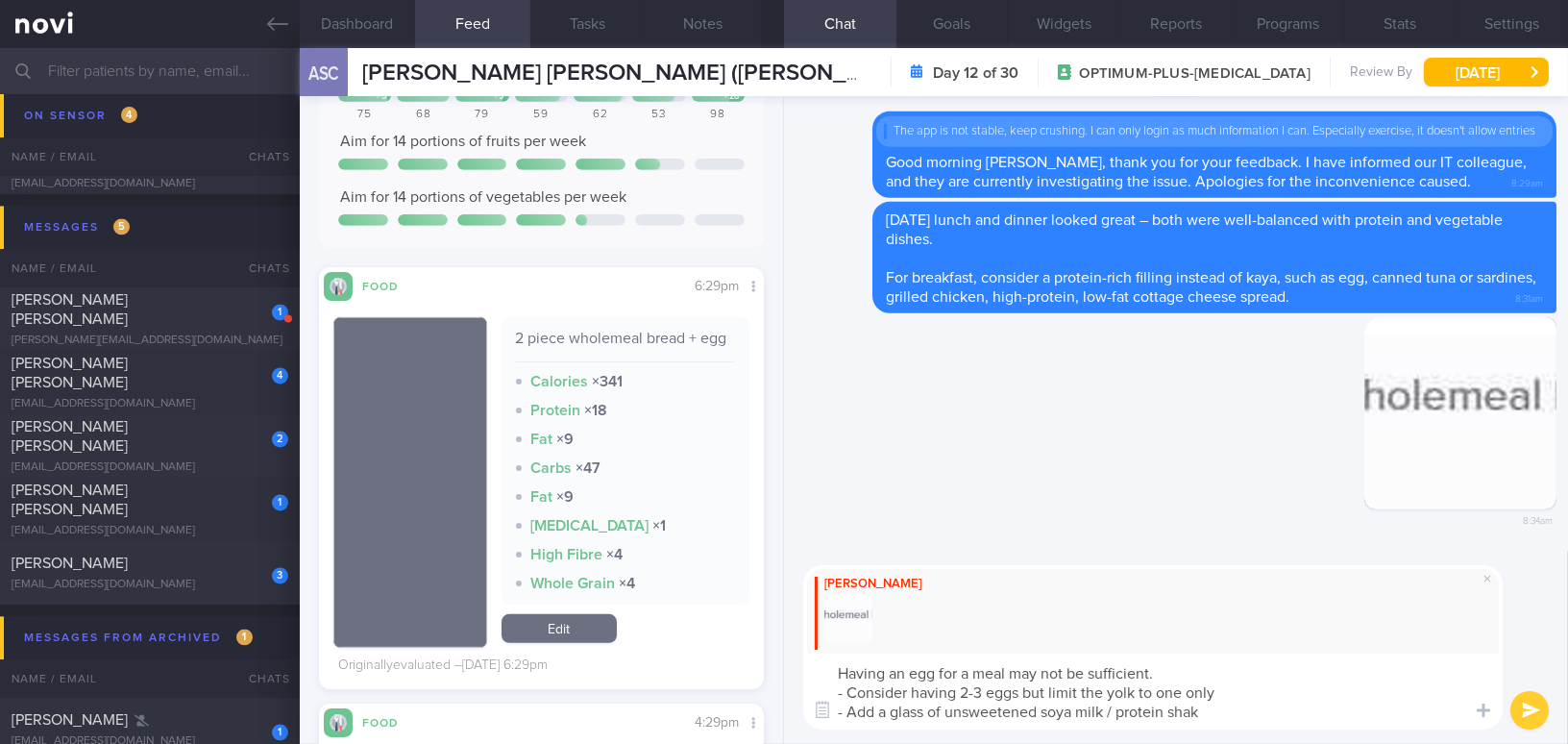 type on "Having an egg for a meal may not be sufficient.
- Consider having 2-3 eggs but limit the yolk to one only
- Add a glass of unsweetened soya milk / protein shake" 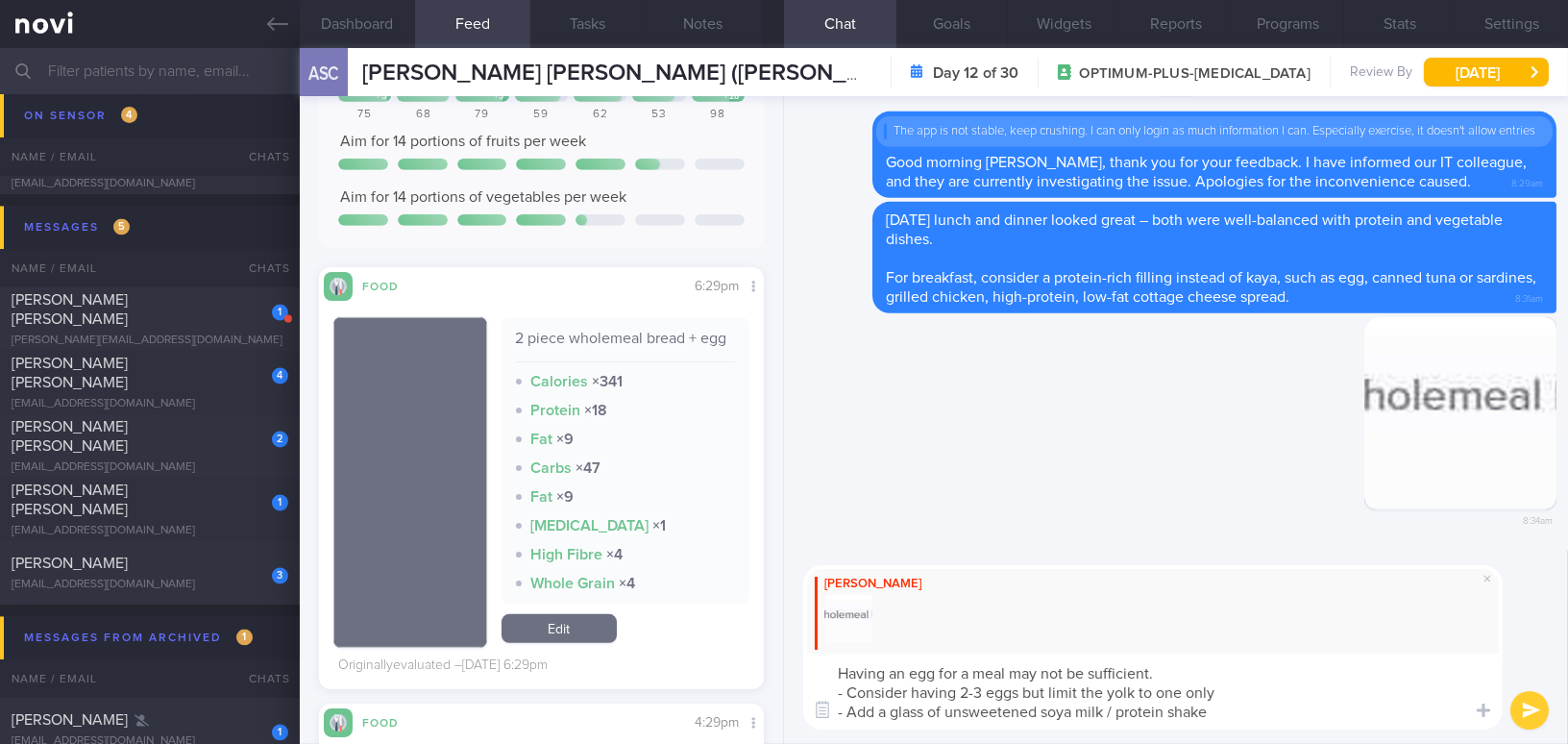 drag, startPoint x: 1250, startPoint y: 715, endPoint x: 891, endPoint y: 692, distance: 359.73601 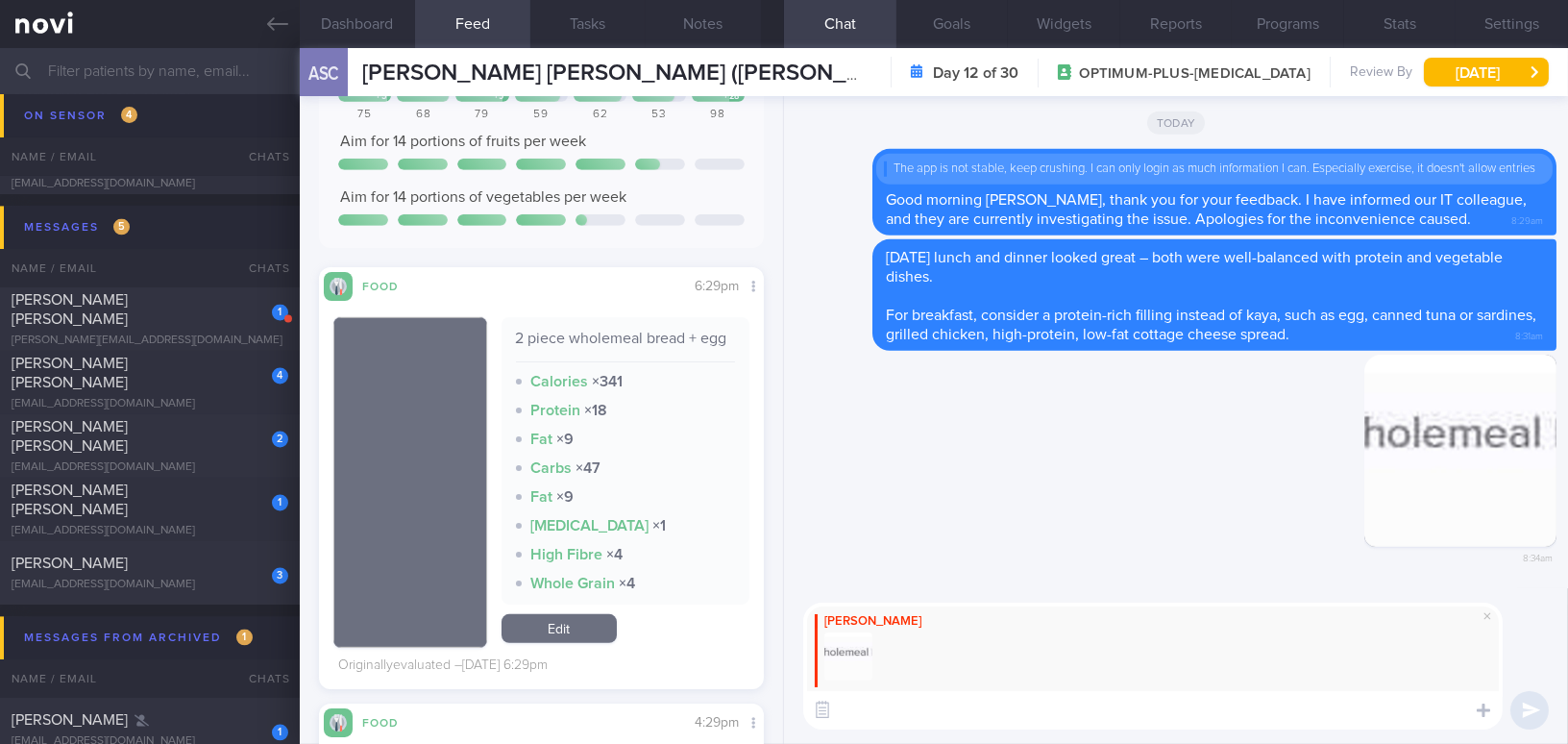 paste on "Having just one egg for a meal may not be sufficient.
Consider having 2–3 eggs, but limit the yolks to one.
Add a glass of unsweetened soy milk or a protein shake for additional protein." 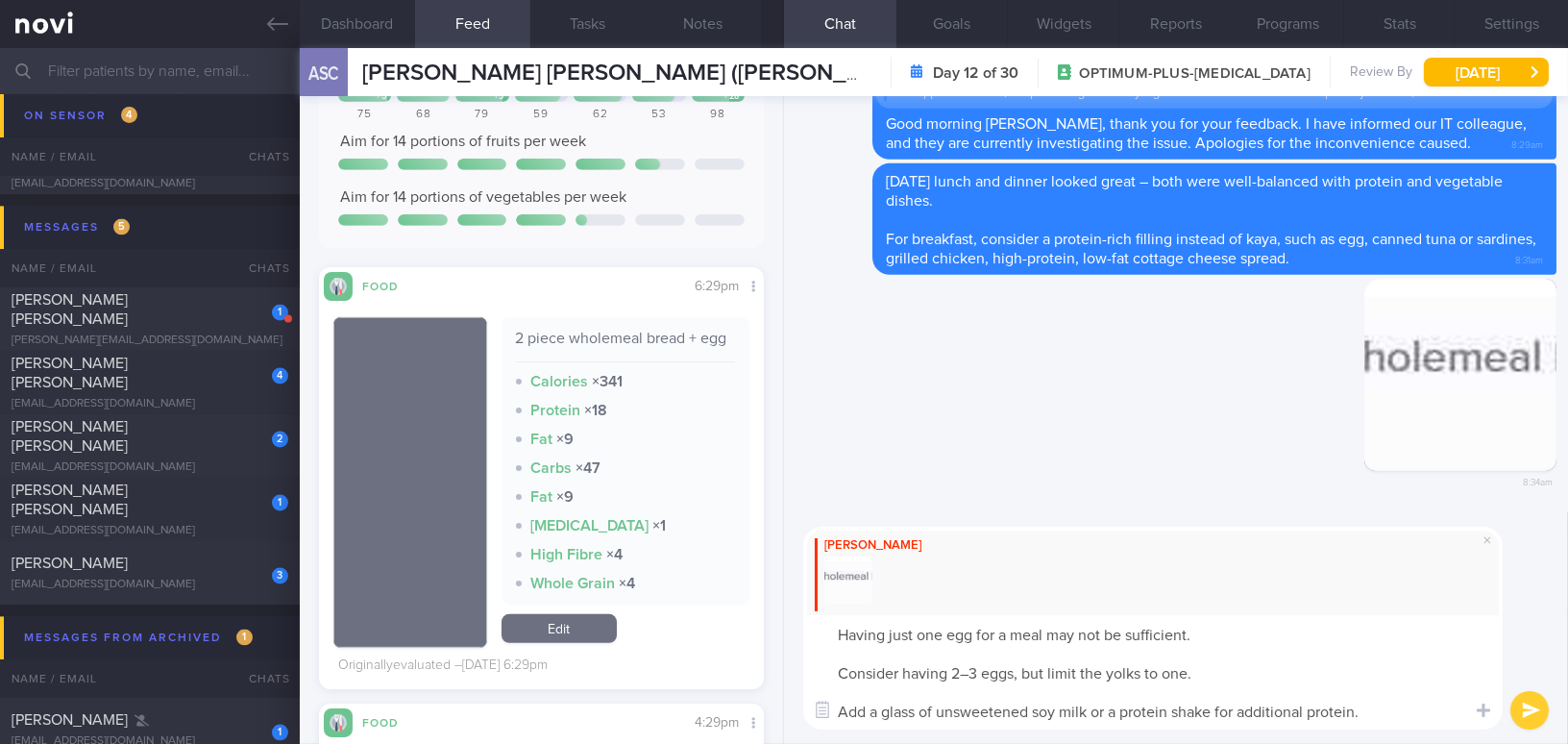 scroll, scrollTop: 0, scrollLeft: 0, axis: both 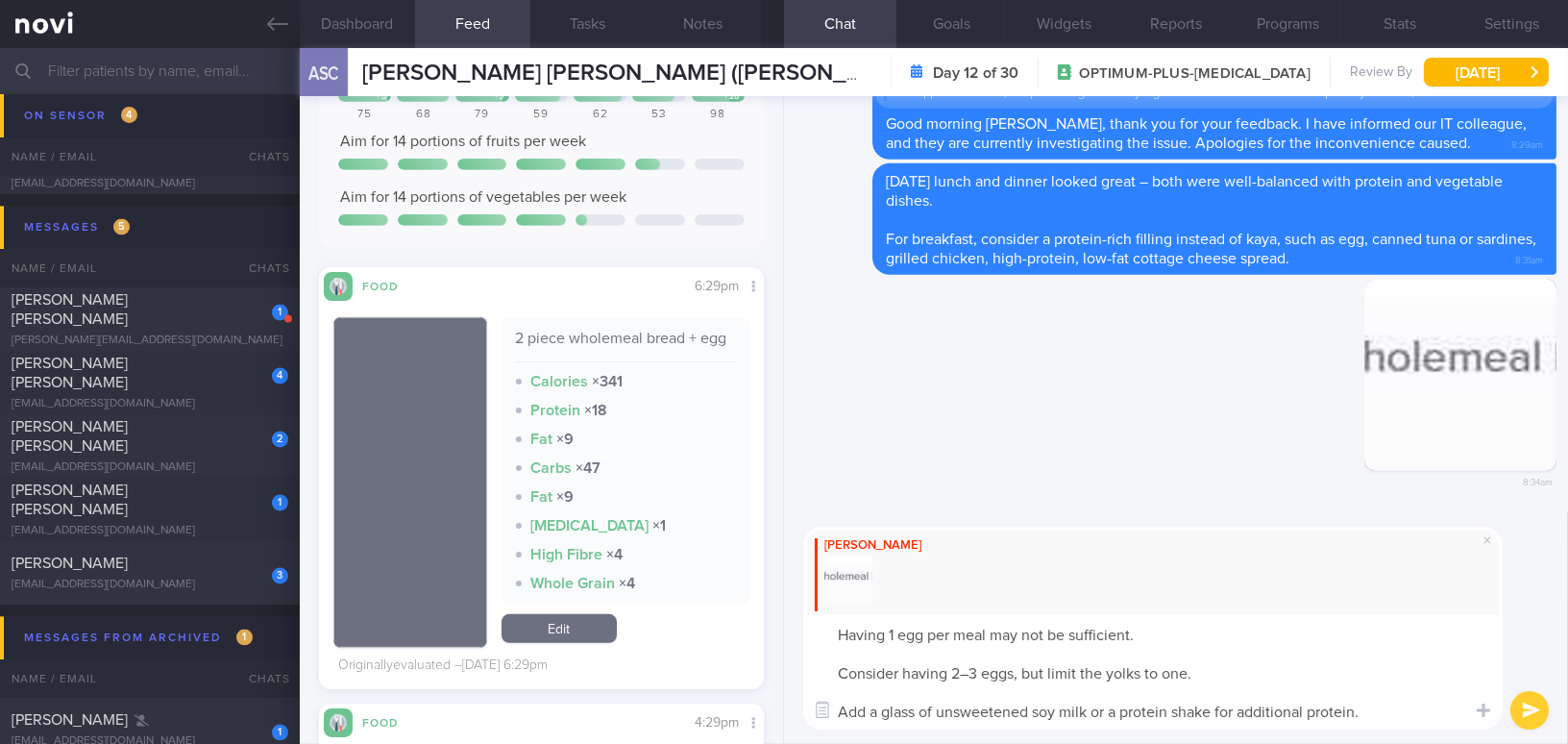 click on "Having 1 egg per meal may not be sufficient.
Consider having 2–3 eggs, but limit the yolks to one.
Add a glass of unsweetened soy milk or a protein shake for additional protein." at bounding box center (1153, 672) 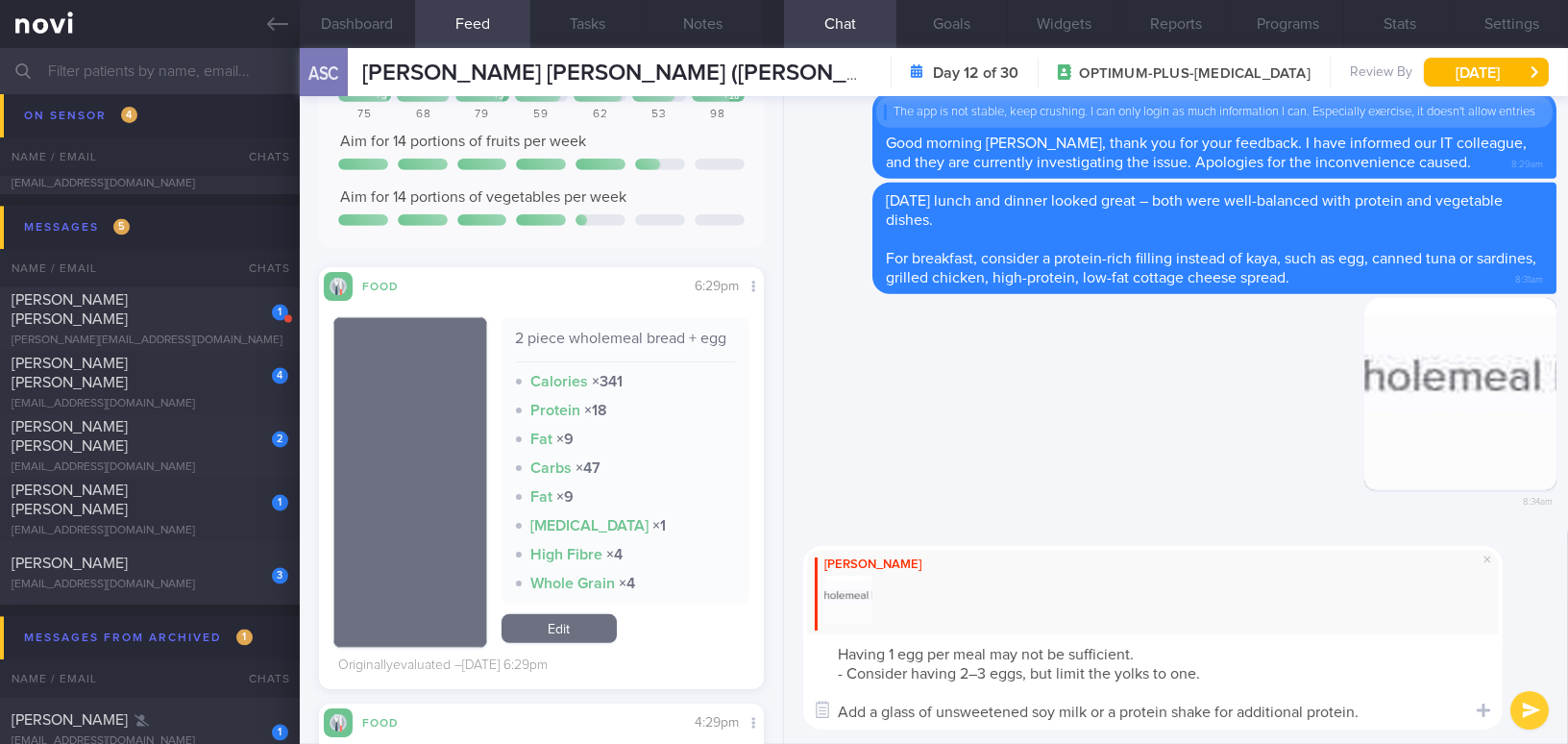 drag, startPoint x: 846, startPoint y: 670, endPoint x: 957, endPoint y: 673, distance: 111.04053 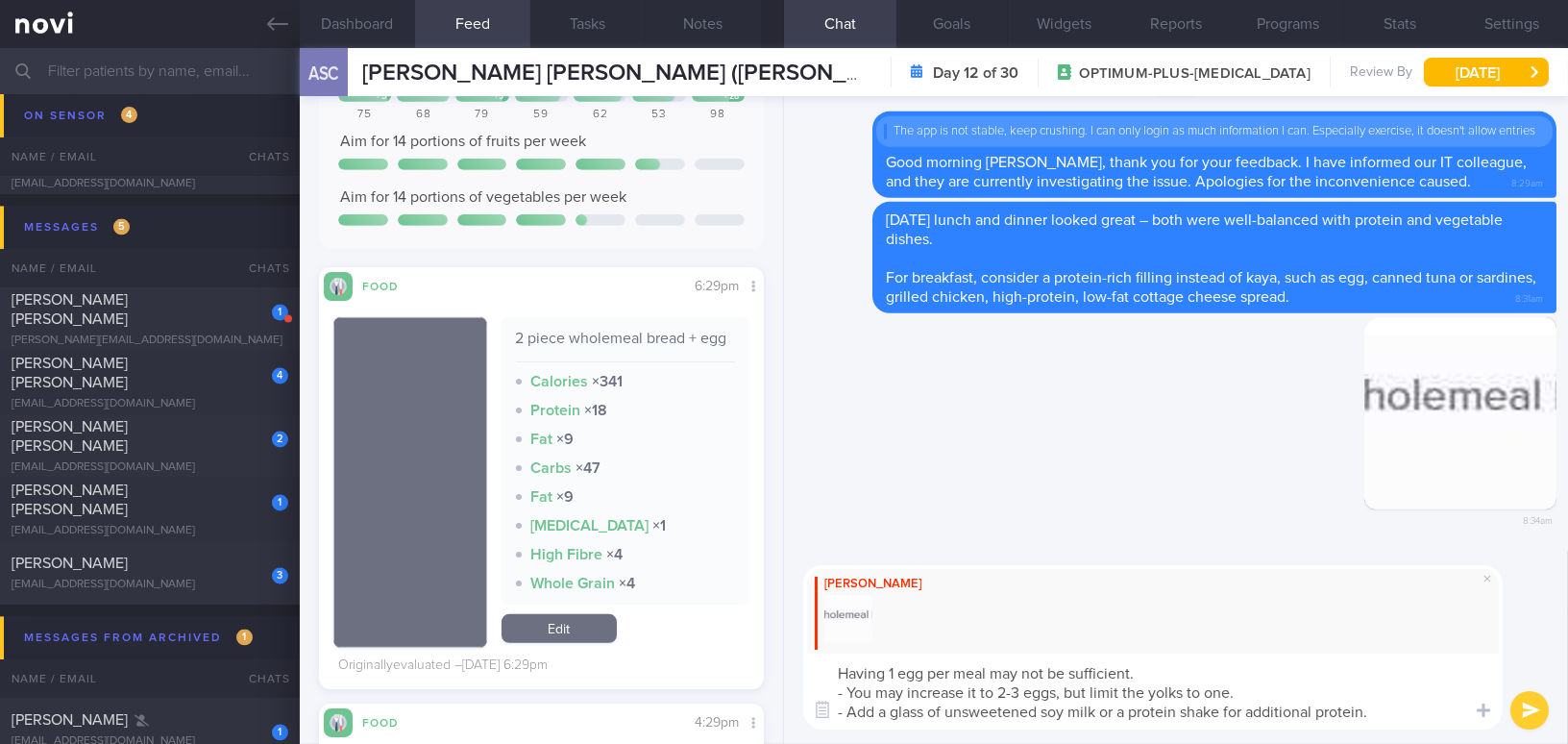 click on "Having 1 egg per meal may not be sufficient.
- You may increase it to 2-3 eggs, but limit the yolks to one.
- Add a glass of unsweetened soy milk or a protein shake for additional protein." at bounding box center (1153, 691) 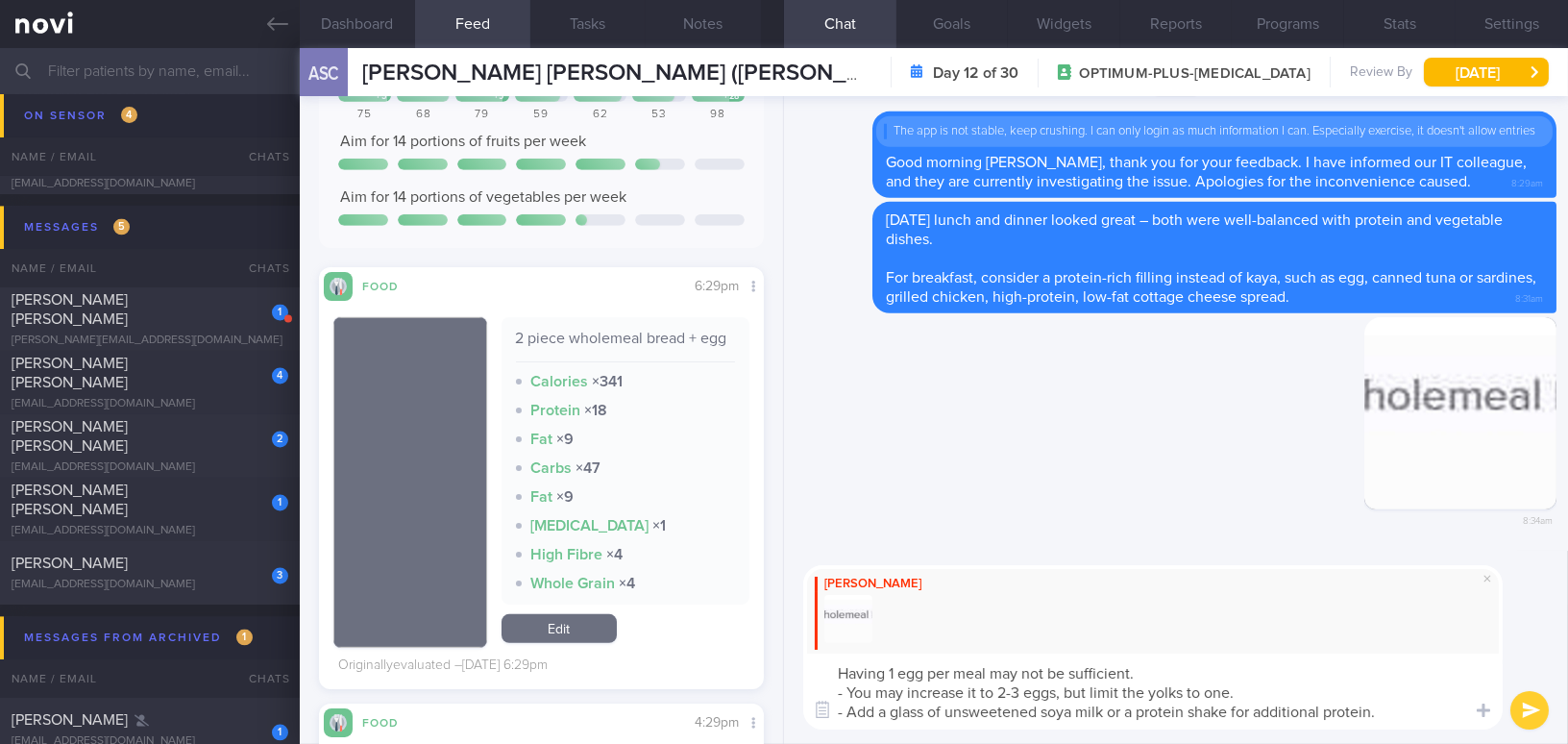 click on "Having 1 egg per meal may not be sufficient.
- You may increase it to 2-3 eggs, but limit the yolks to one.
- Add a glass of unsweetened soya milk or a protein shake for additional protein." at bounding box center [1153, 691] 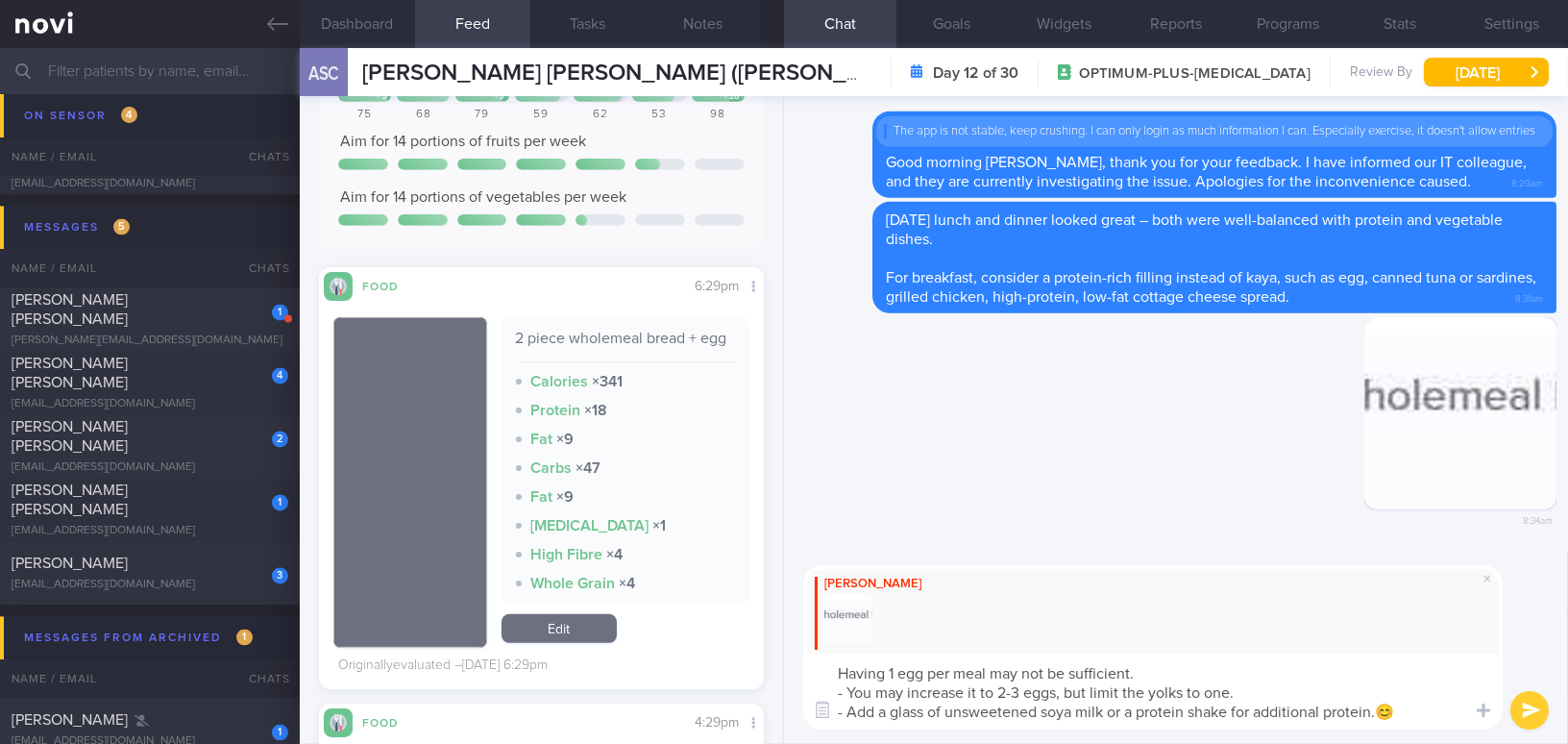 type on "Having 1 egg per meal may not be sufficient.
- You may increase it to 2-3 eggs, but limit the yolks to one.
- Add a glass of unsweetened soya milk or a protein shake for additional protein.😊" 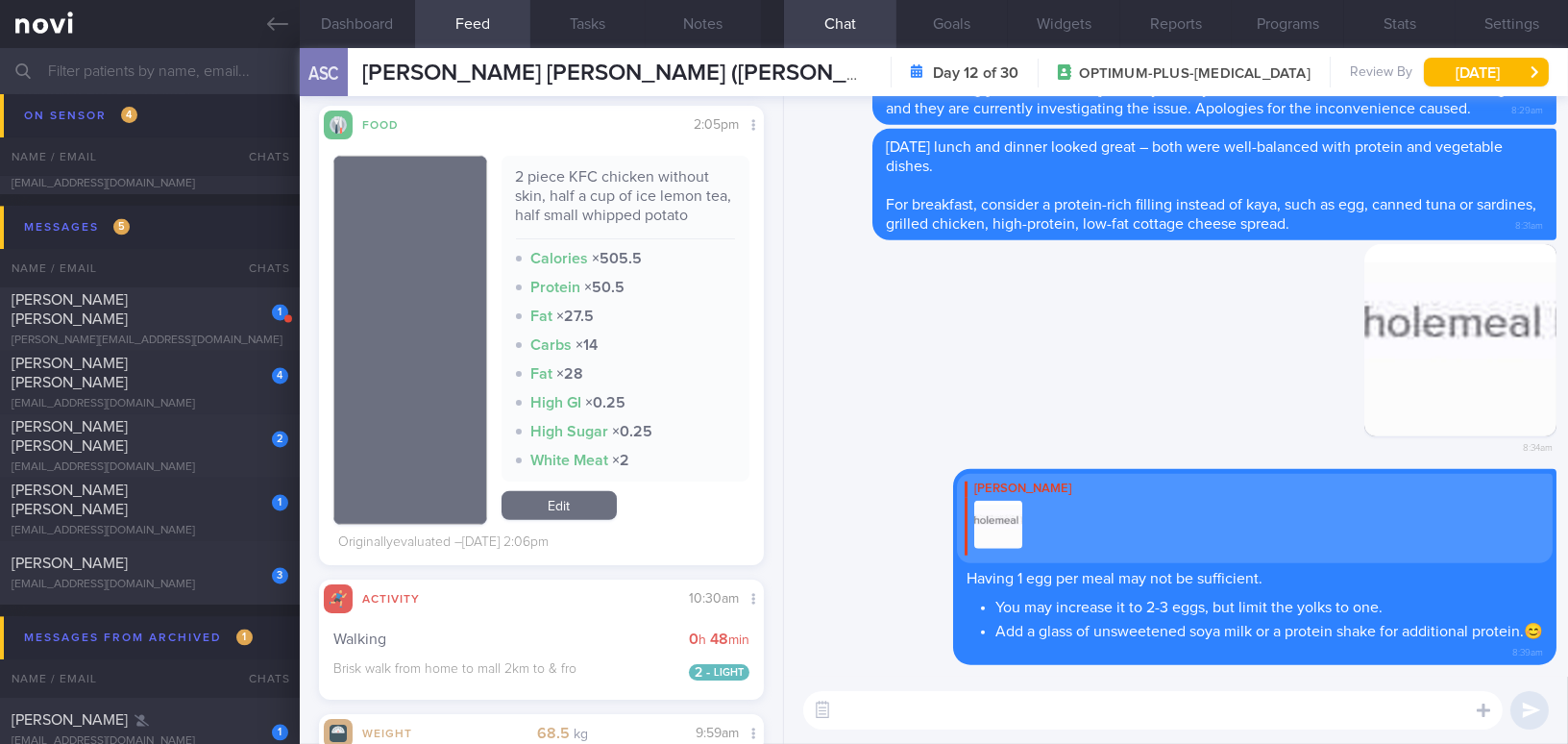scroll, scrollTop: 3583, scrollLeft: 0, axis: vertical 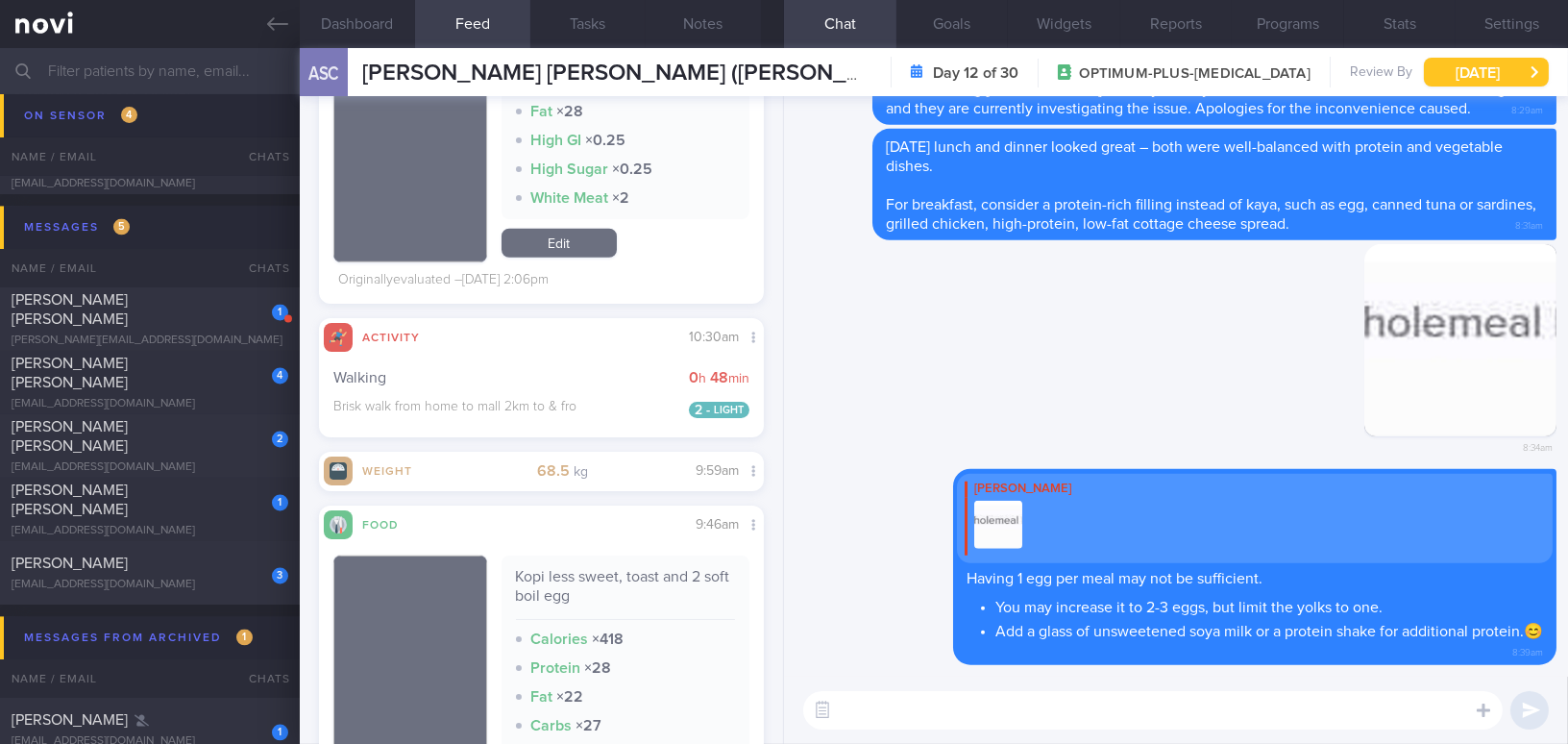 click on "[DATE]" at bounding box center (1486, 72) 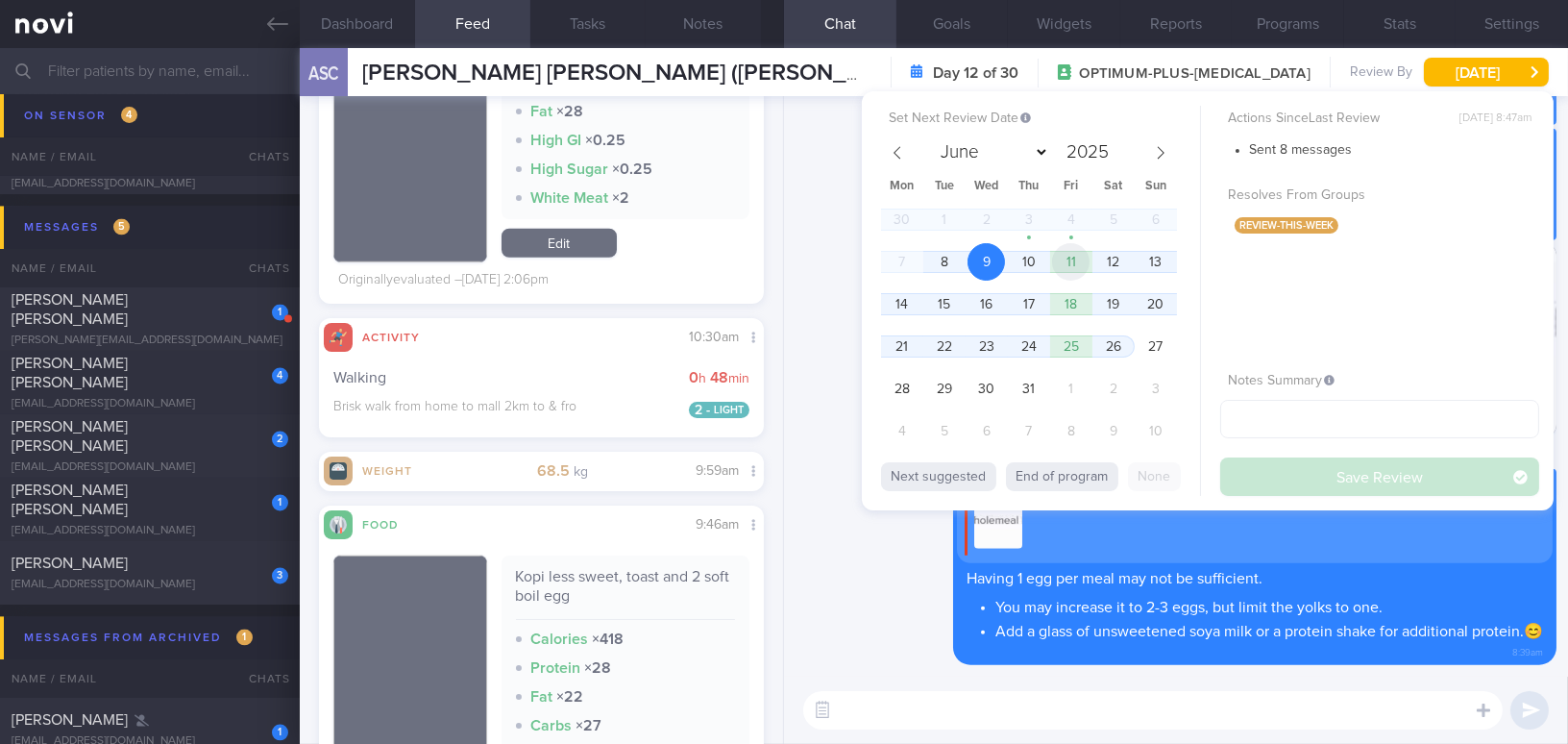 click on "11" at bounding box center (1070, 261) 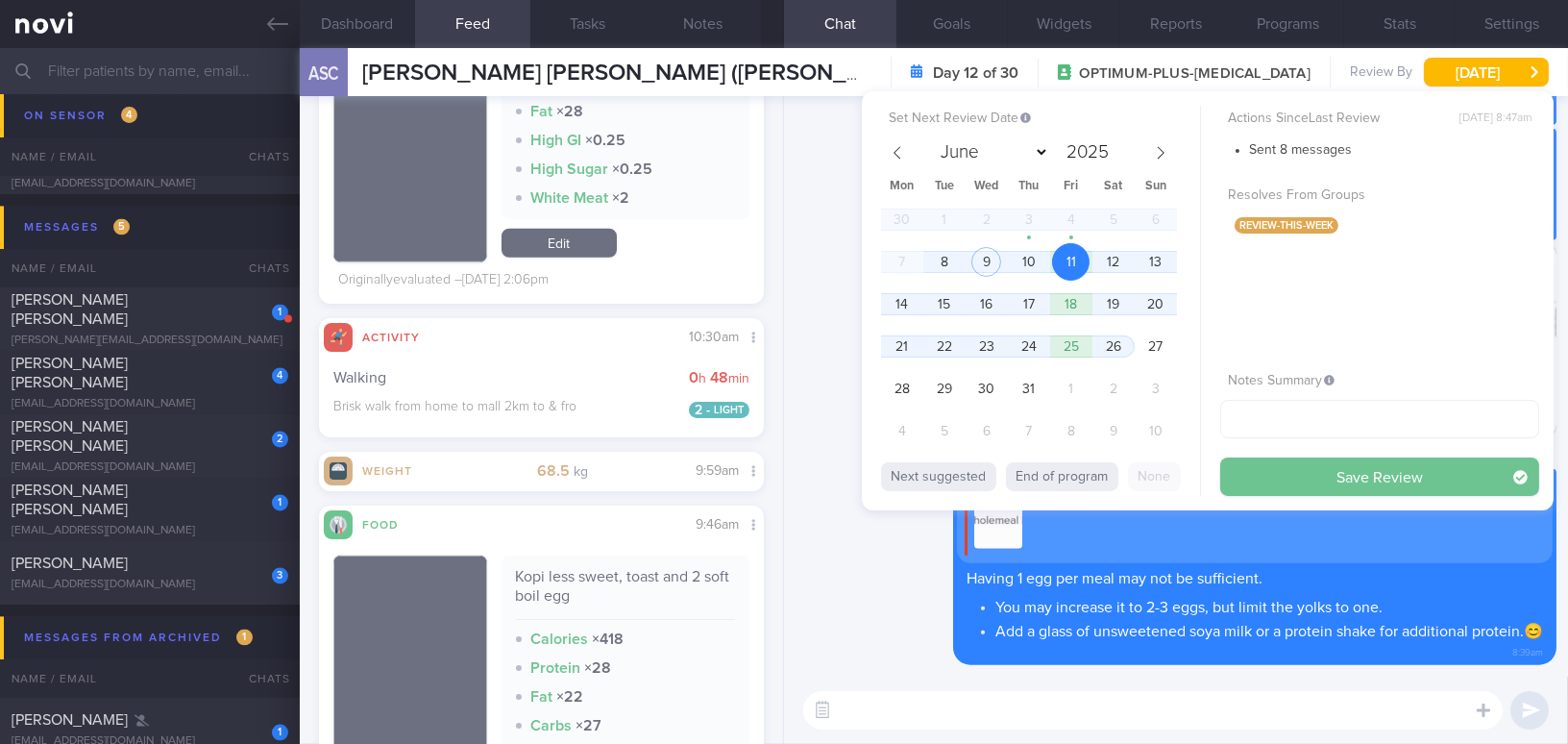 click on "Save Review" at bounding box center [1380, 477] 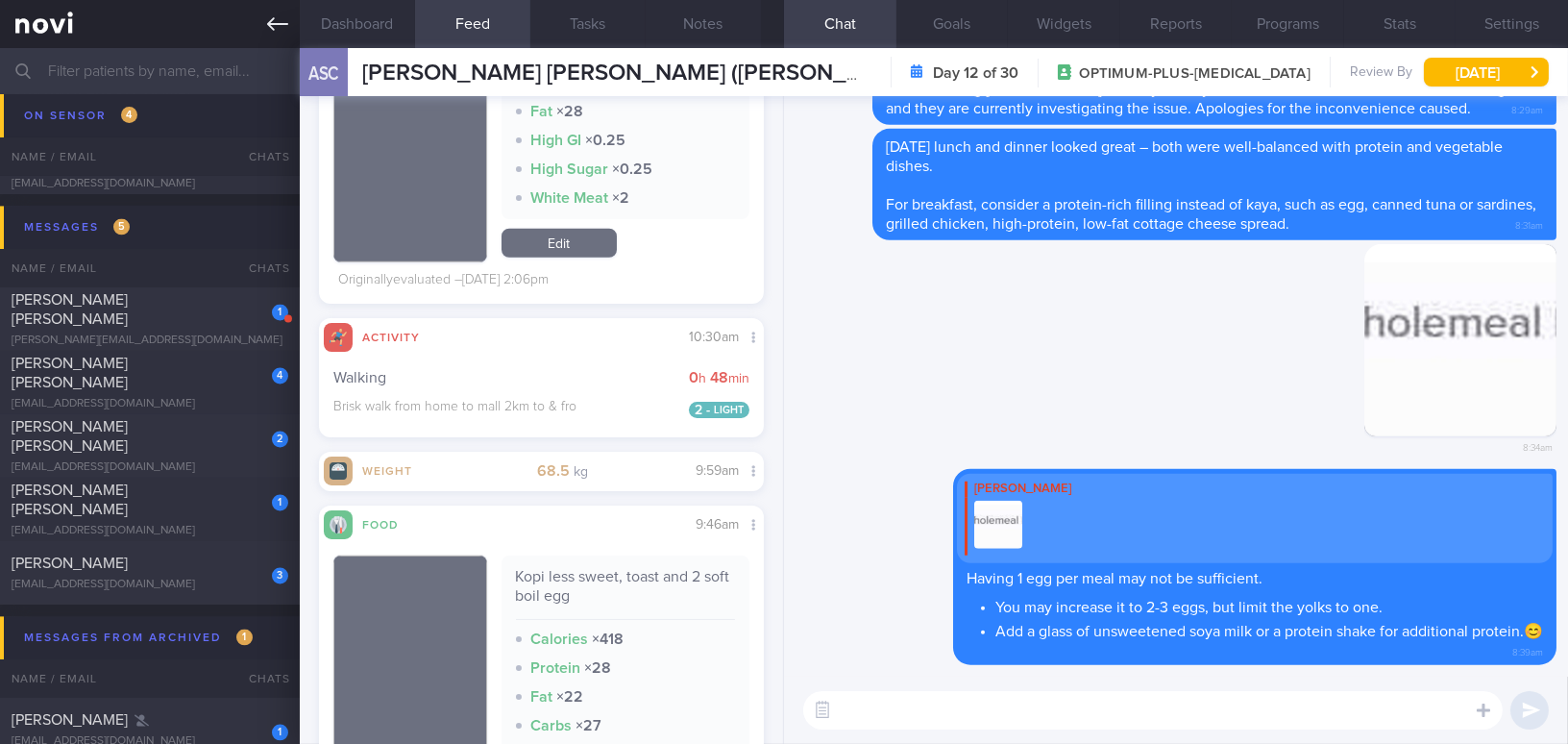 click 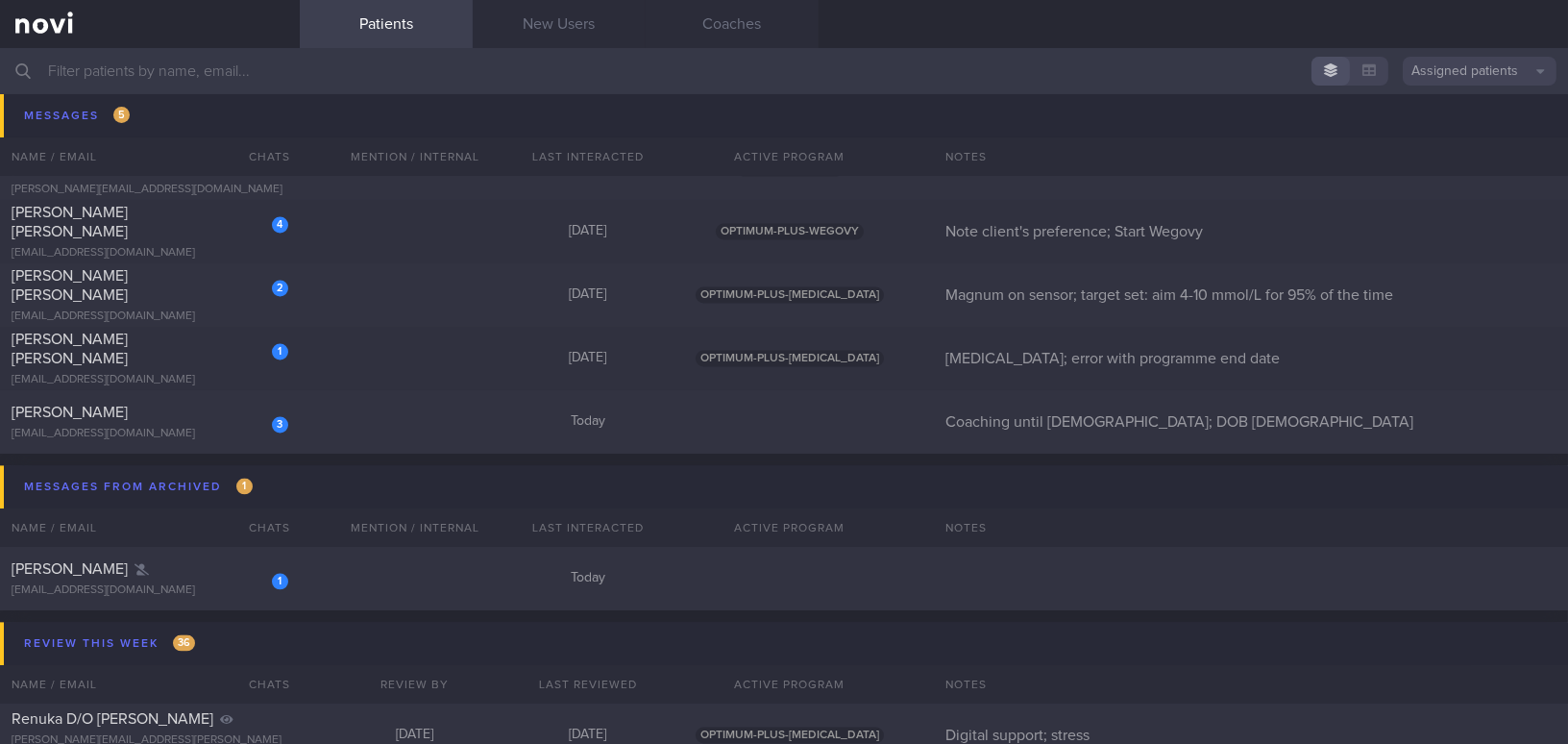 scroll, scrollTop: 7714, scrollLeft: 0, axis: vertical 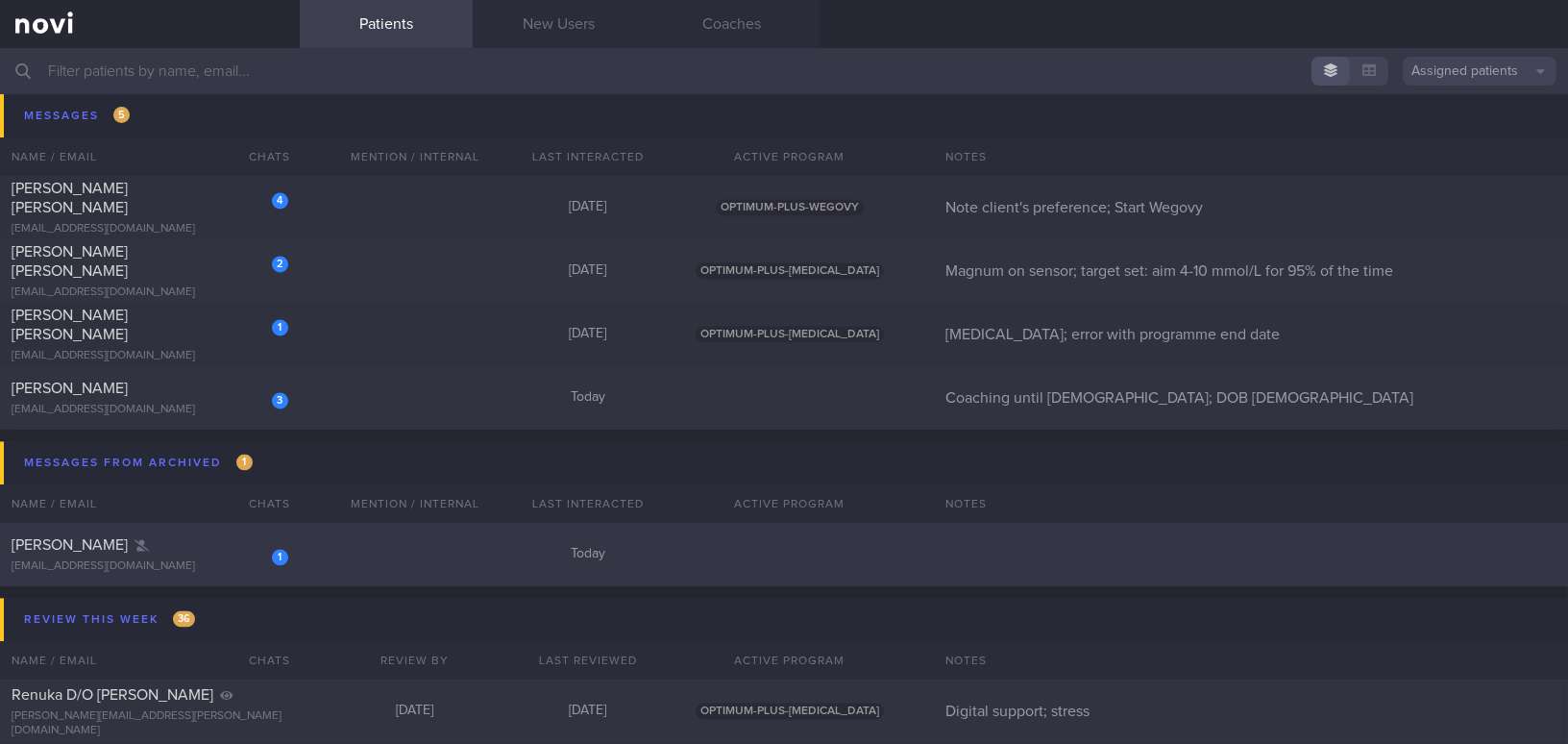 click on "[EMAIL_ADDRESS][DOMAIN_NAME]" at bounding box center (150, 566) 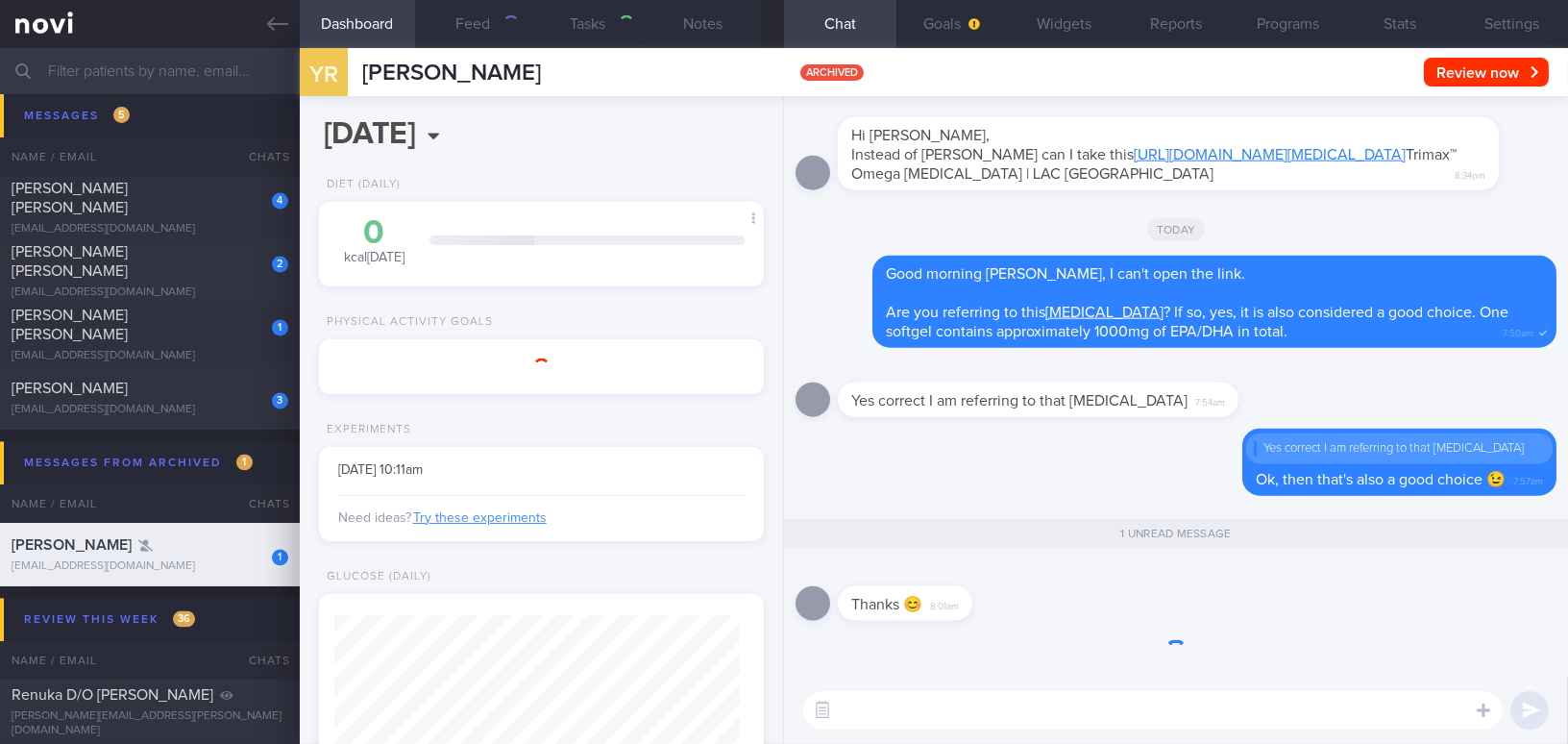 scroll, scrollTop: 961037, scrollLeft: 960378, axis: both 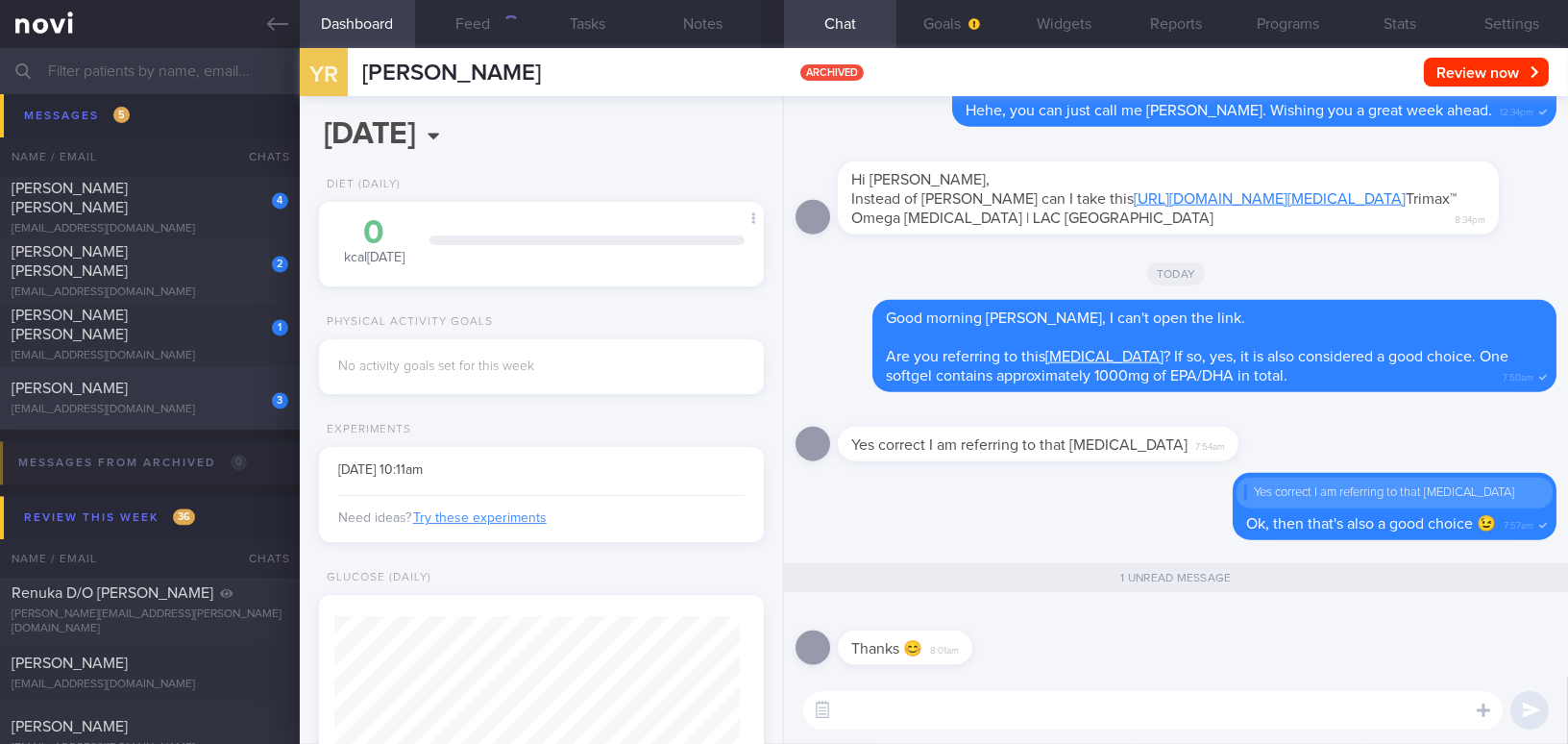 click on "3
[PERSON_NAME]
[EMAIL_ADDRESS][DOMAIN_NAME]
[DATE]
Coaching until [DEMOGRAPHIC_DATA]; DOB [DEMOGRAPHIC_DATA]" 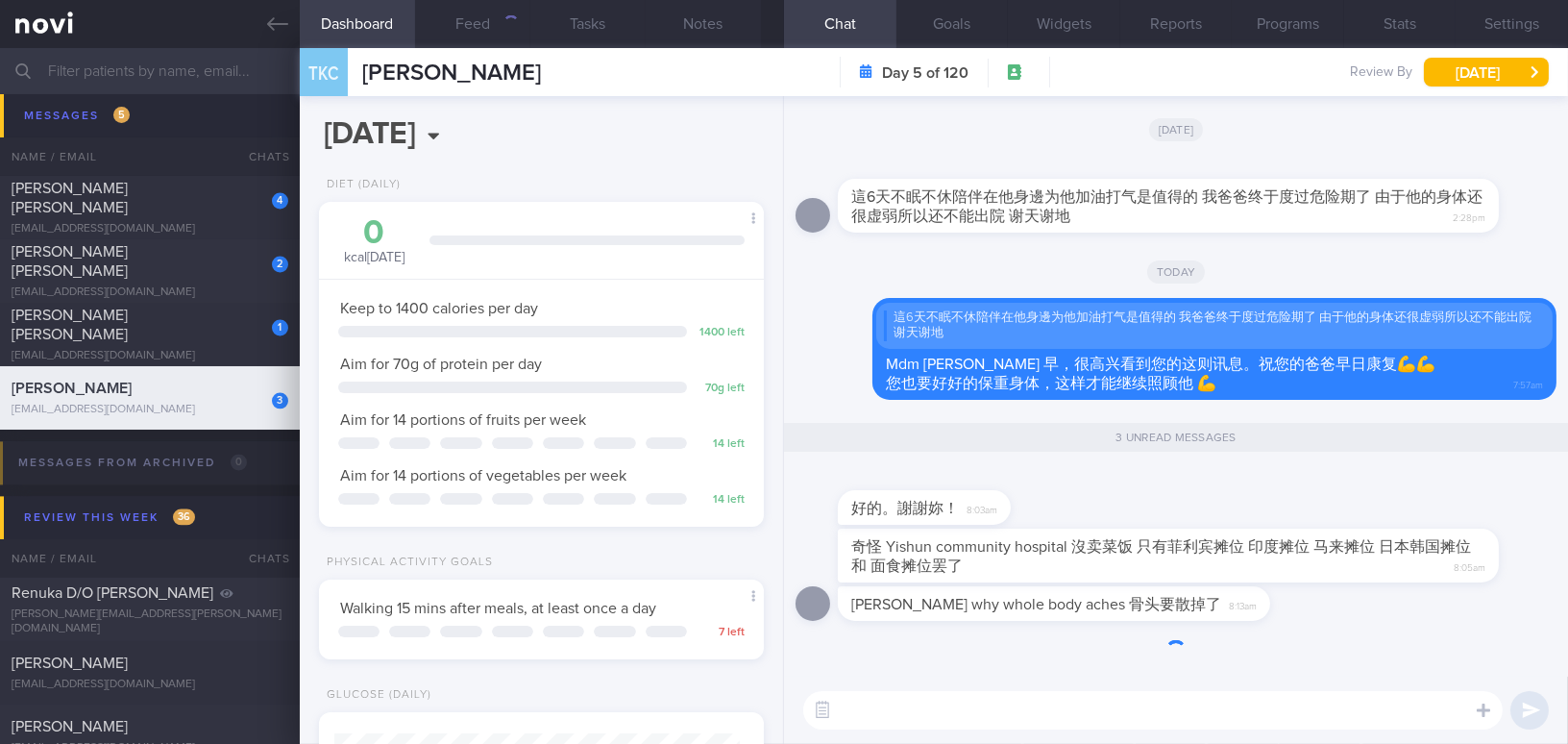 scroll, scrollTop: 961012, scrollLeft: 960387, axis: both 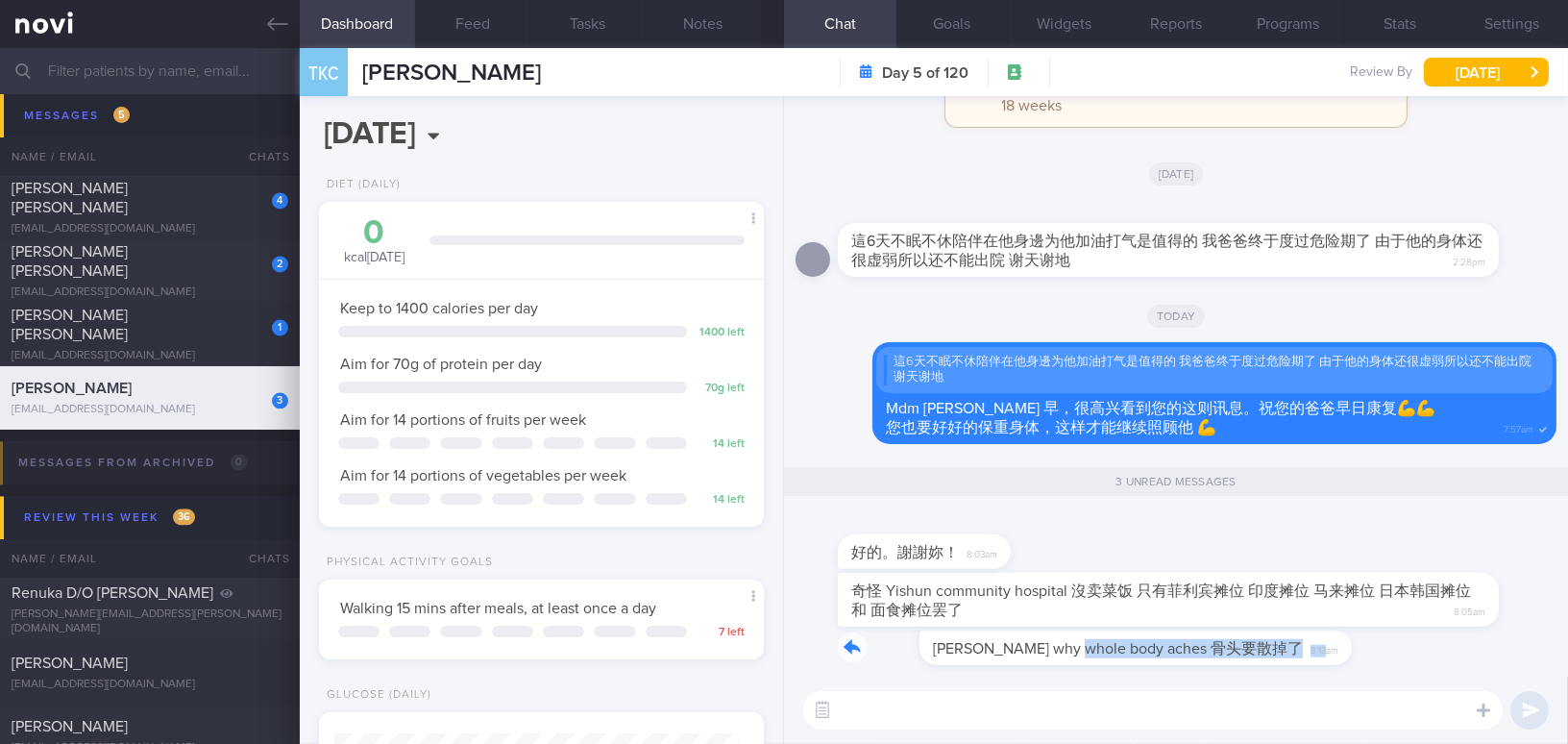 drag, startPoint x: 992, startPoint y: 639, endPoint x: 1171, endPoint y: 638, distance: 179.00279 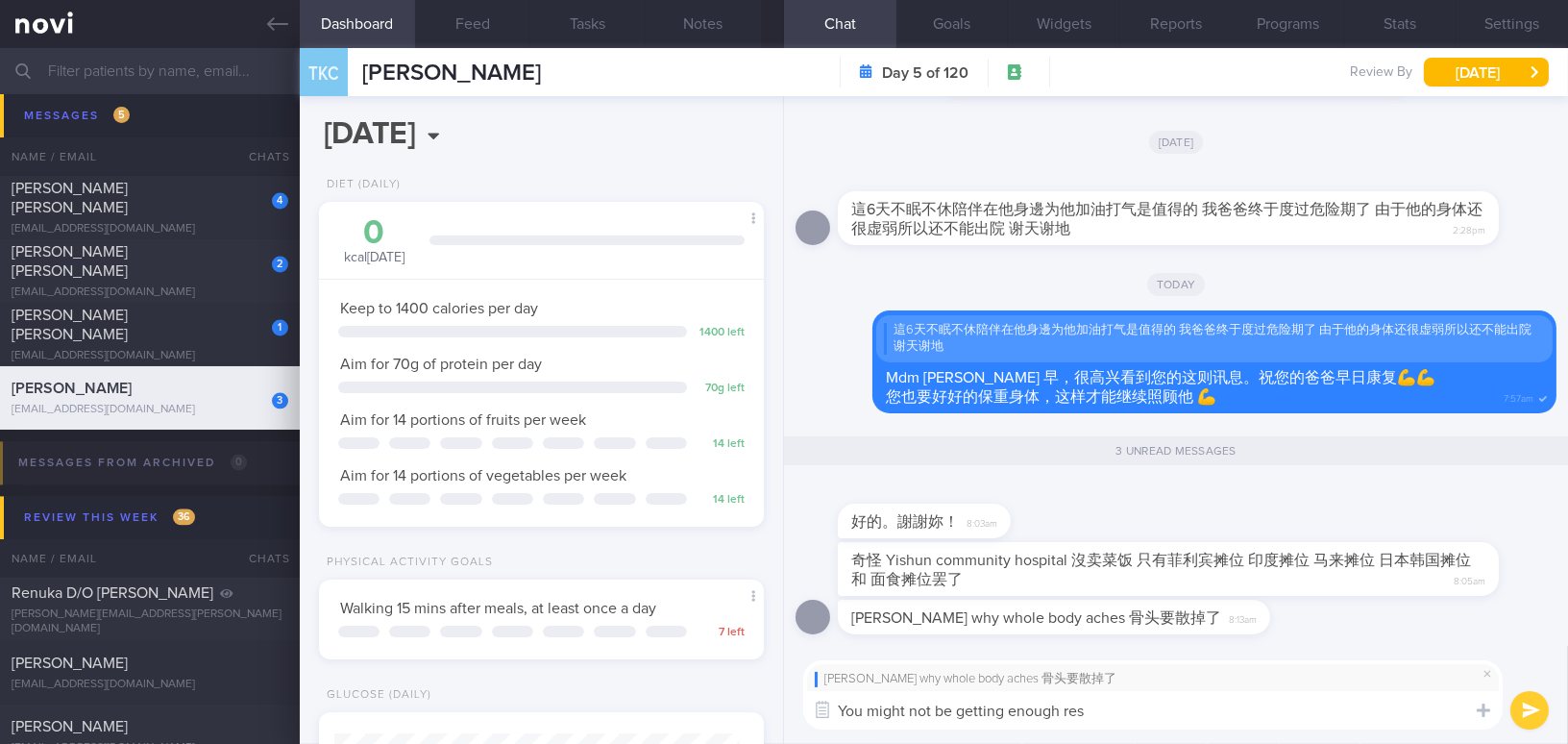 type on "You might not be getting enough rest" 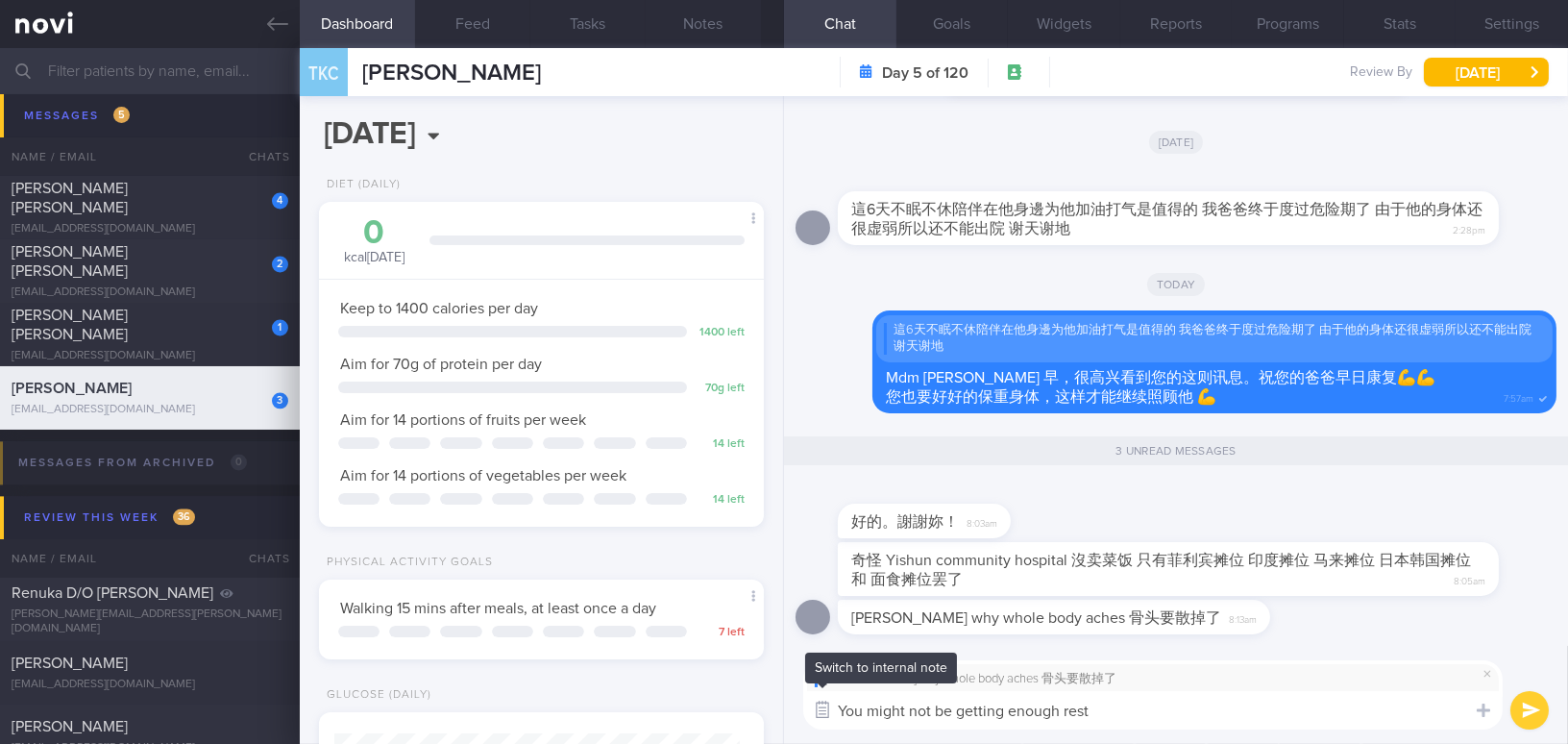 drag, startPoint x: 1117, startPoint y: 710, endPoint x: 818, endPoint y: 706, distance: 299.02675 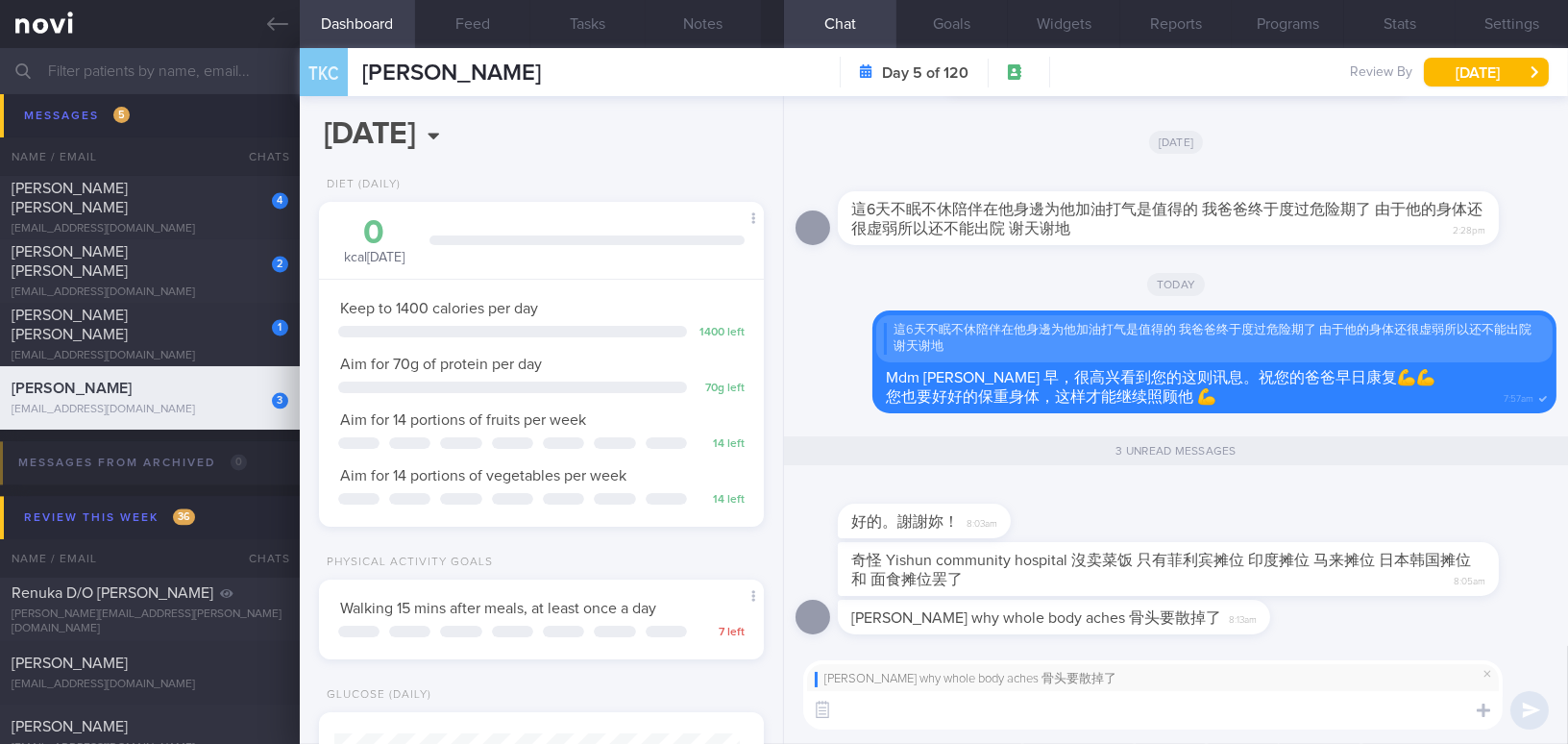 paste on "You might not be getting enough rest. Try to relax and do some simple stretching exercises while at the hospital." 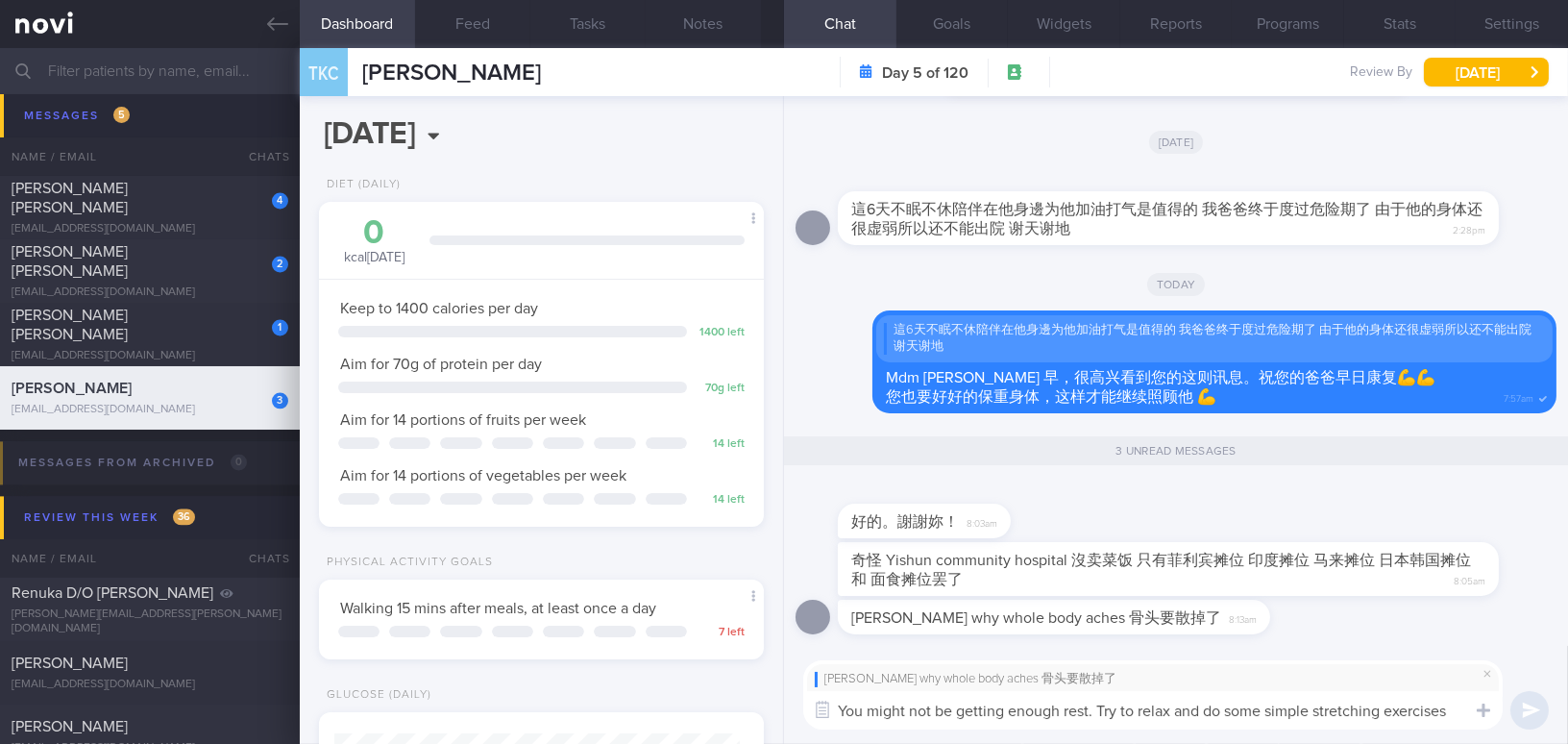 scroll, scrollTop: 0, scrollLeft: 0, axis: both 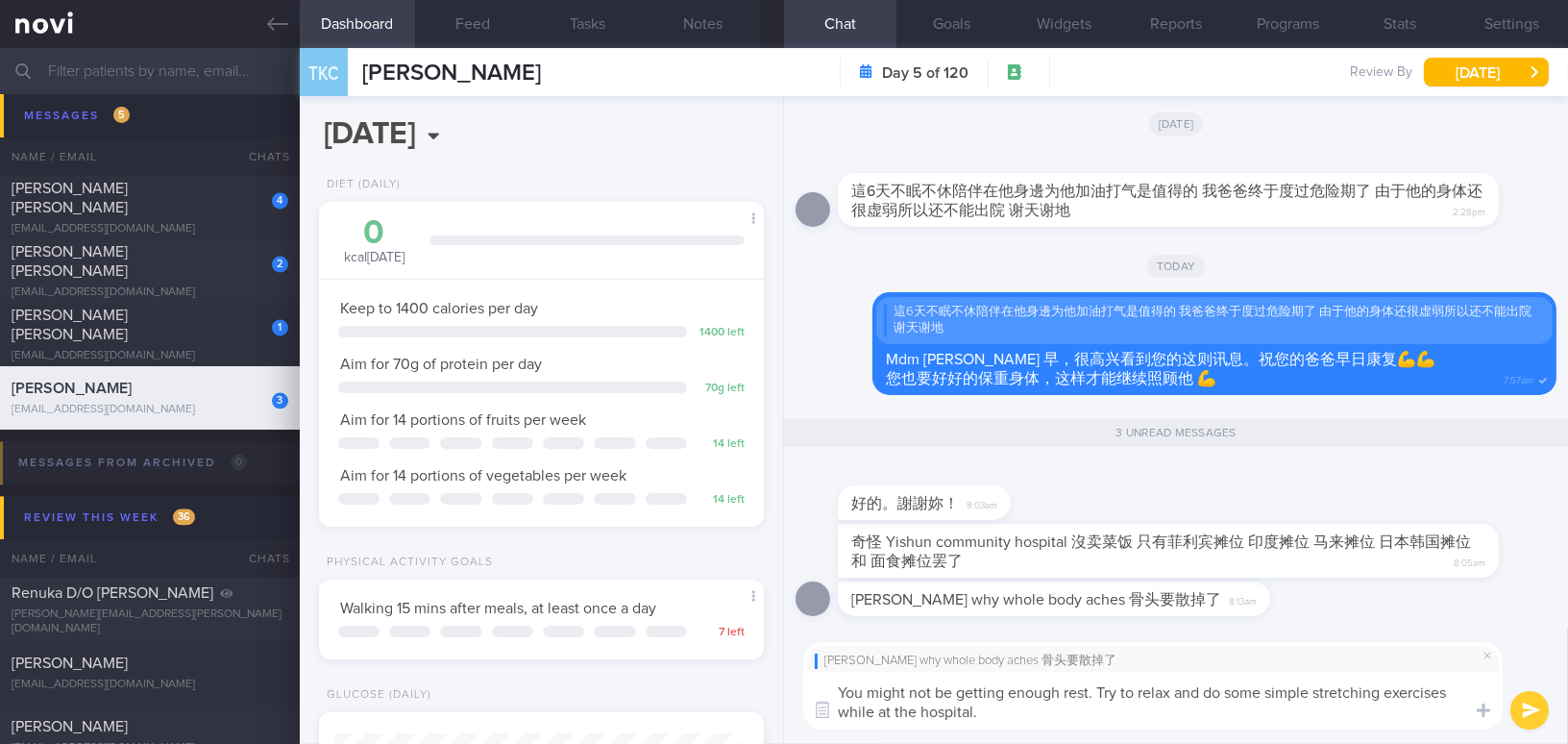 type on "You might not be getting enough rest. Try to relax and do some simple stretching exercises while at the hospital." 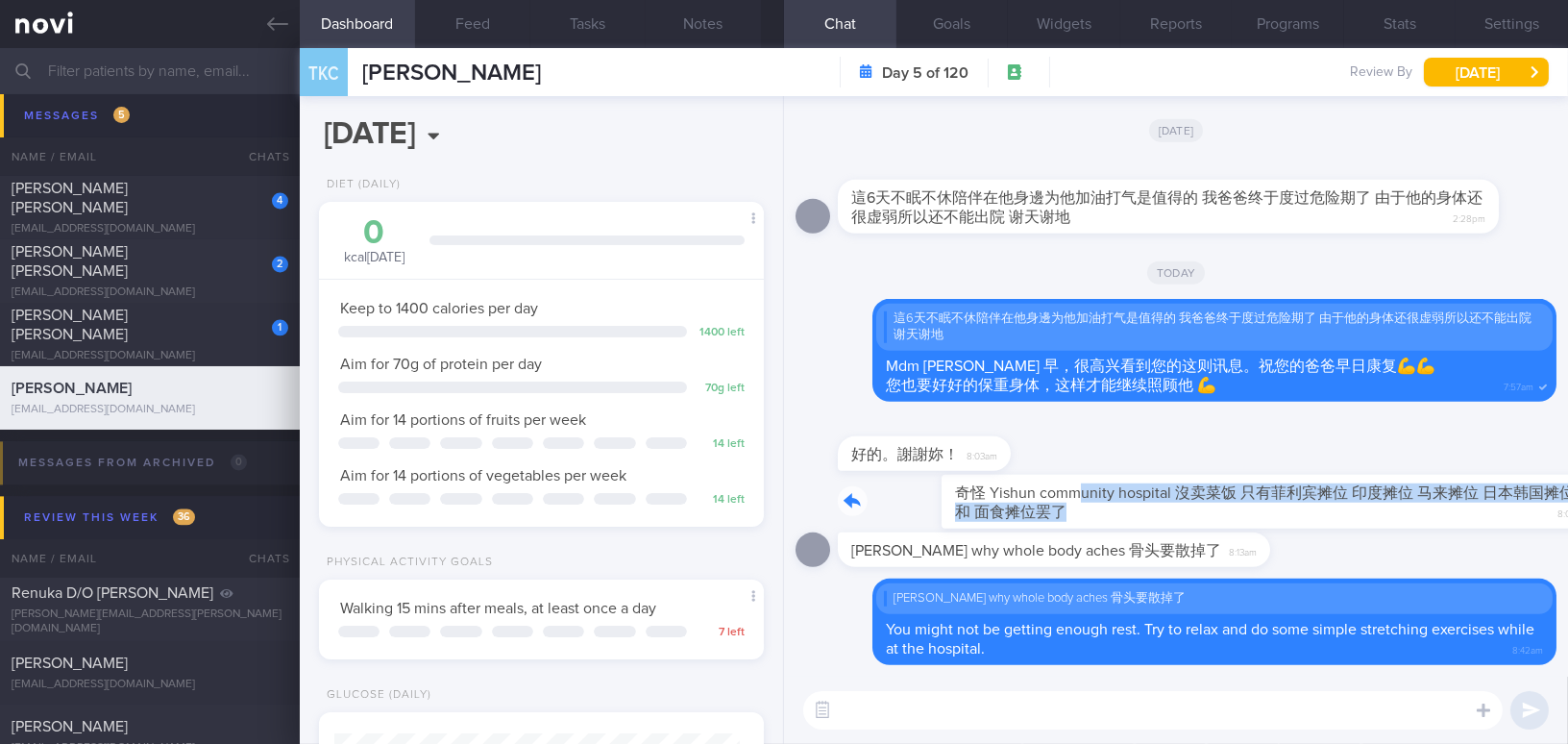 drag, startPoint x: 976, startPoint y: 479, endPoint x: 1266, endPoint y: 523, distance: 293.31894 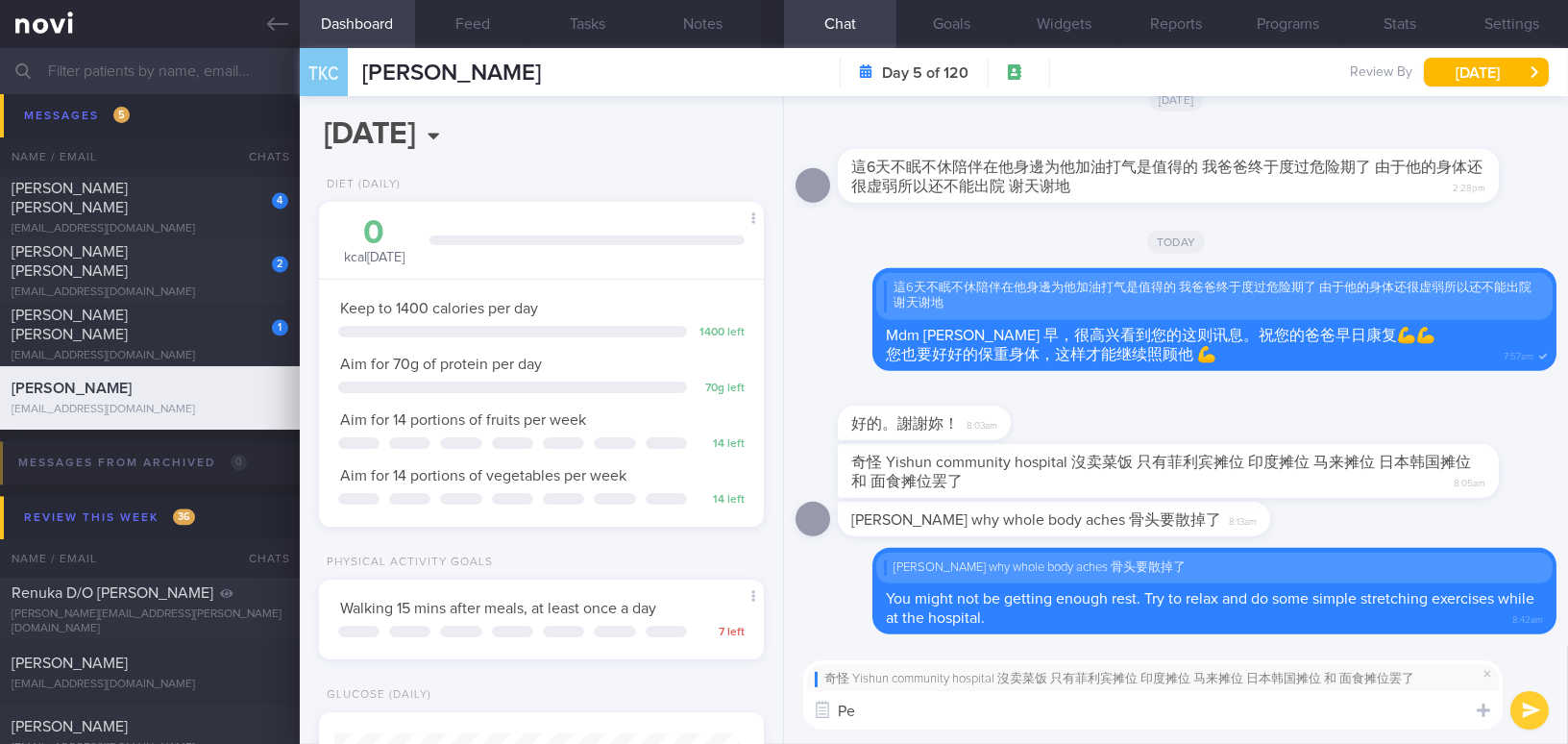 type on "P" 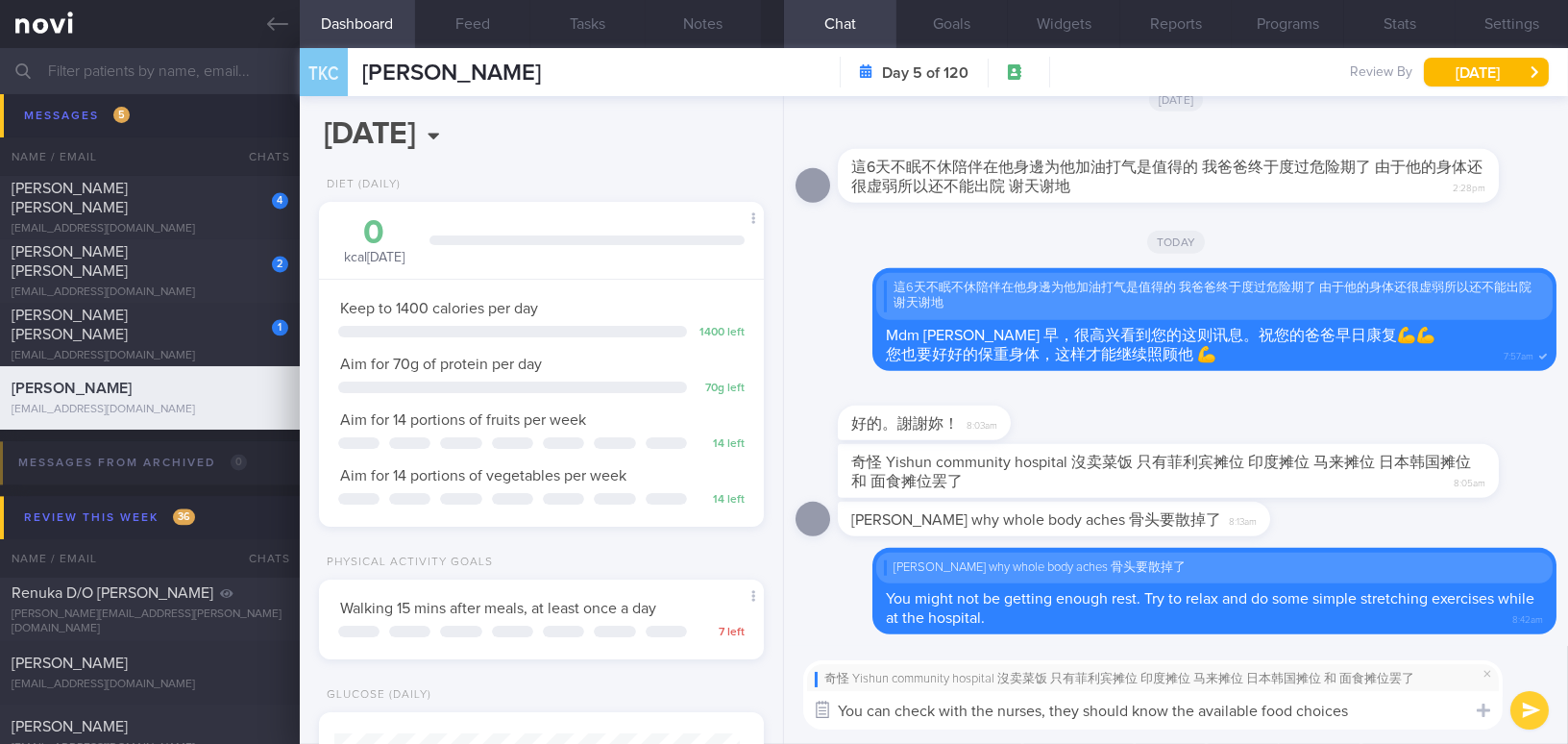drag, startPoint x: 939, startPoint y: 708, endPoint x: 808, endPoint y: 705, distance: 131.0343 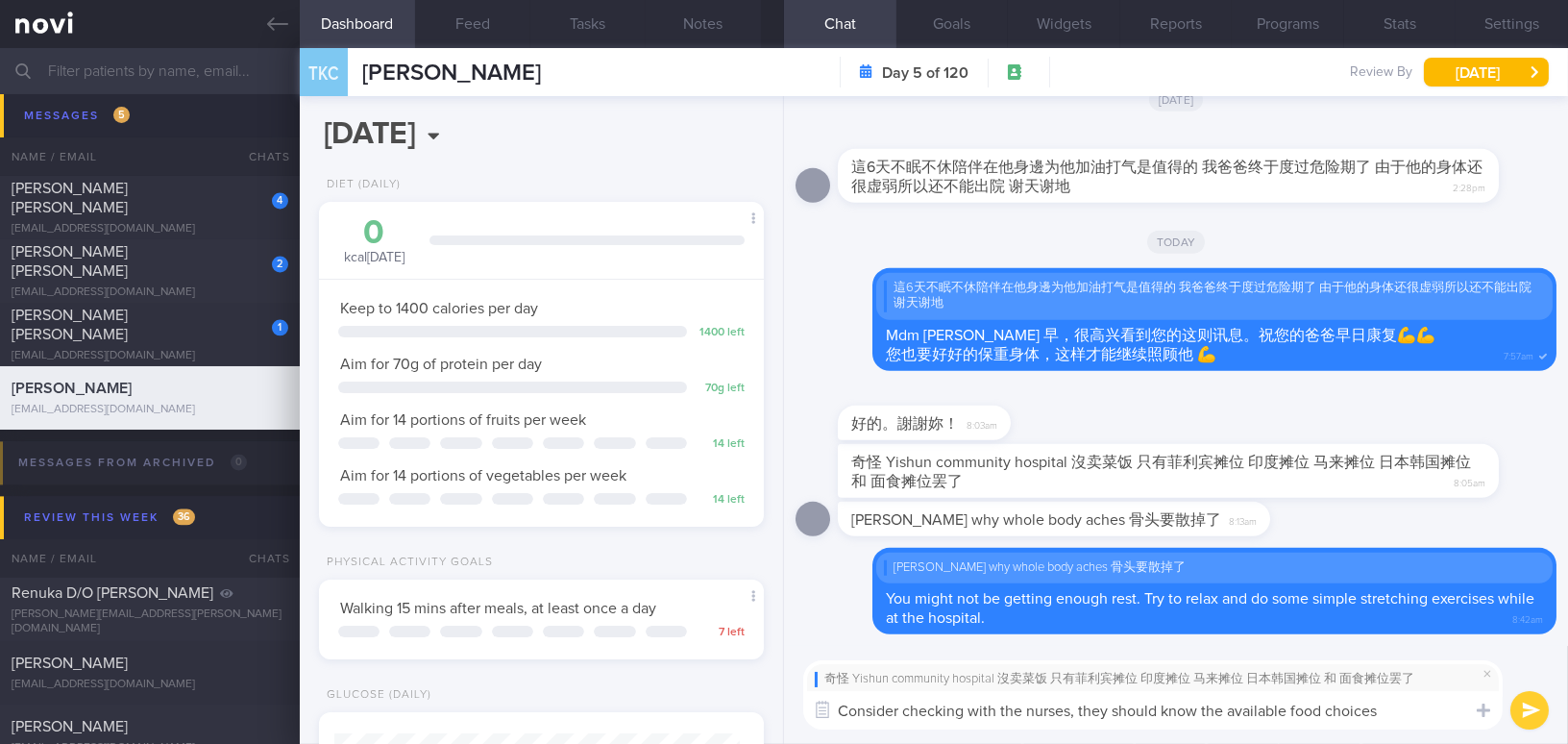 click on "Consider checking with the nurses, they should know the available food choices" at bounding box center [1153, 710] 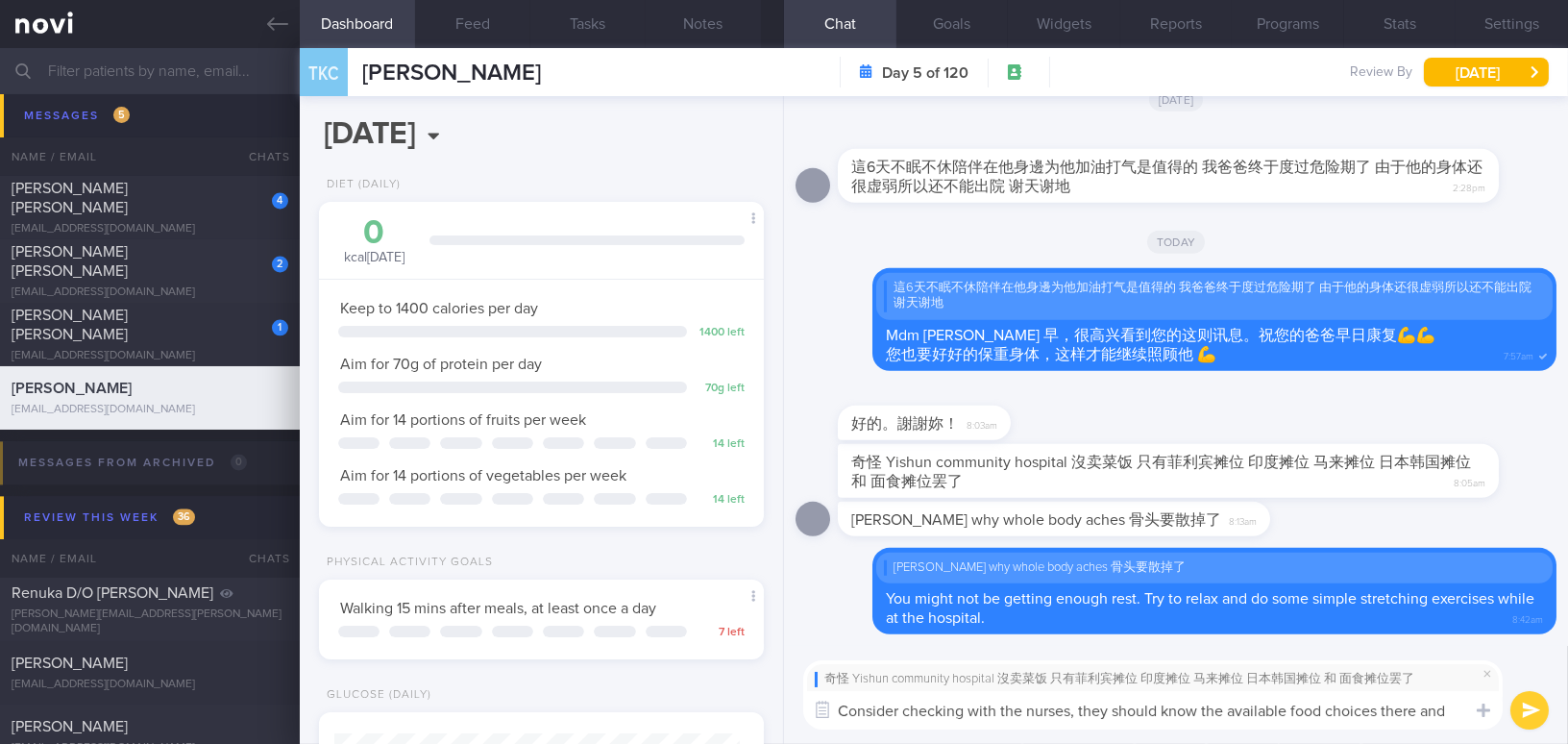scroll, scrollTop: 0, scrollLeft: 0, axis: both 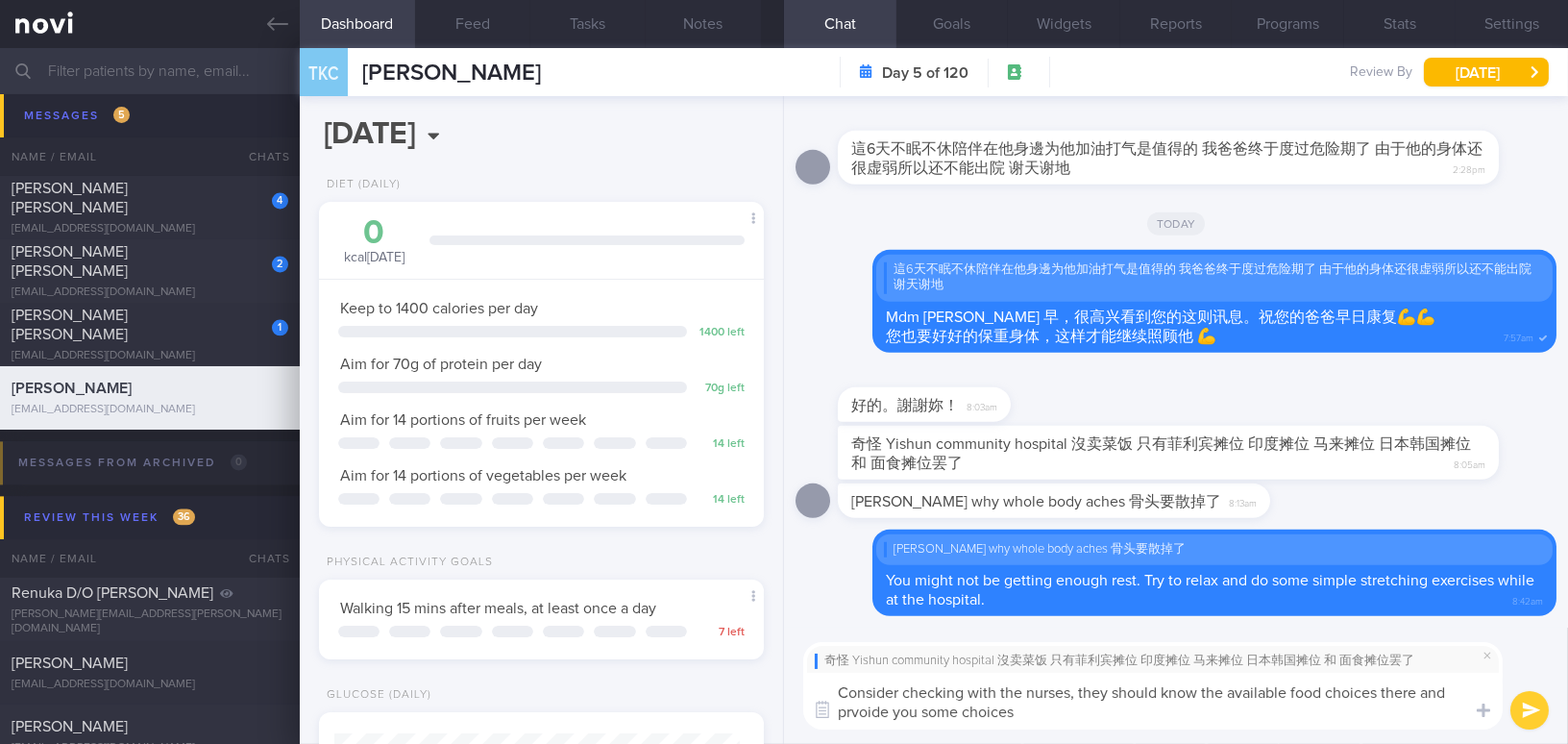 drag, startPoint x: 1041, startPoint y: 714, endPoint x: 781, endPoint y: 674, distance: 263.0589 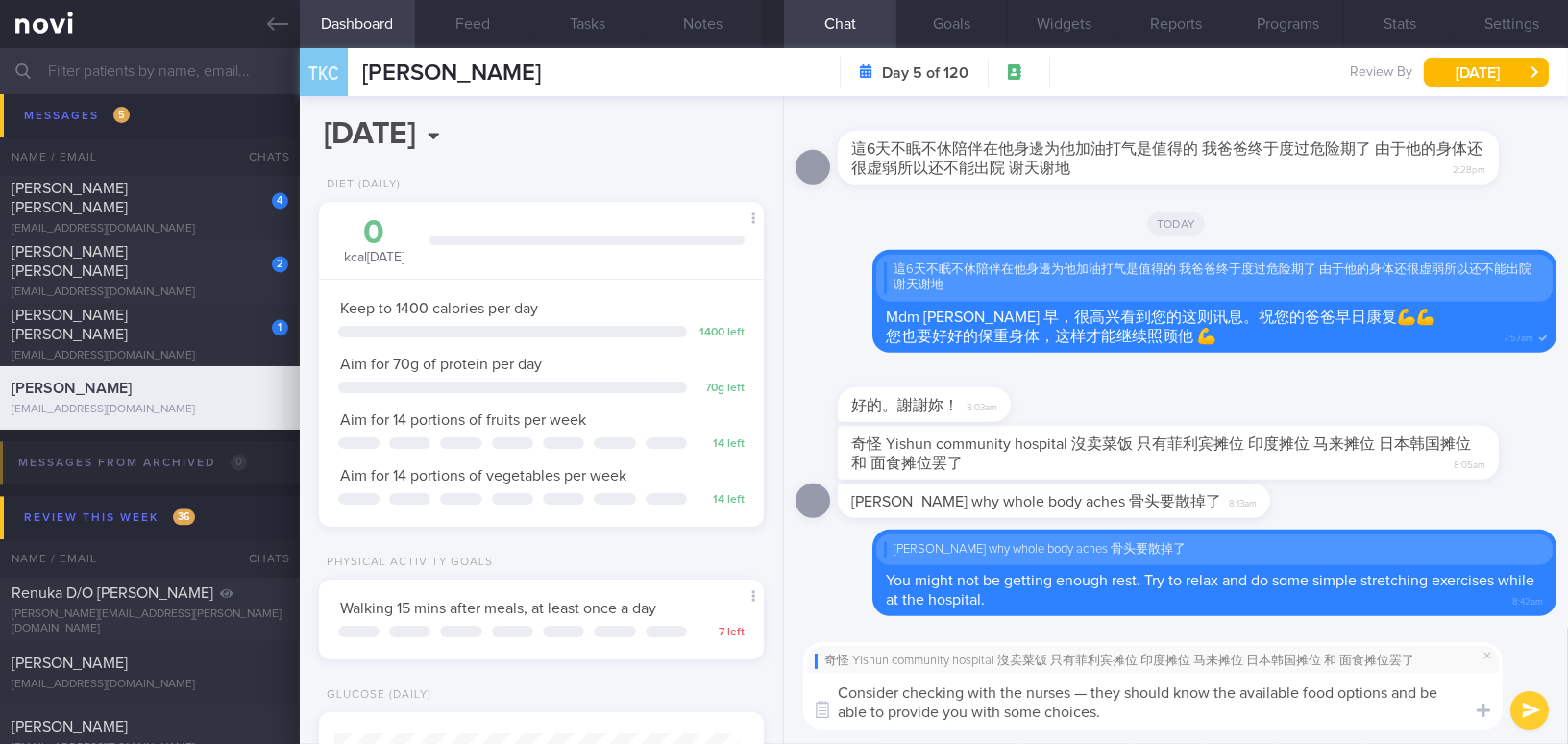 click on "Consider checking with the nurses — they should know the available food options and be able to provide you with some choices." at bounding box center [1153, 701] 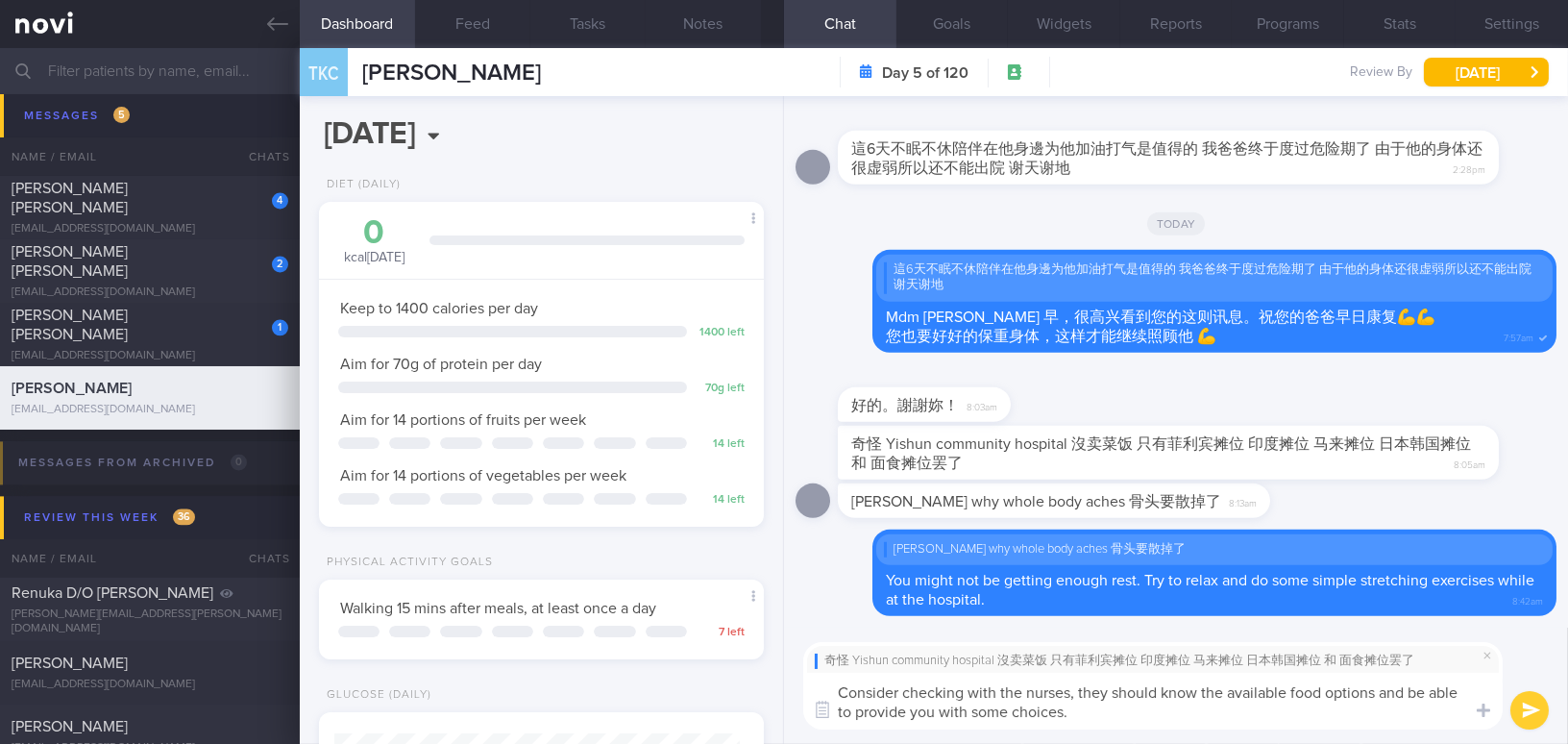 type on "Consider checking with the nurses, they should know the available food options and be able to provide you with some choices." 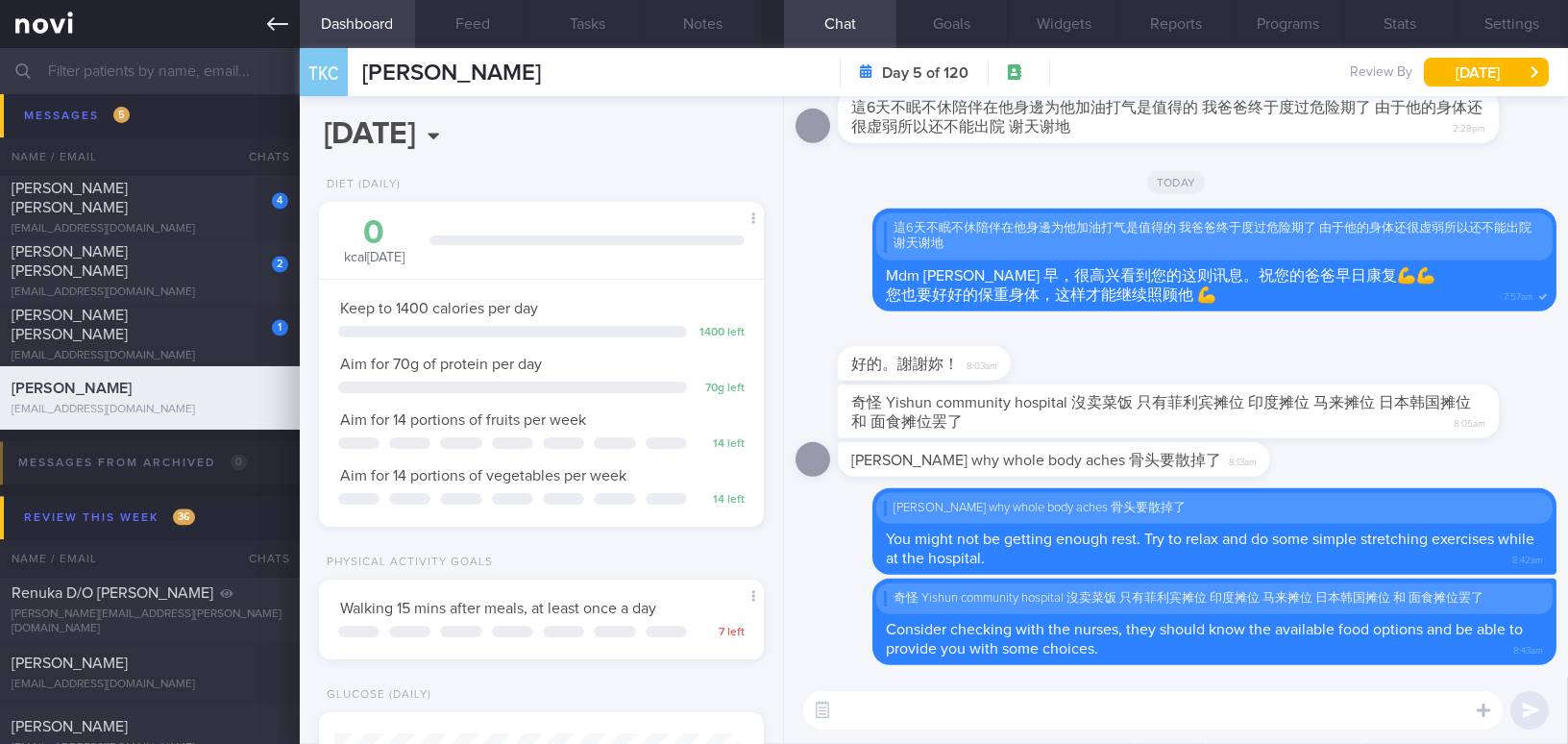 click at bounding box center [150, 24] 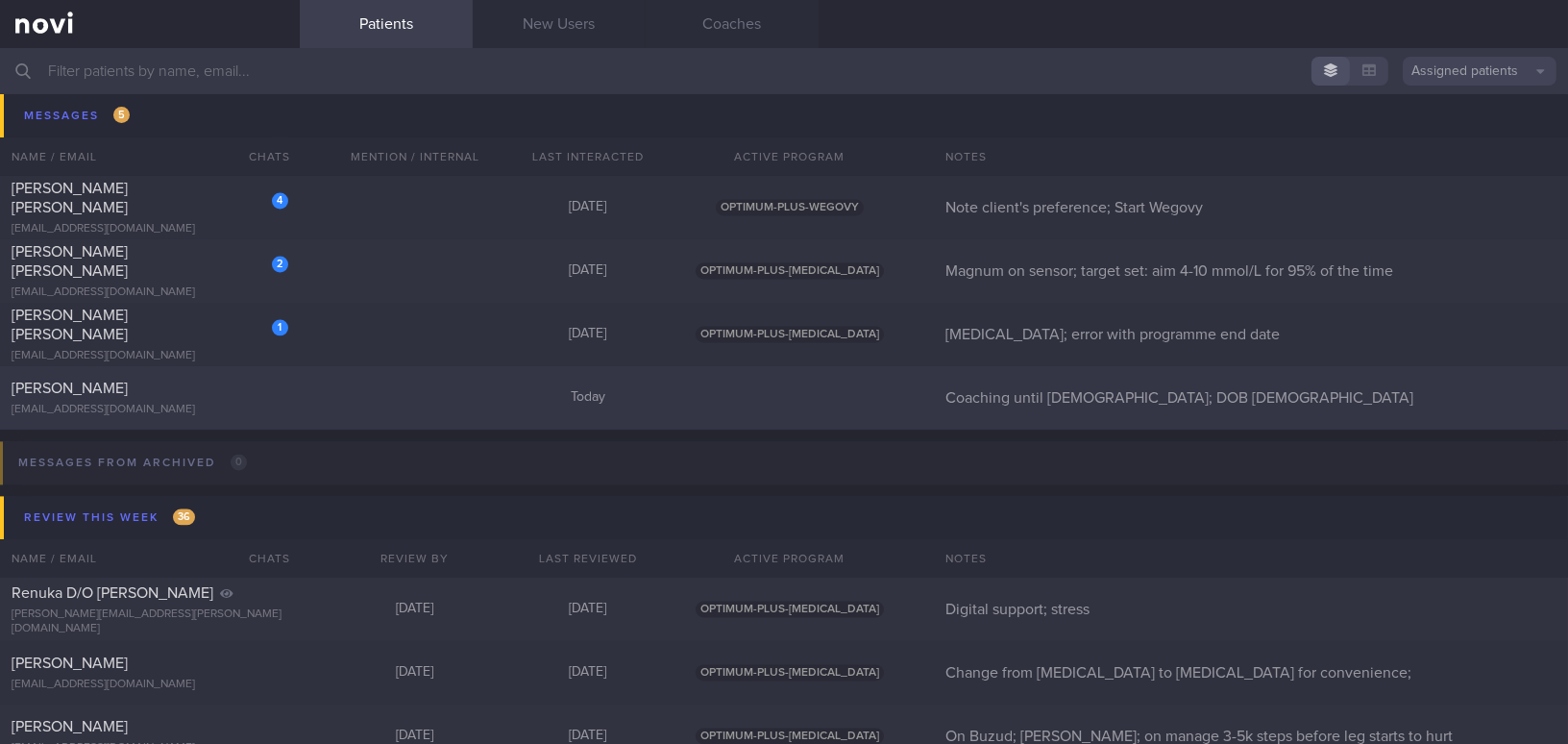 scroll, scrollTop: 7539, scrollLeft: 0, axis: vertical 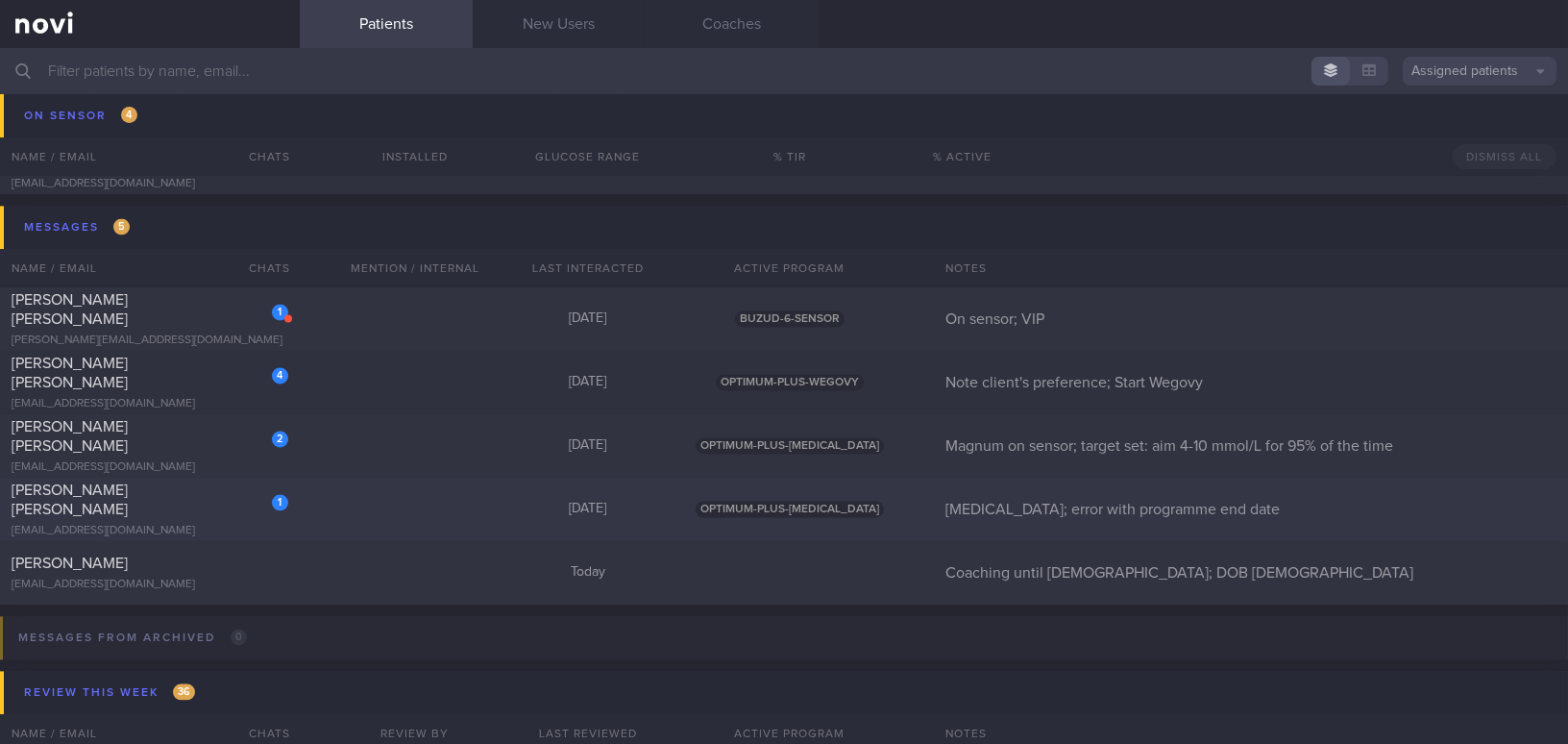 click on "[EMAIL_ADDRESS][DOMAIN_NAME]" at bounding box center (150, 531) 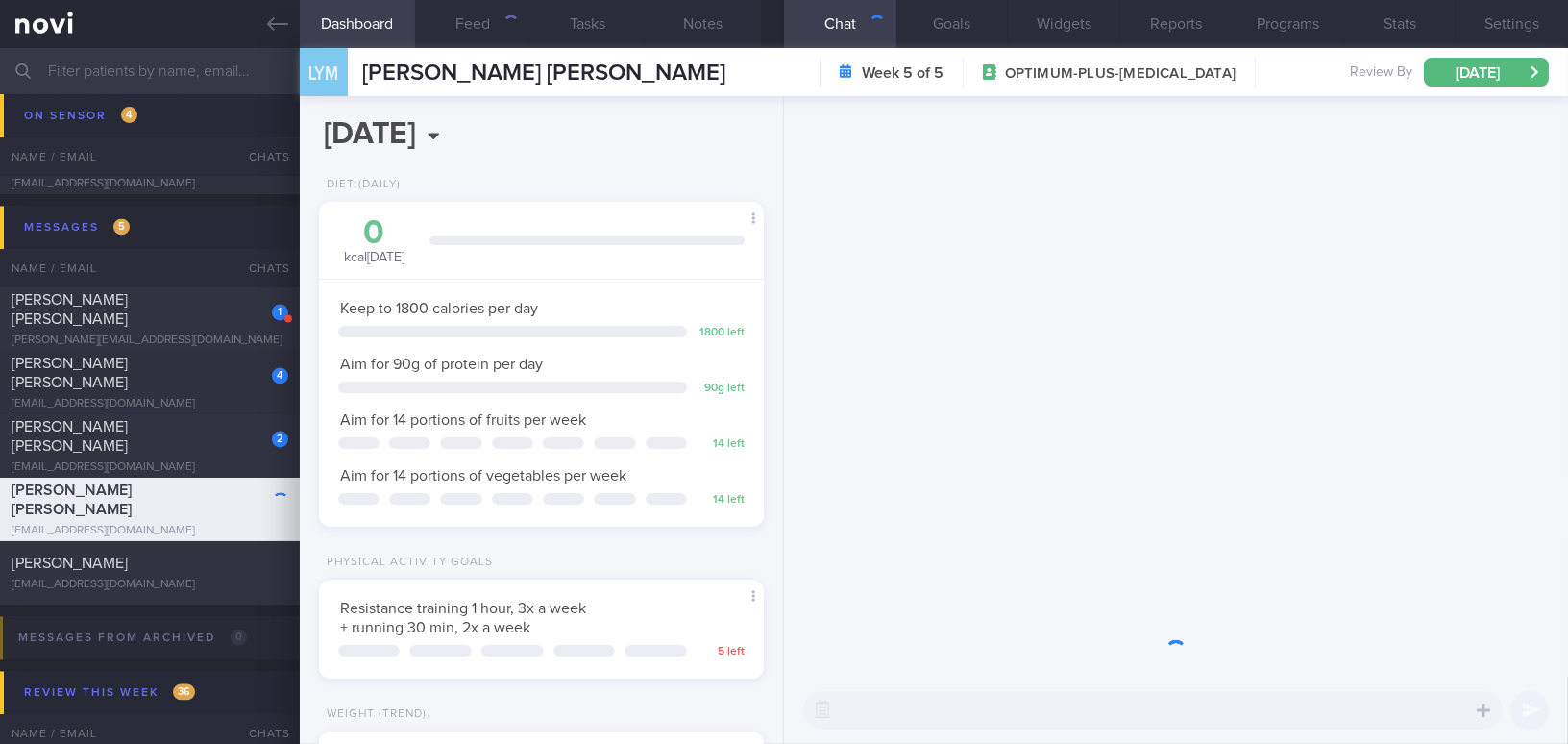 scroll, scrollTop: 961013, scrollLeft: 960387, axis: both 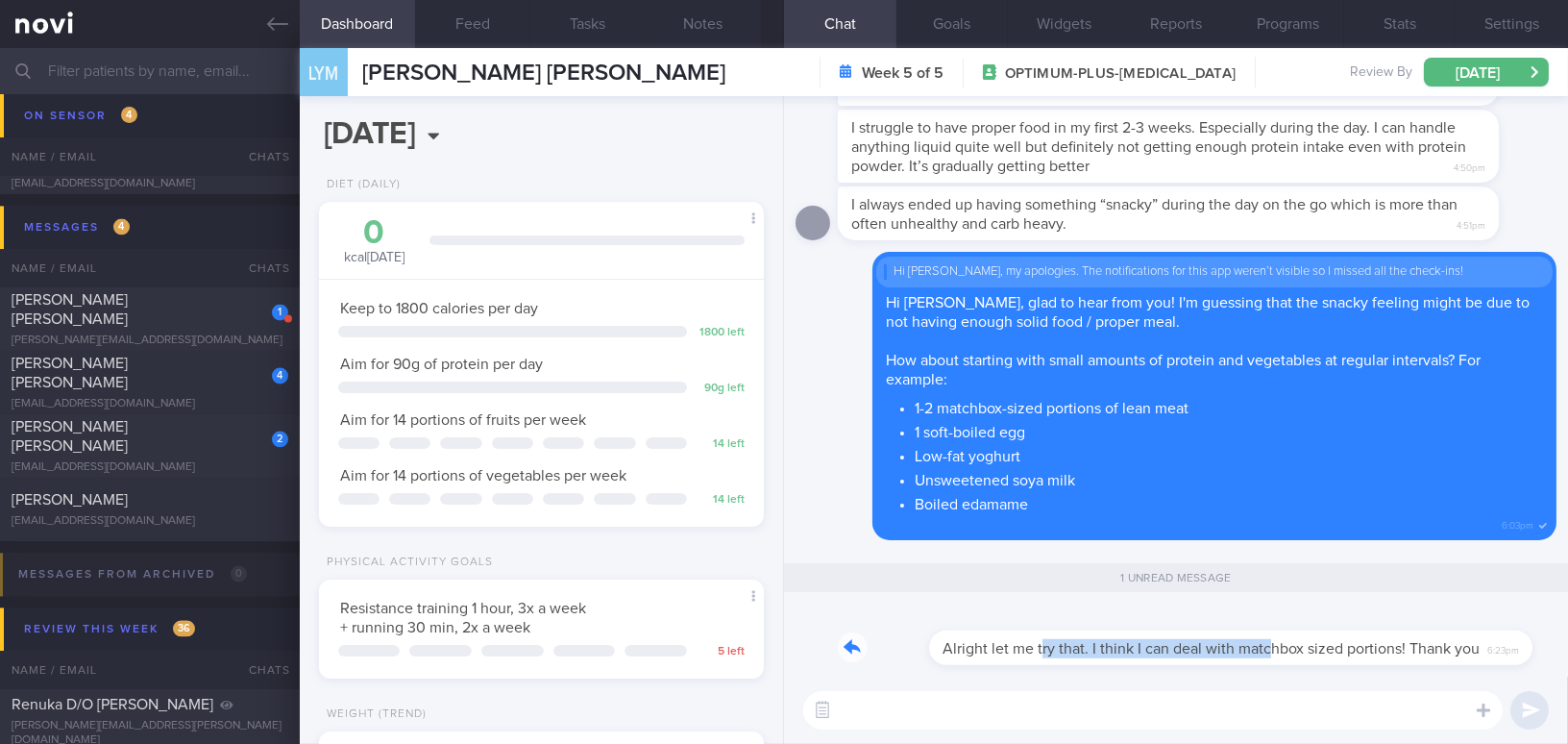 drag, startPoint x: 949, startPoint y: 636, endPoint x: 1175, endPoint y: 639, distance: 226.01991 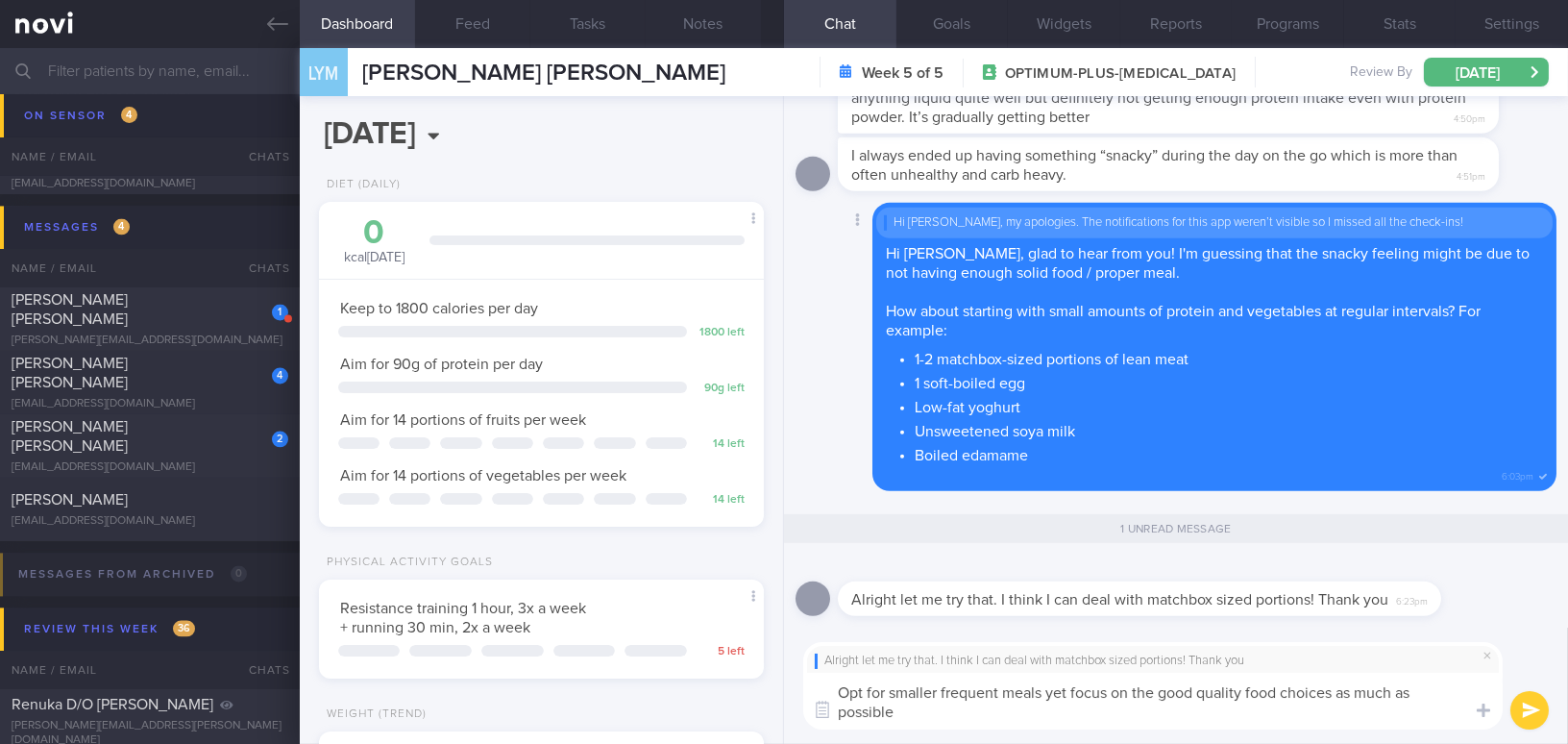 scroll, scrollTop: 0, scrollLeft: 0, axis: both 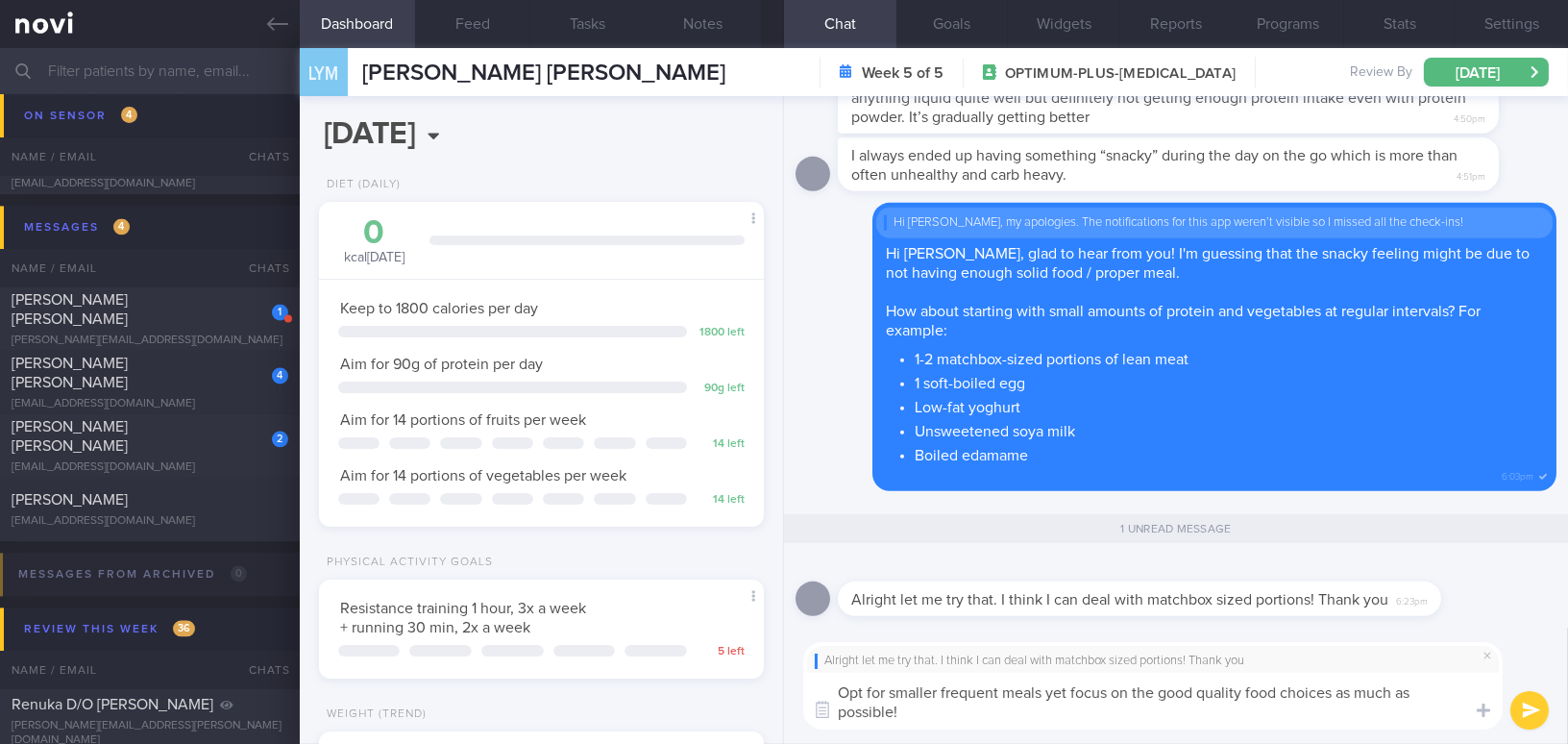 click on "Opt for smaller frequent meals yet focus on the good quality food choices as much as possible!" at bounding box center [1153, 701] 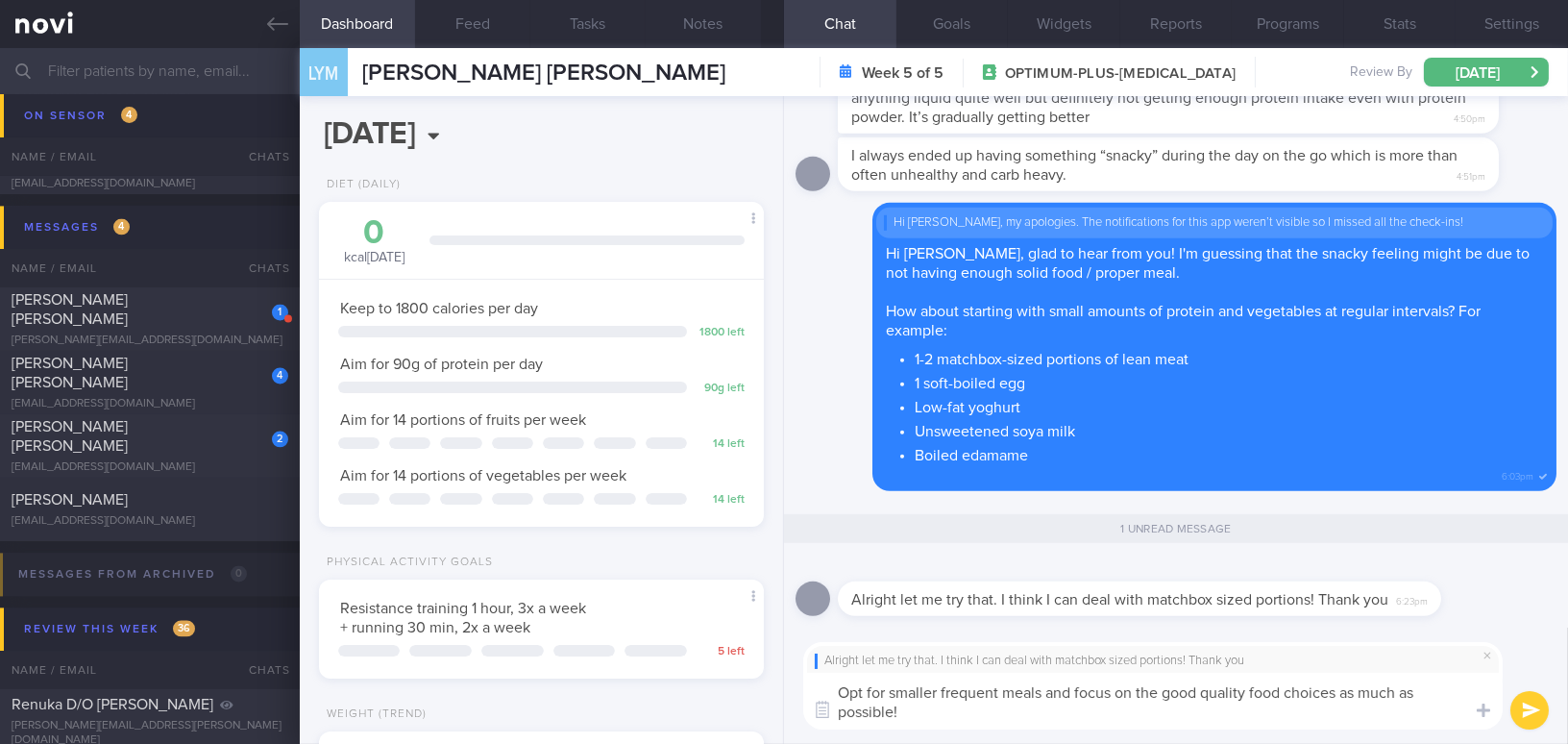 click on "Opt for smaller frequent meals and focus on the good quality food choices as much as possible!" at bounding box center (1153, 701) 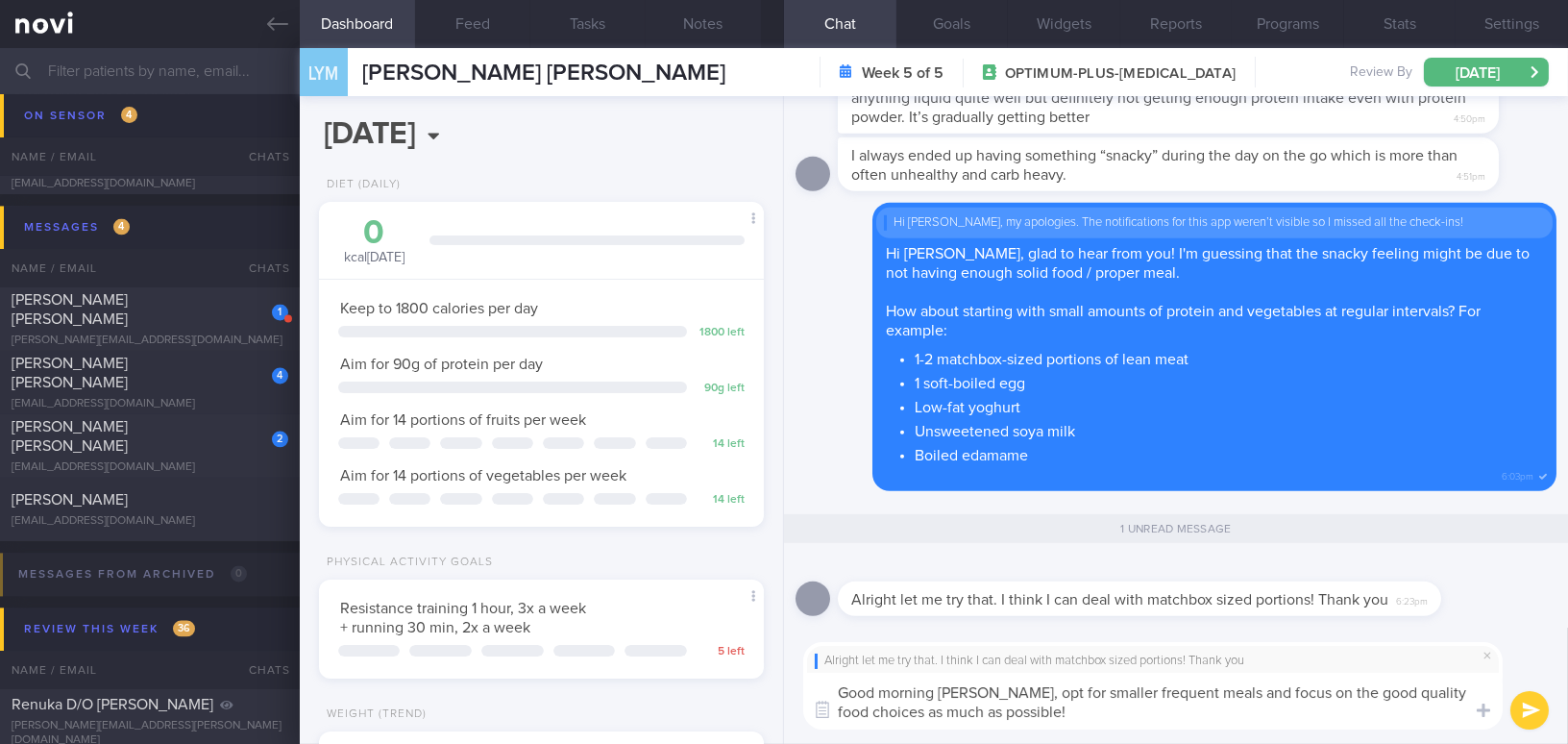 drag, startPoint x: 970, startPoint y: 692, endPoint x: 1077, endPoint y: 708, distance: 108.18965 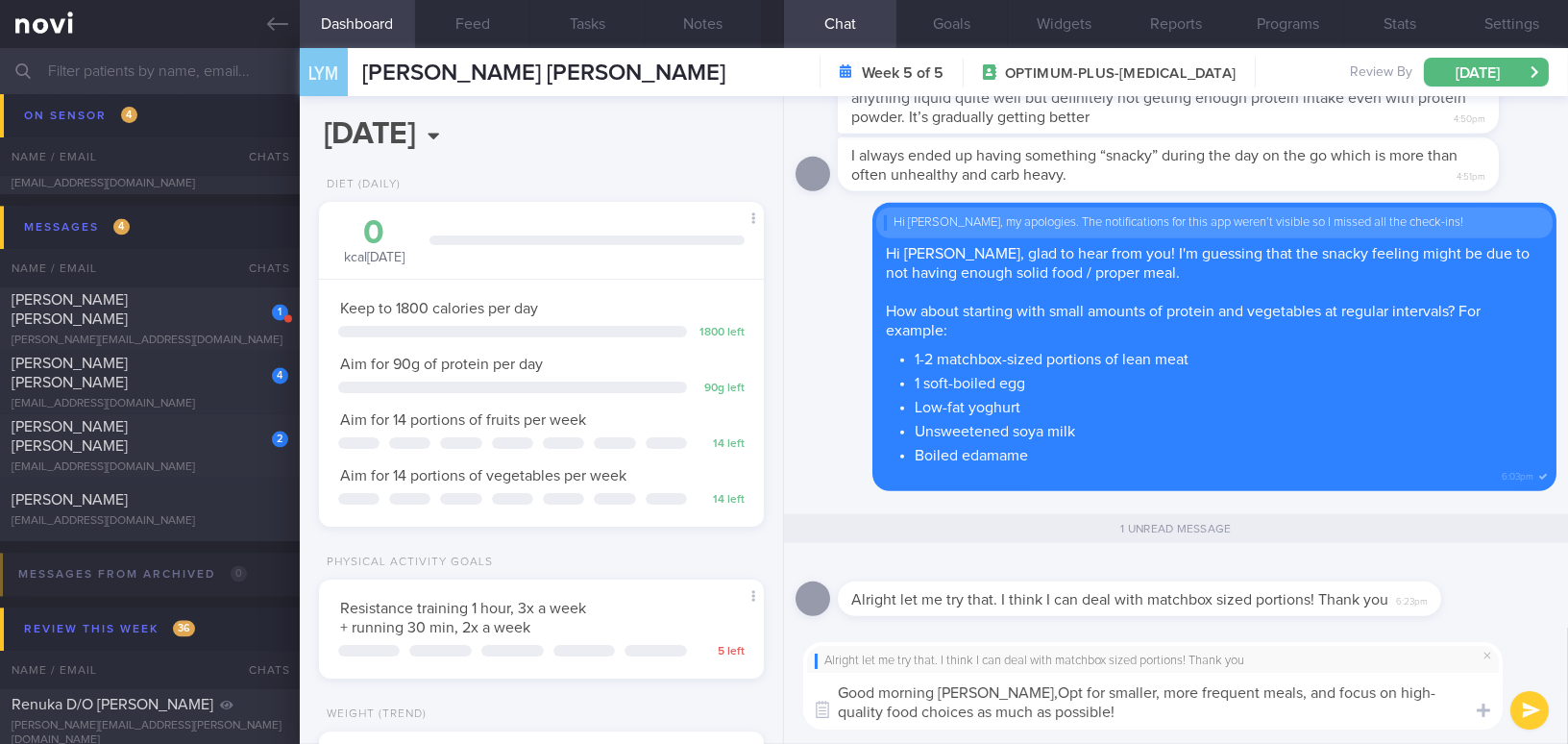 click on "Good morning [PERSON_NAME],Opt for smaller, more frequent meals, and focus on high-quality food choices as much as possible!" at bounding box center (1153, 701) 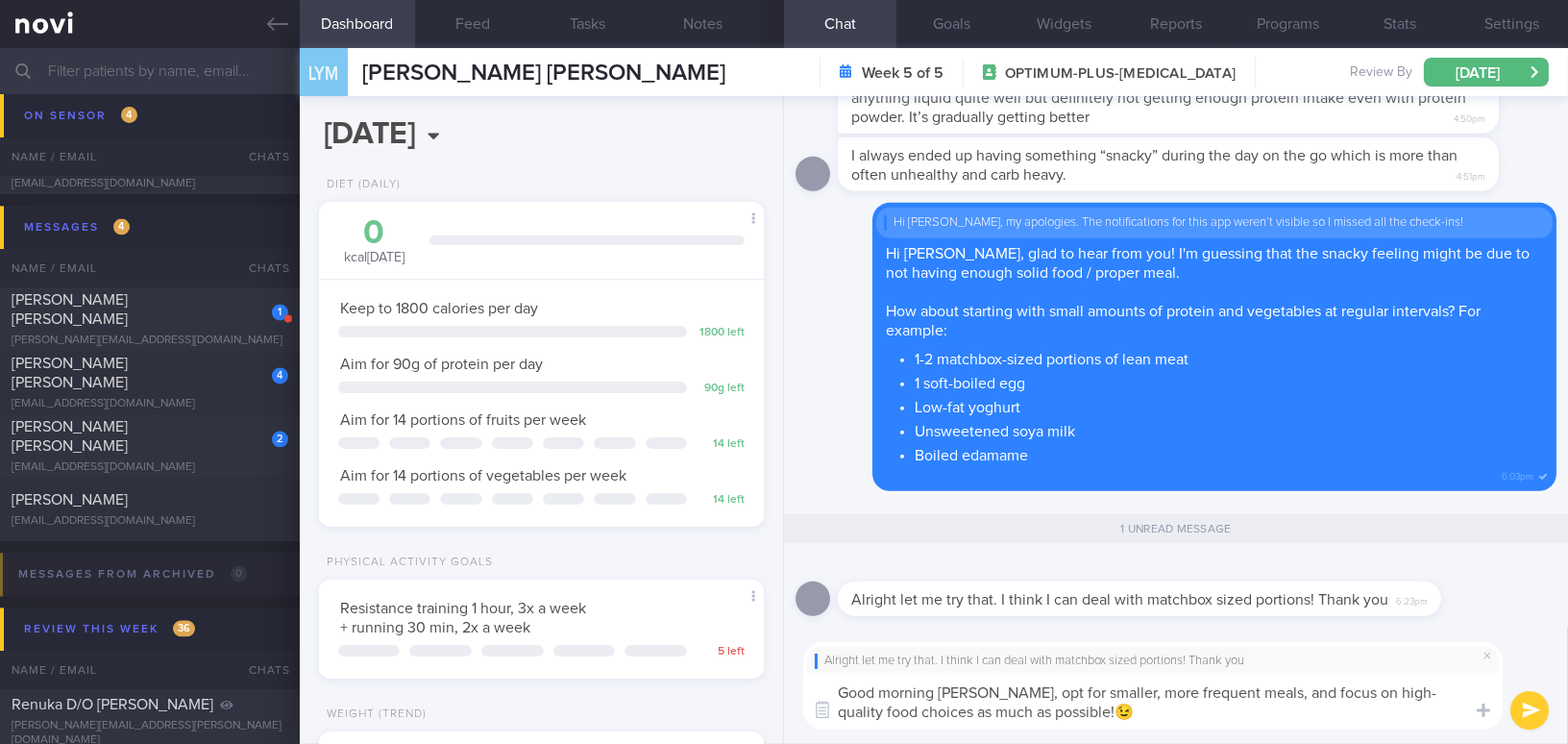 type on "Good morning [PERSON_NAME], opt for smaller, more frequent meals, and focus on high-quality food choices as much as possible!😉" 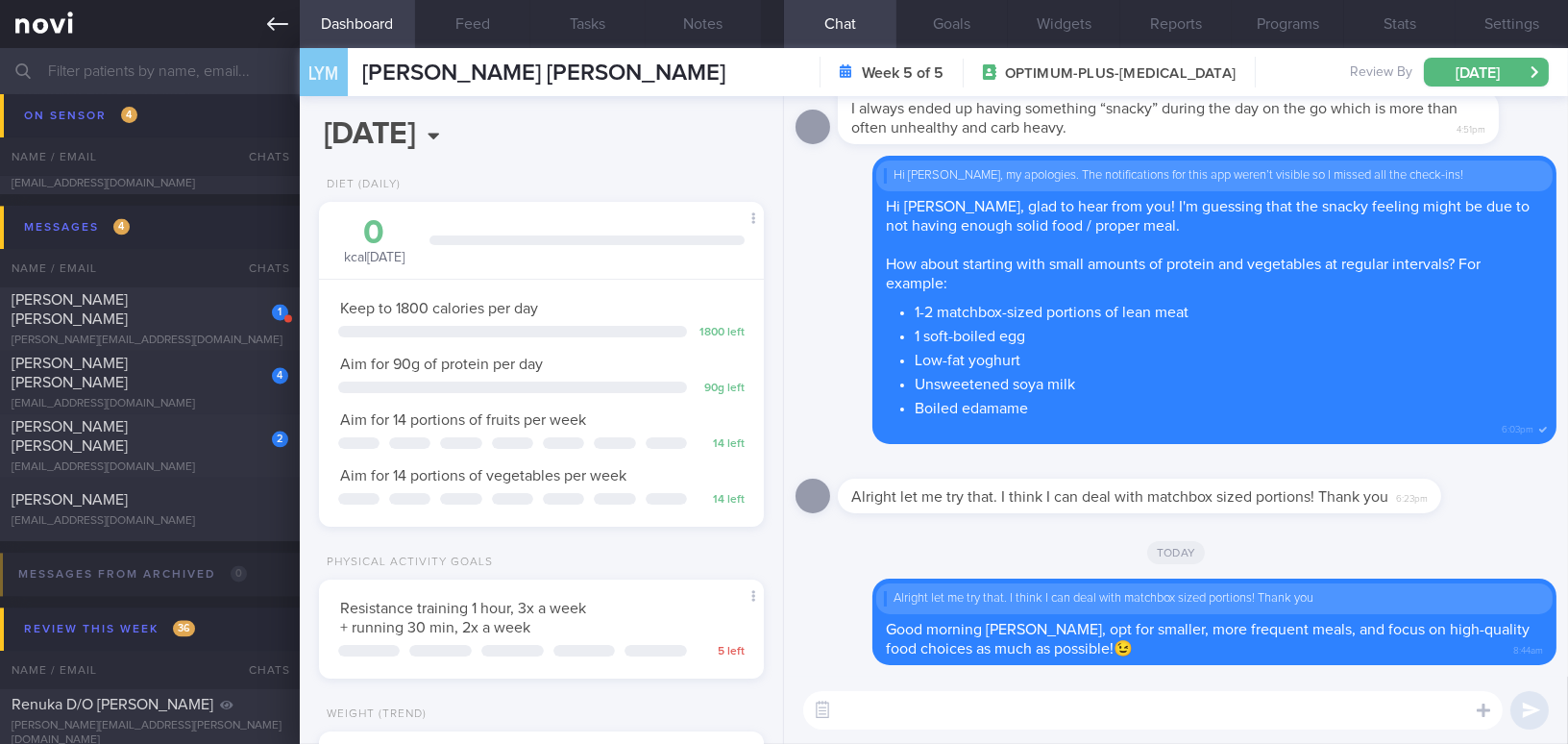 click at bounding box center (150, 24) 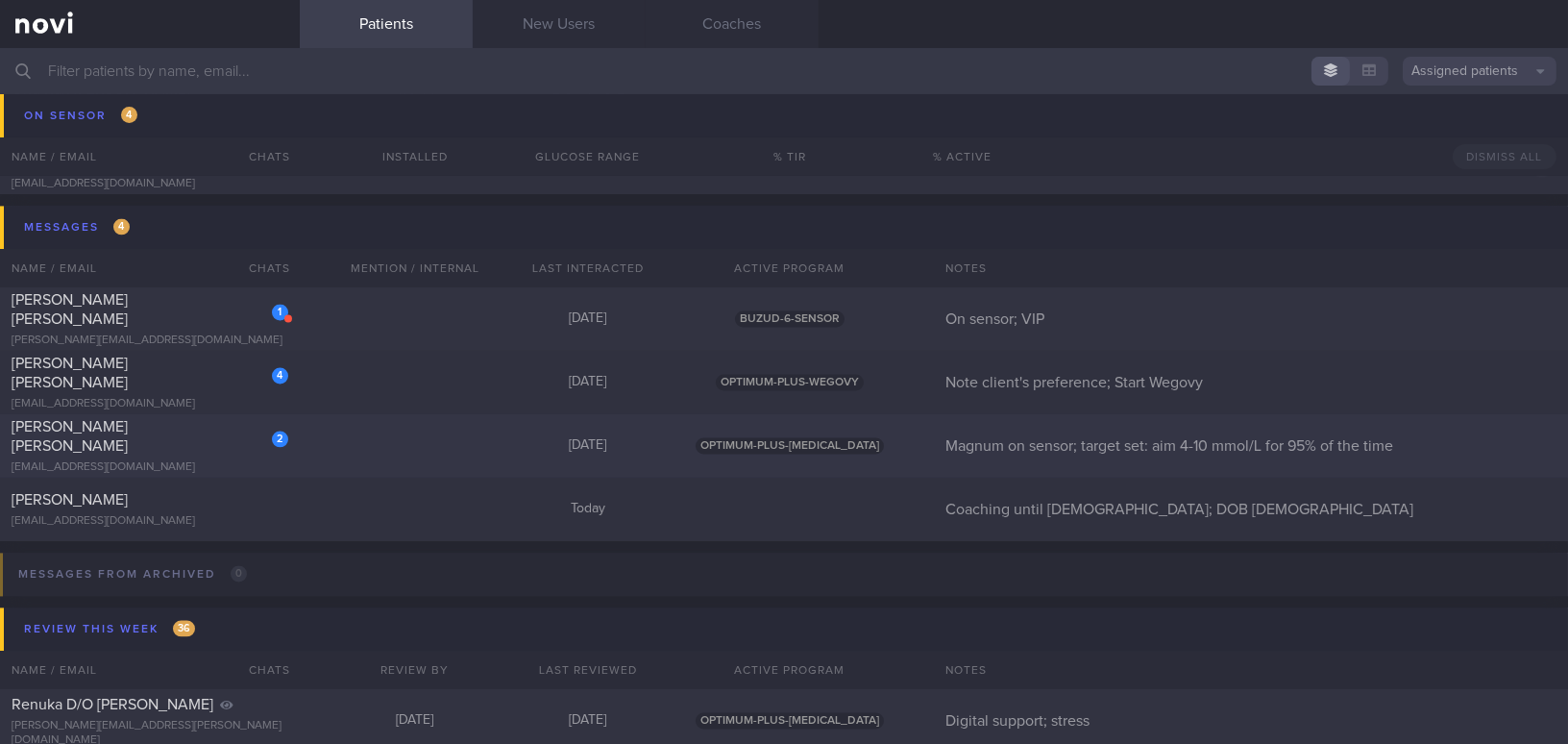 click on "[PERSON_NAME] [PERSON_NAME]" at bounding box center (69, 436) 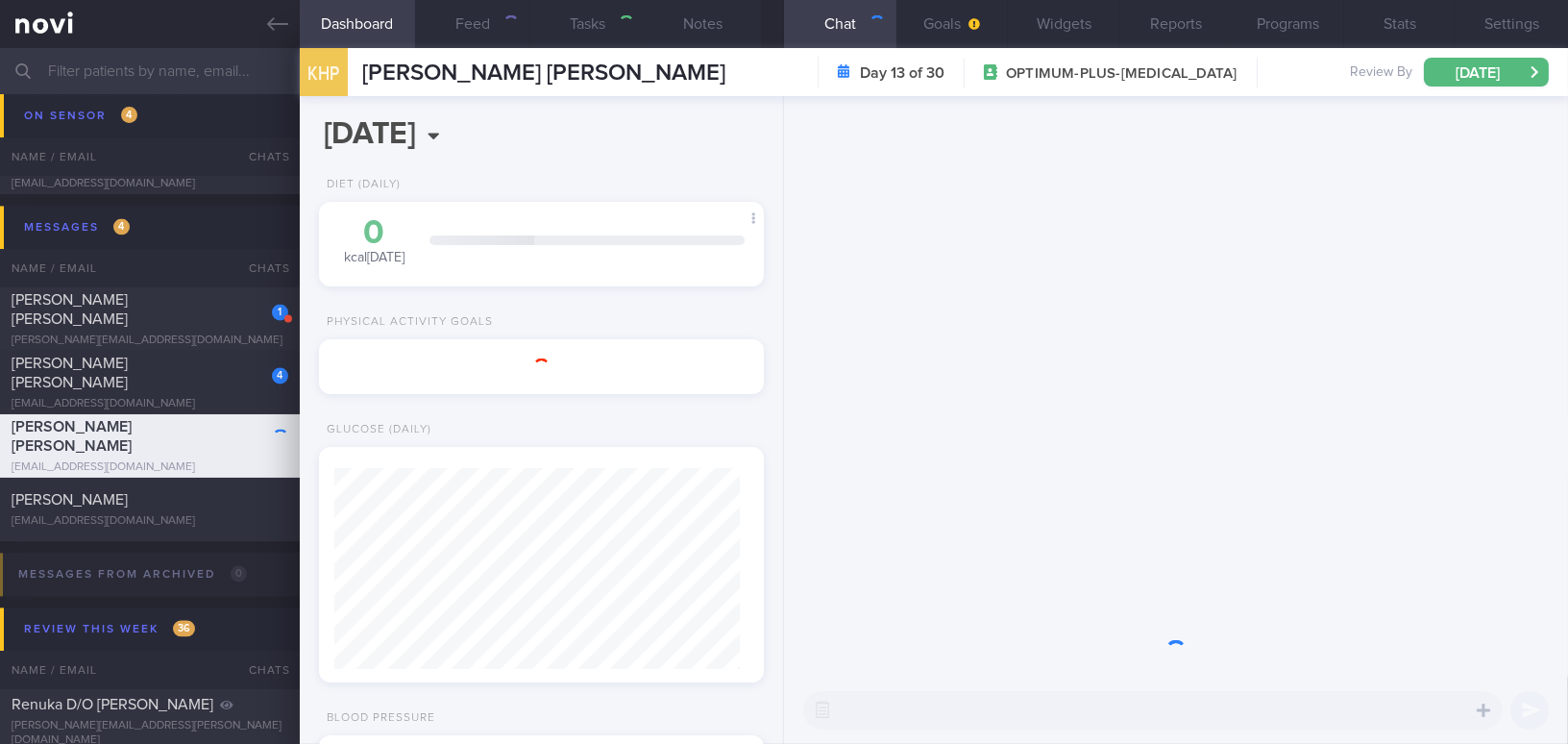 scroll, scrollTop: 961038, scrollLeft: 960378, axis: both 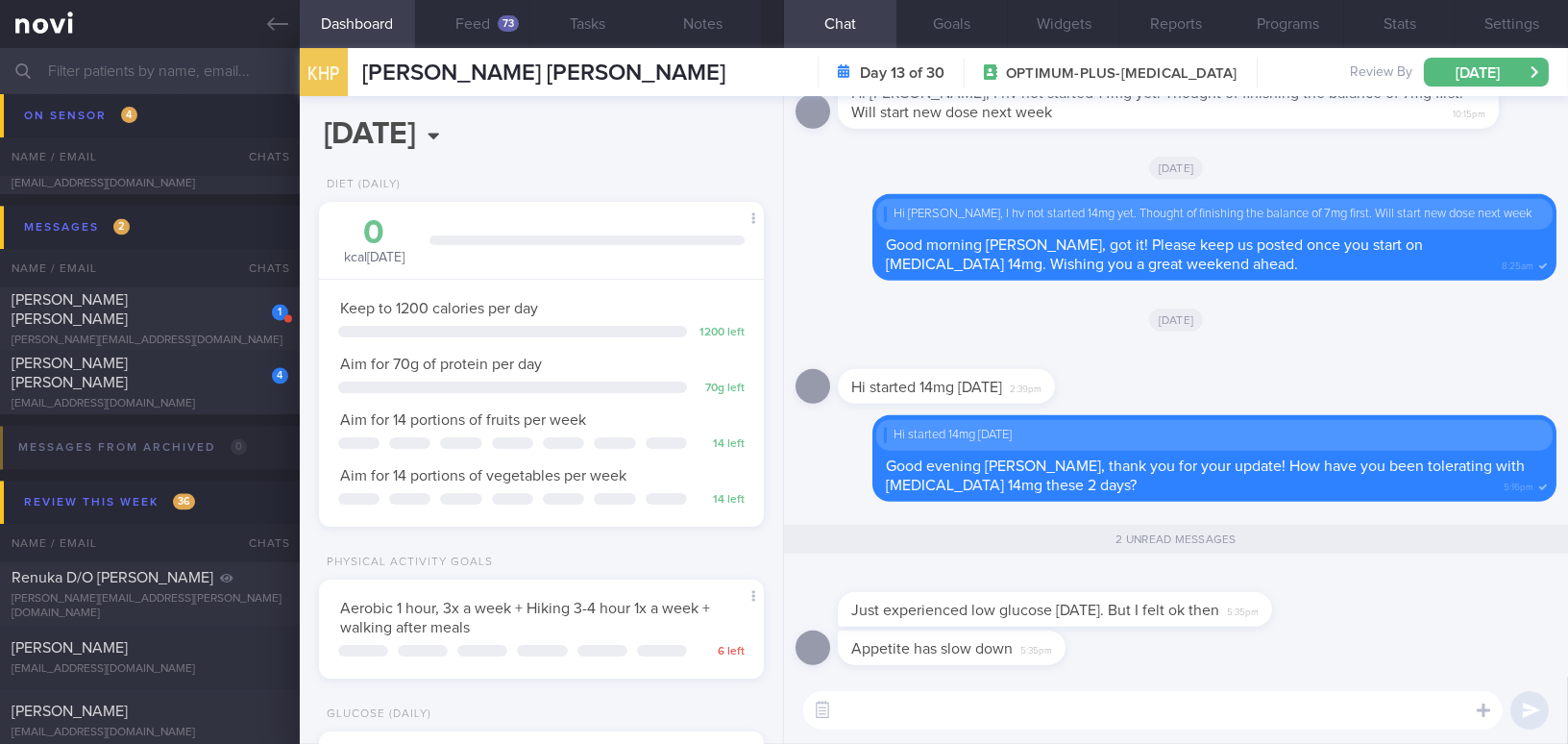 click at bounding box center (1153, 710) 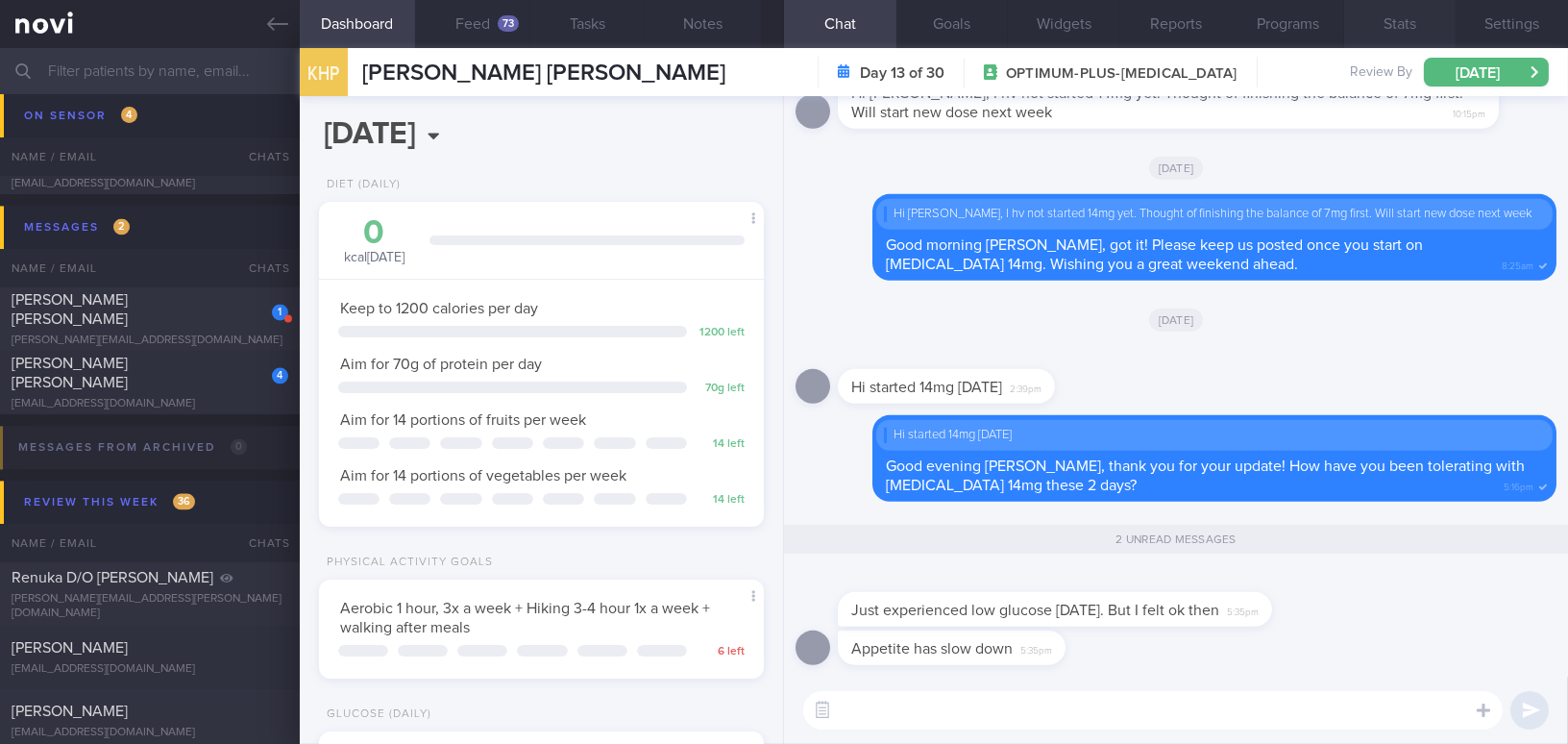 click on "Stats" at bounding box center (1400, 24) 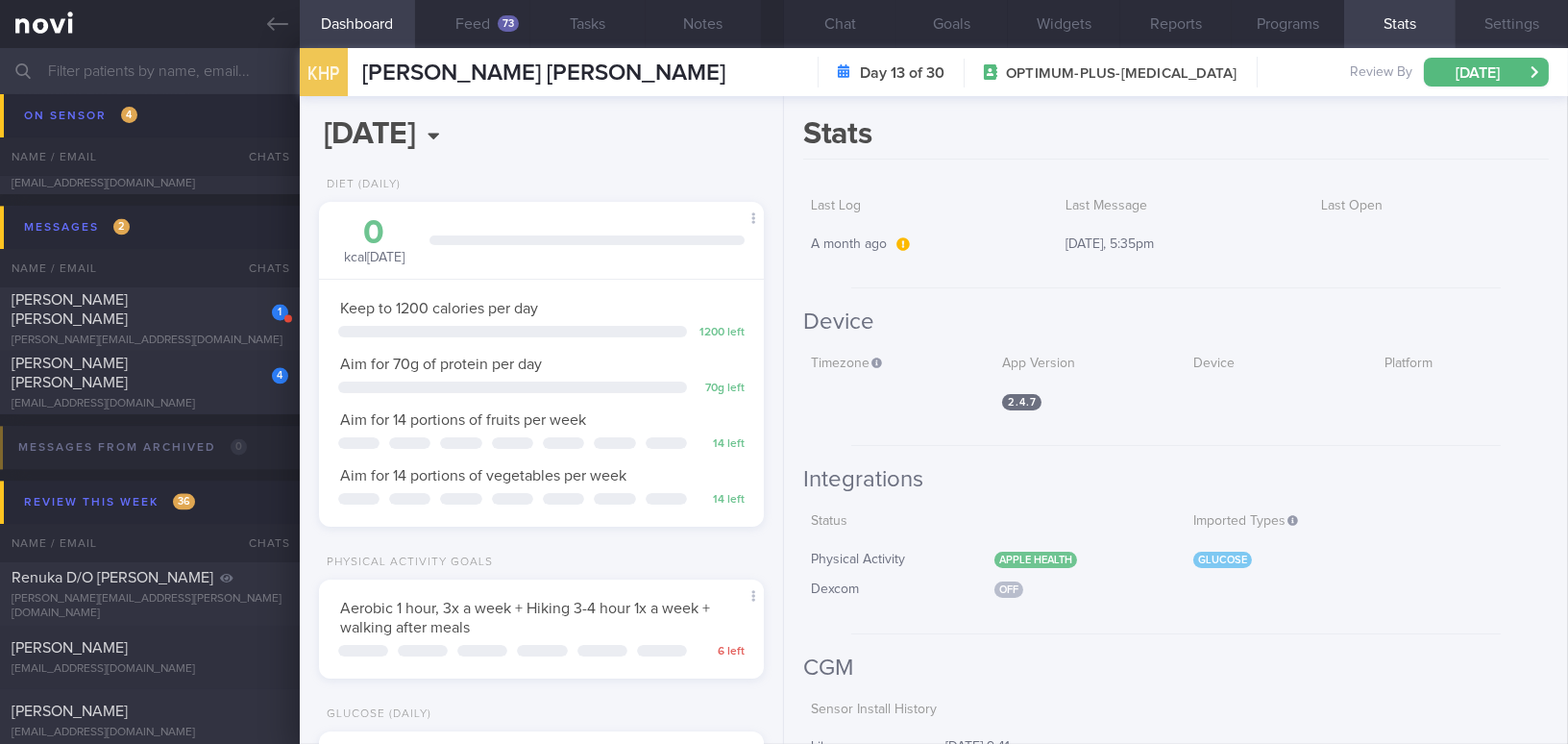 click on "Settings" at bounding box center [1511, 24] 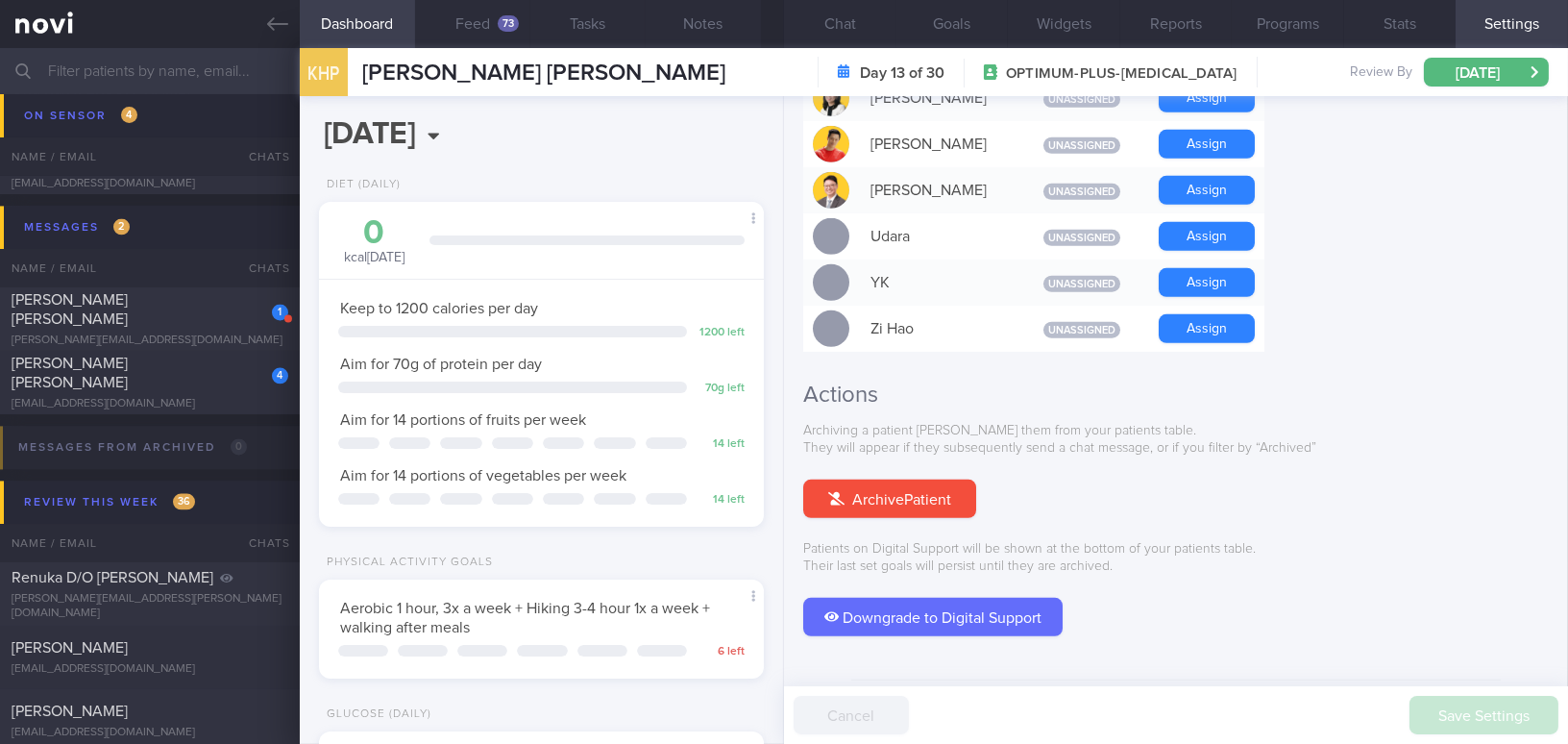 scroll, scrollTop: 1692, scrollLeft: 0, axis: vertical 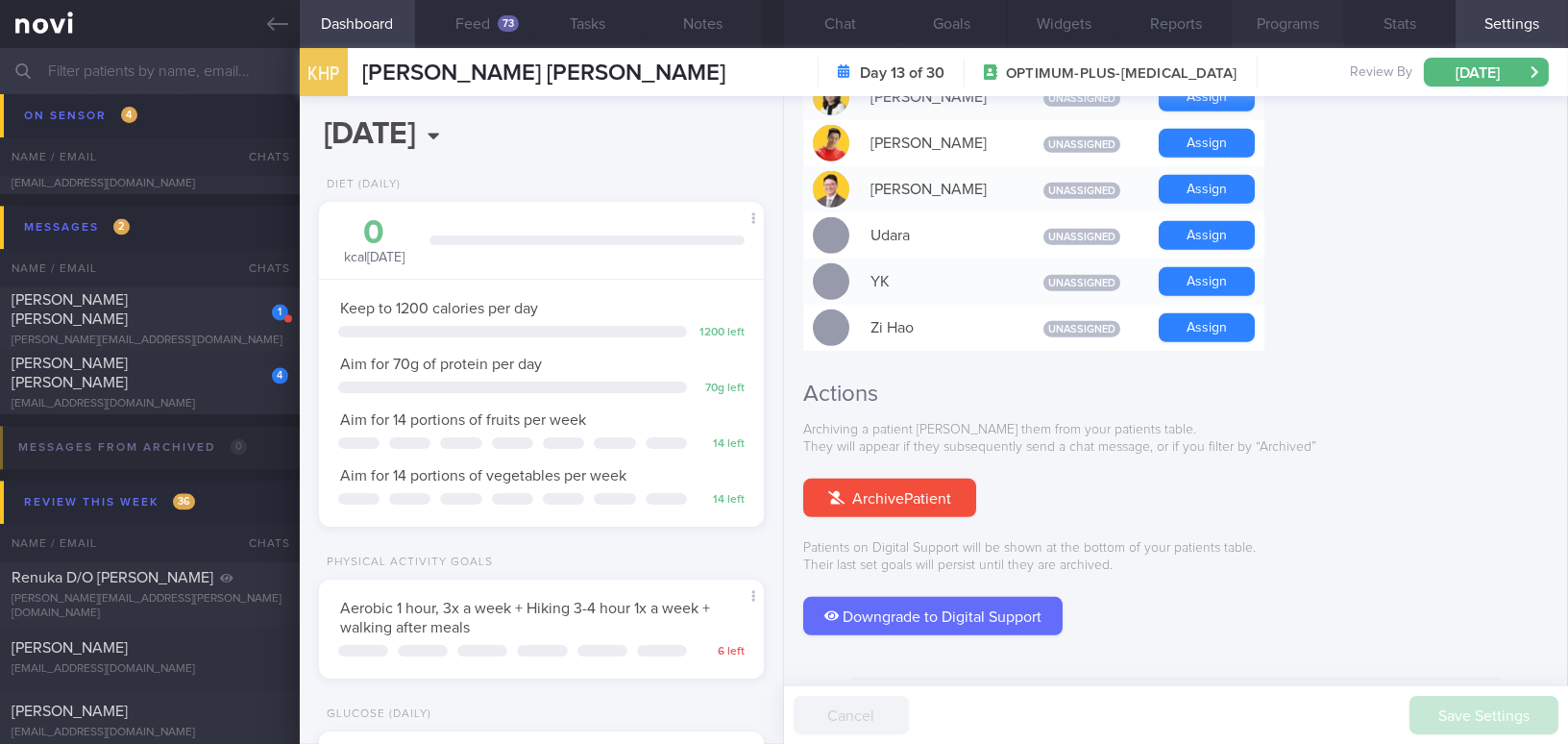 click on "Programs" at bounding box center [1287, 24] 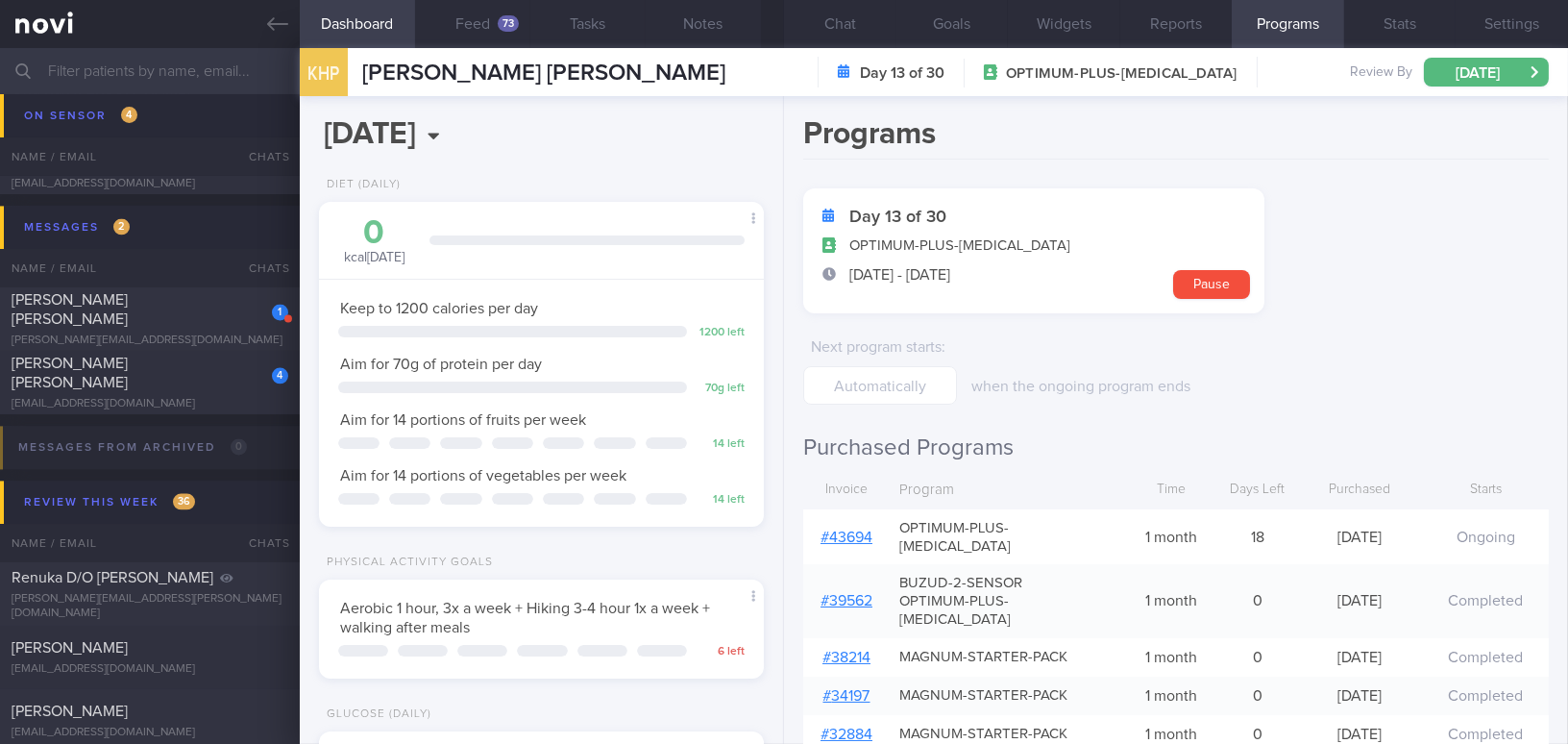 click on "# 43694" at bounding box center [846, 537] 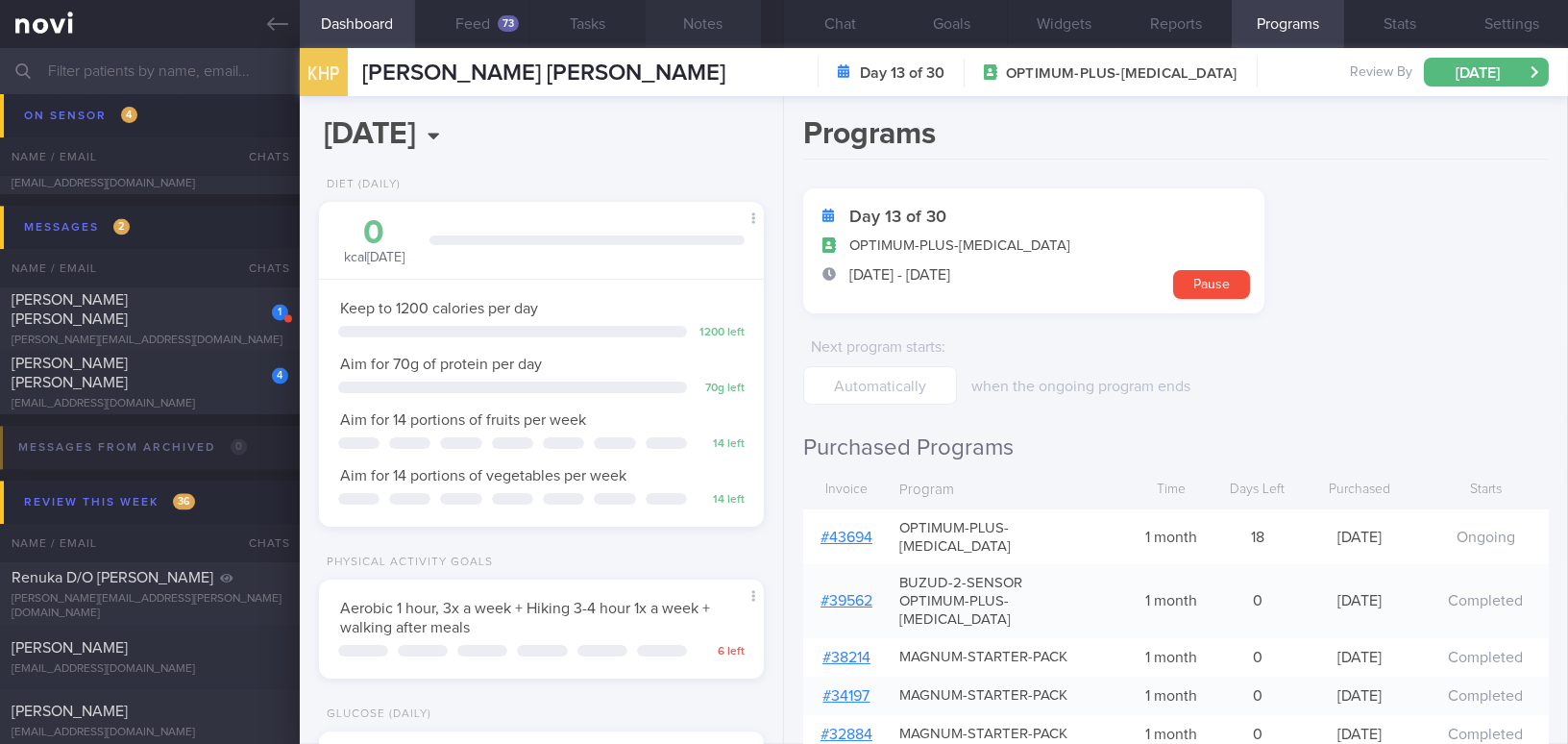 click on "Notes" at bounding box center (703, 24) 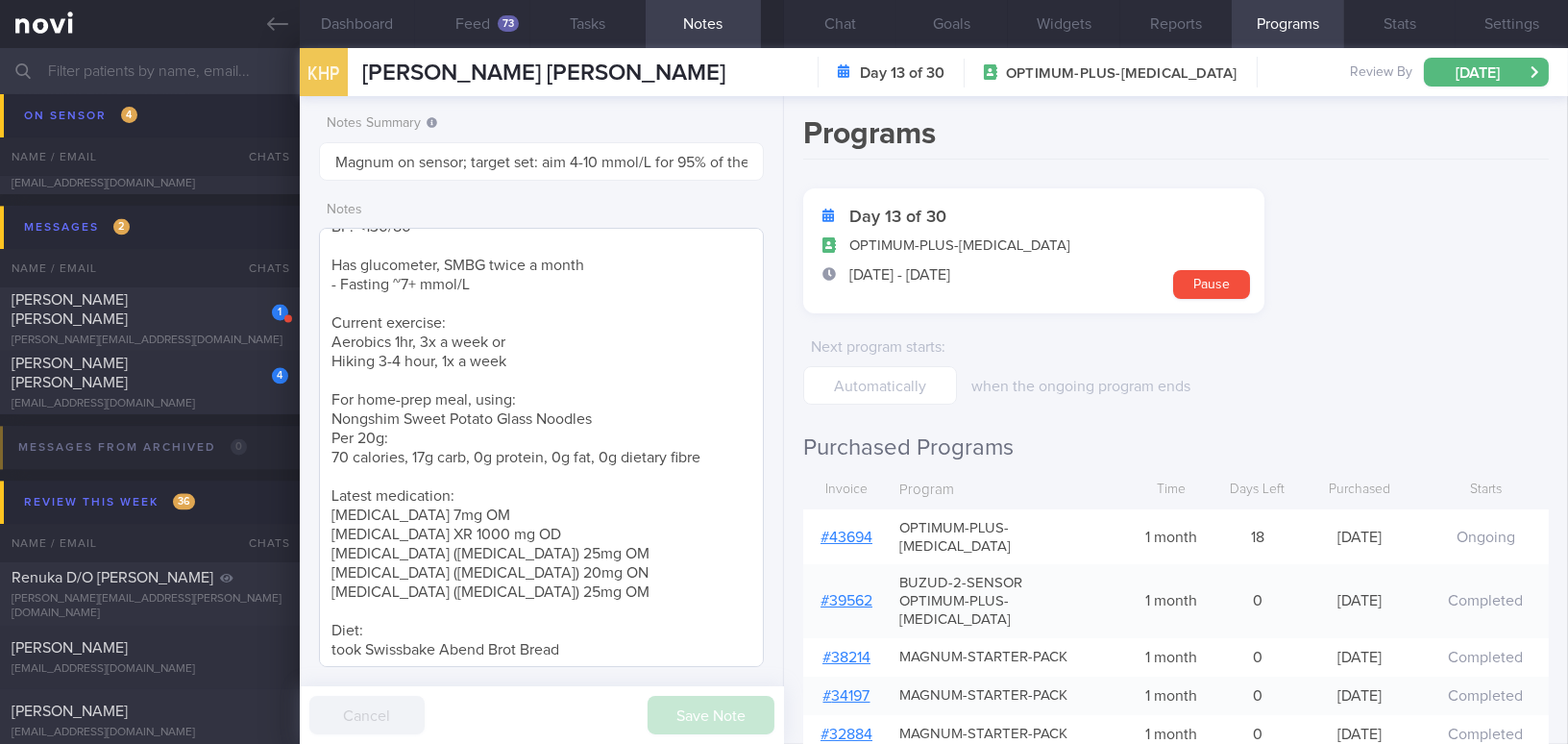 scroll, scrollTop: 504, scrollLeft: 0, axis: vertical 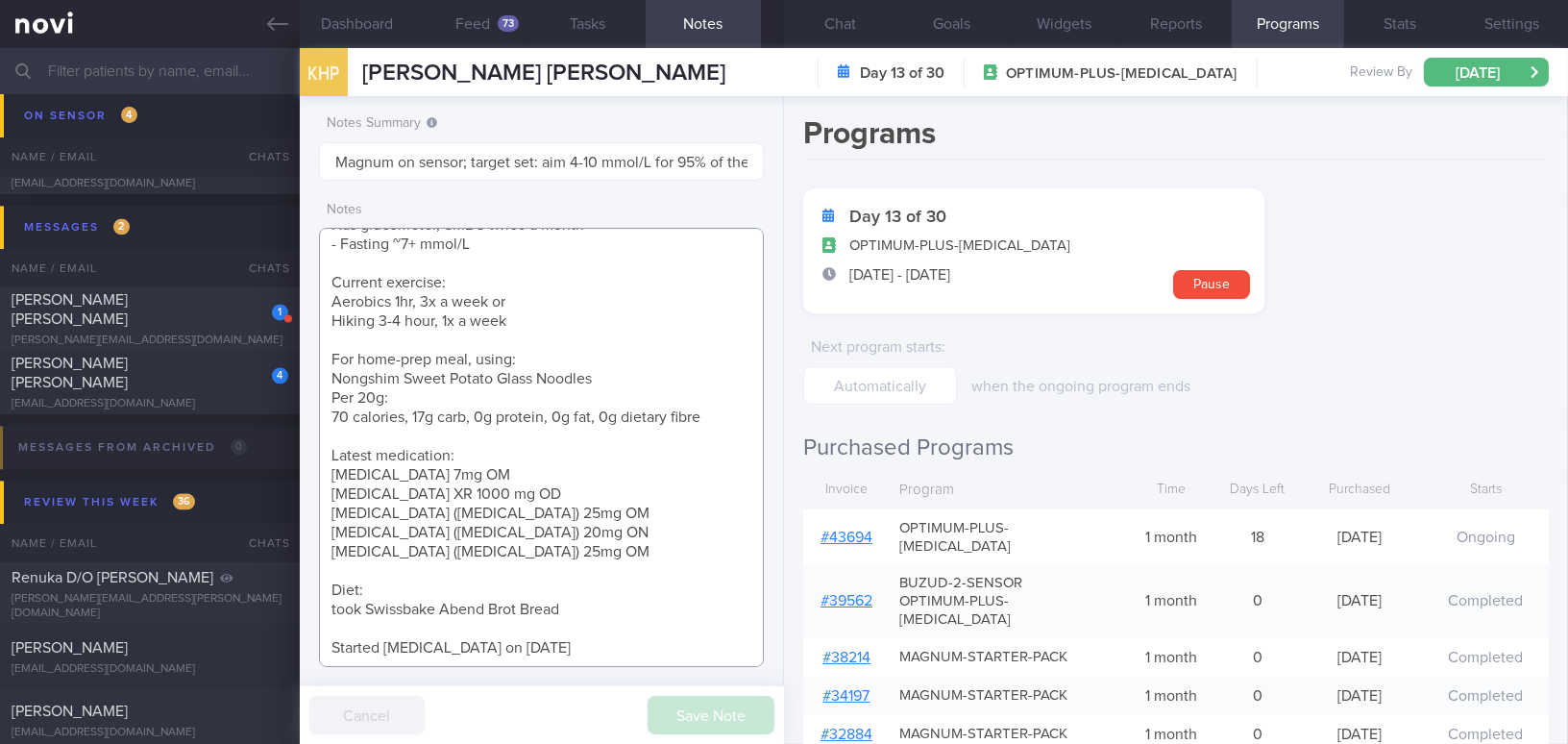 drag, startPoint x: 327, startPoint y: 471, endPoint x: 546, endPoint y: 553, distance: 233.848 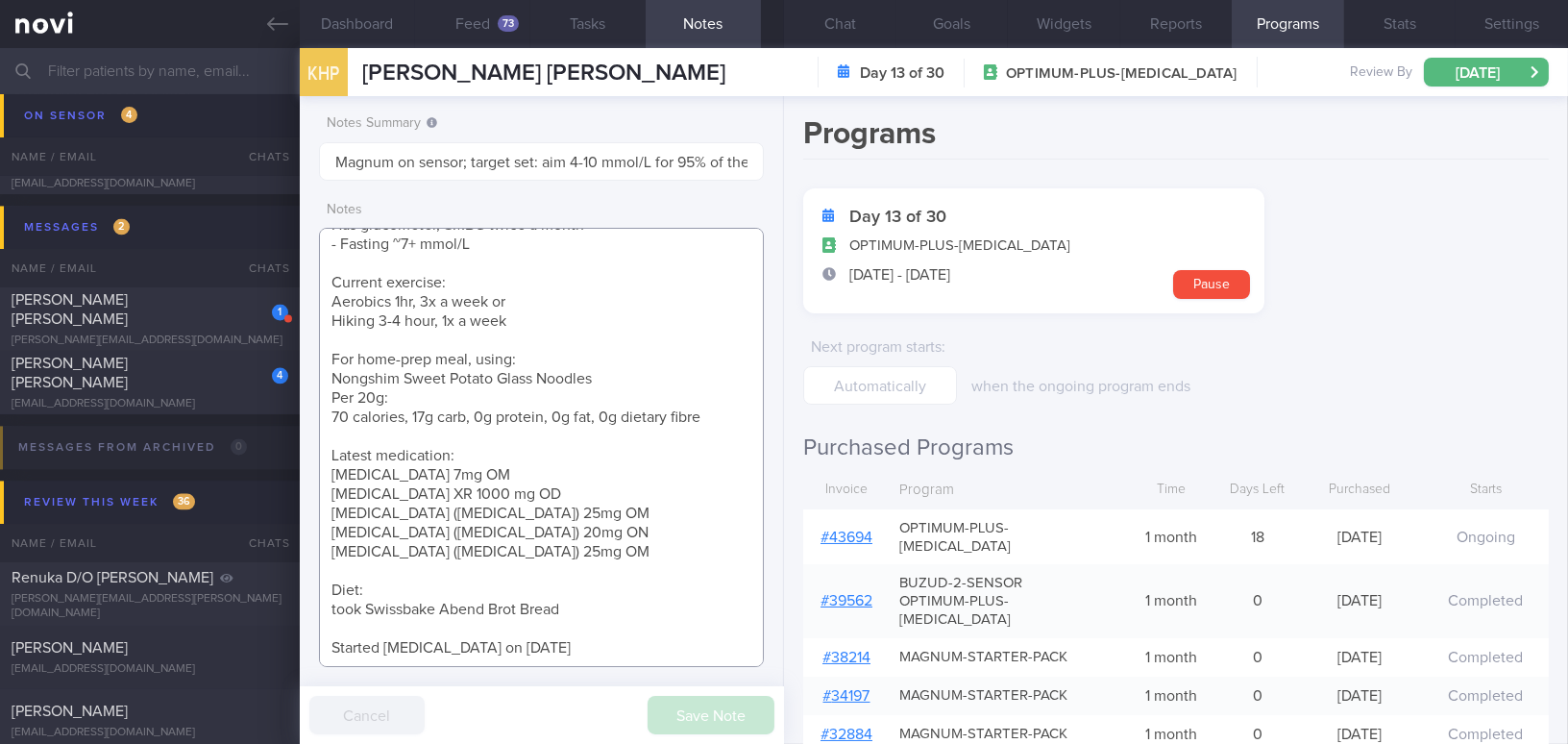 paste on "14mg OM
[MEDICAL_DATA] XR 1000 mg OM" 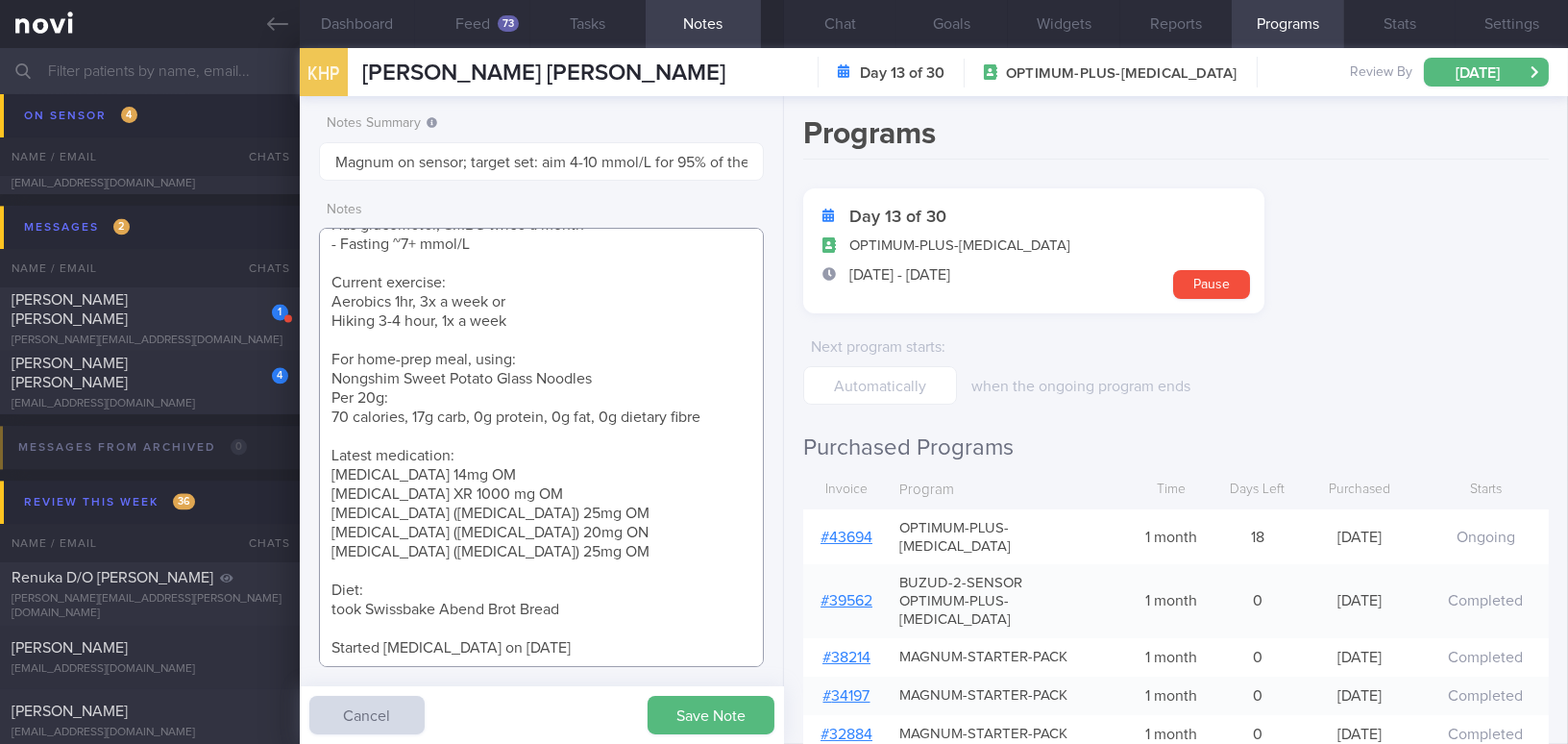 click on "[DEMOGRAPHIC_DATA] Woman
- Married
Occupation
Banking
Alcohol Intake
Infreq
Co-morbidities
DM - dx [DATE], [MEDICAL_DATA]: 7.7% ([DATE])
HTN
HLD
[MEDICAL_DATA] s/p surgery
Other Providers
OPS
Goal/Target:
[MEDICAL_DATA]: < 6.5%
TIR: 4-10, 70%
BMI:<23
LDL: < 2.6, Tg <1.7
BP: <130/80
Has glucometer, SMBG twice a month
- Fasting ~7+ mmol/L
Current exercise:
Aerobics 1hr, 3x a week or
Hiking 3-4 hour, 1x a week
For home-prep meal, using:
Nongshim Sweet Potato Glass Noodles
Per 20g:
70 calories, 17g carb, 0g protein, 0g fat, 0g dietary fibre
Latest medication:
[MEDICAL_DATA] 14mg OM
[MEDICAL_DATA] XR 1000 mg OM
[MEDICAL_DATA] ([MEDICAL_DATA]) 25mg OM
[MEDICAL_DATA] ([MEDICAL_DATA]) 20mg ON
[MEDICAL_DATA] ([MEDICAL_DATA]) 25mg OM
Diet:
took Swissbake Abend Brot Bread
Started [MEDICAL_DATA] on [DATE]" at bounding box center [541, 447] 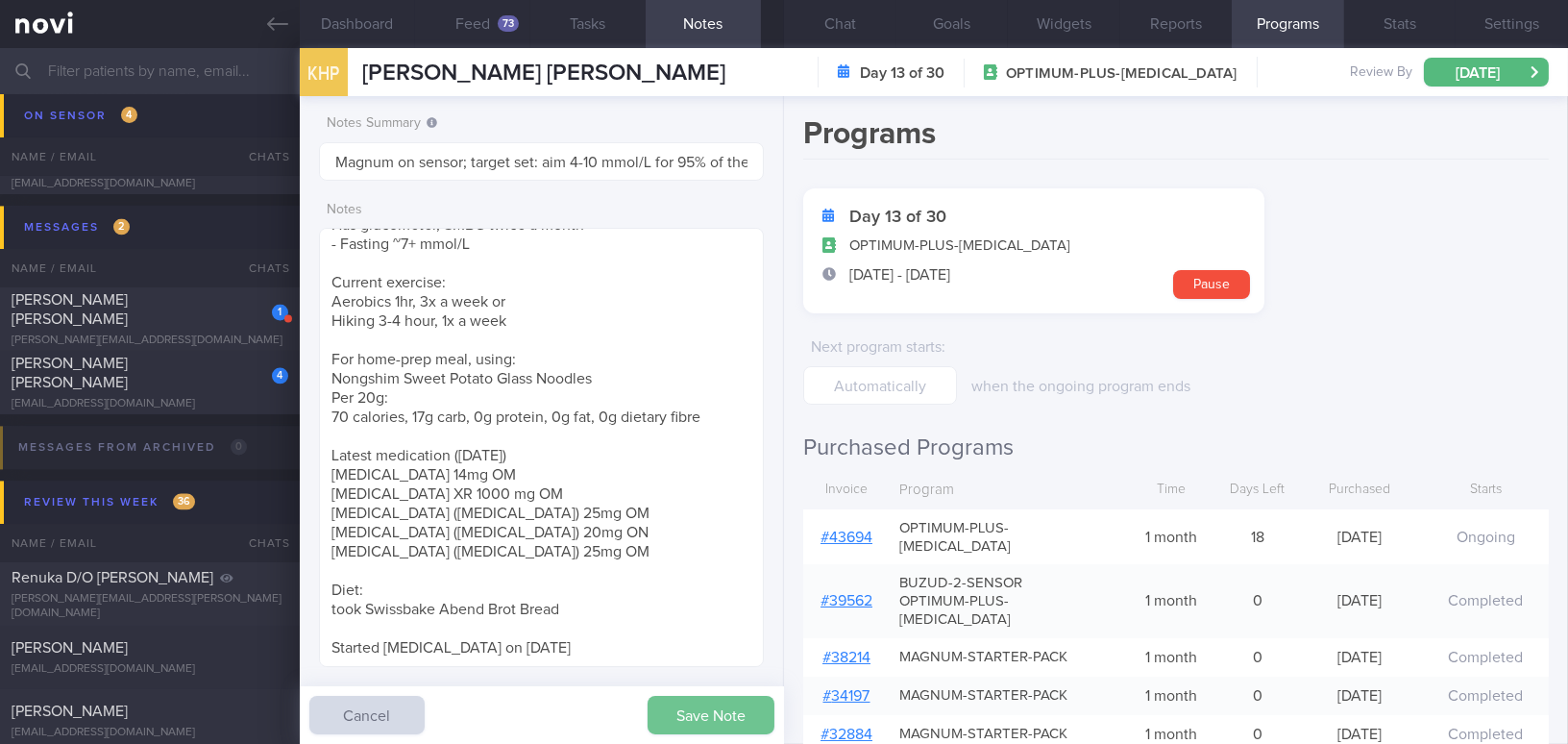 click on "Save Note" at bounding box center (711, 715) 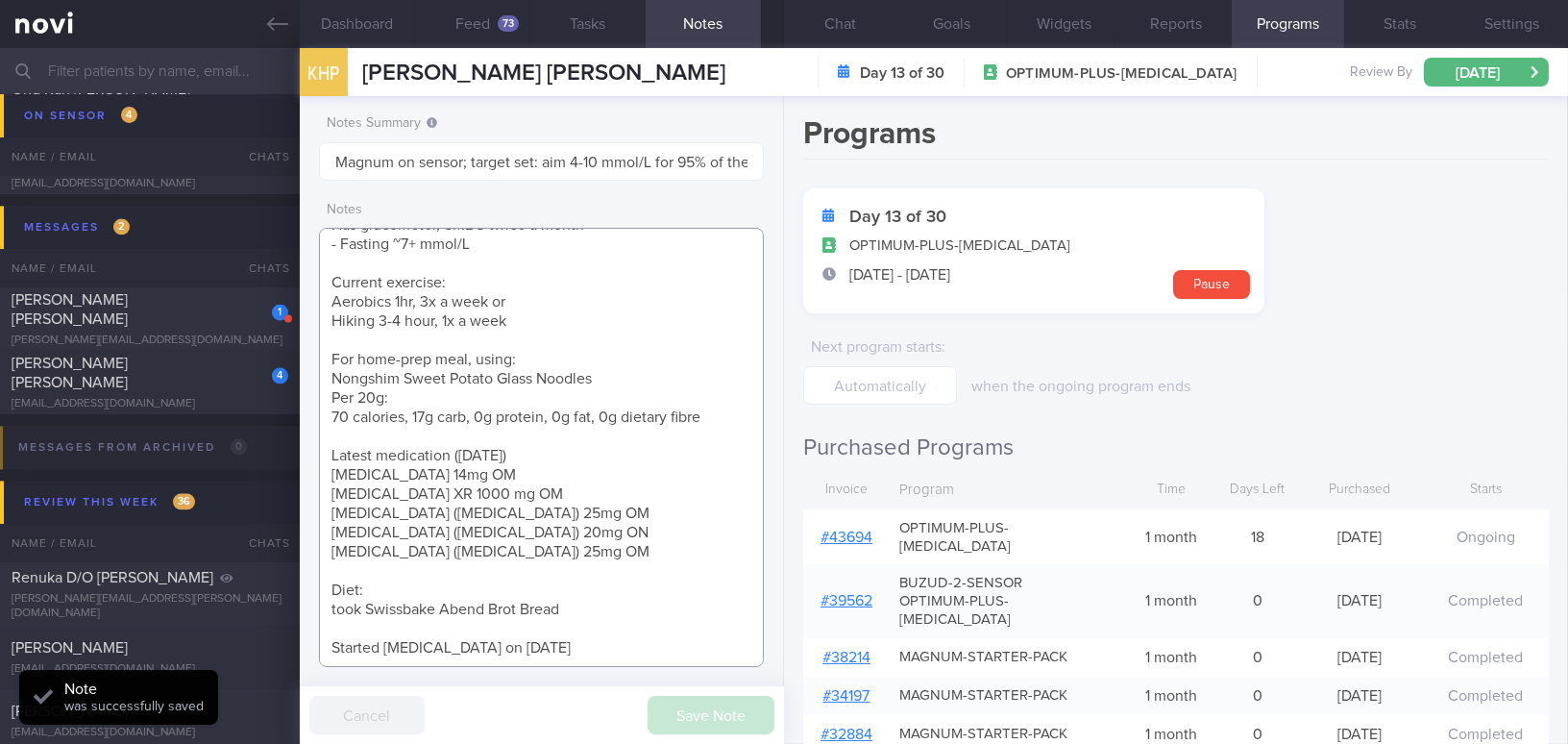 drag, startPoint x: 521, startPoint y: 642, endPoint x: 319, endPoint y: 623, distance: 202.8916 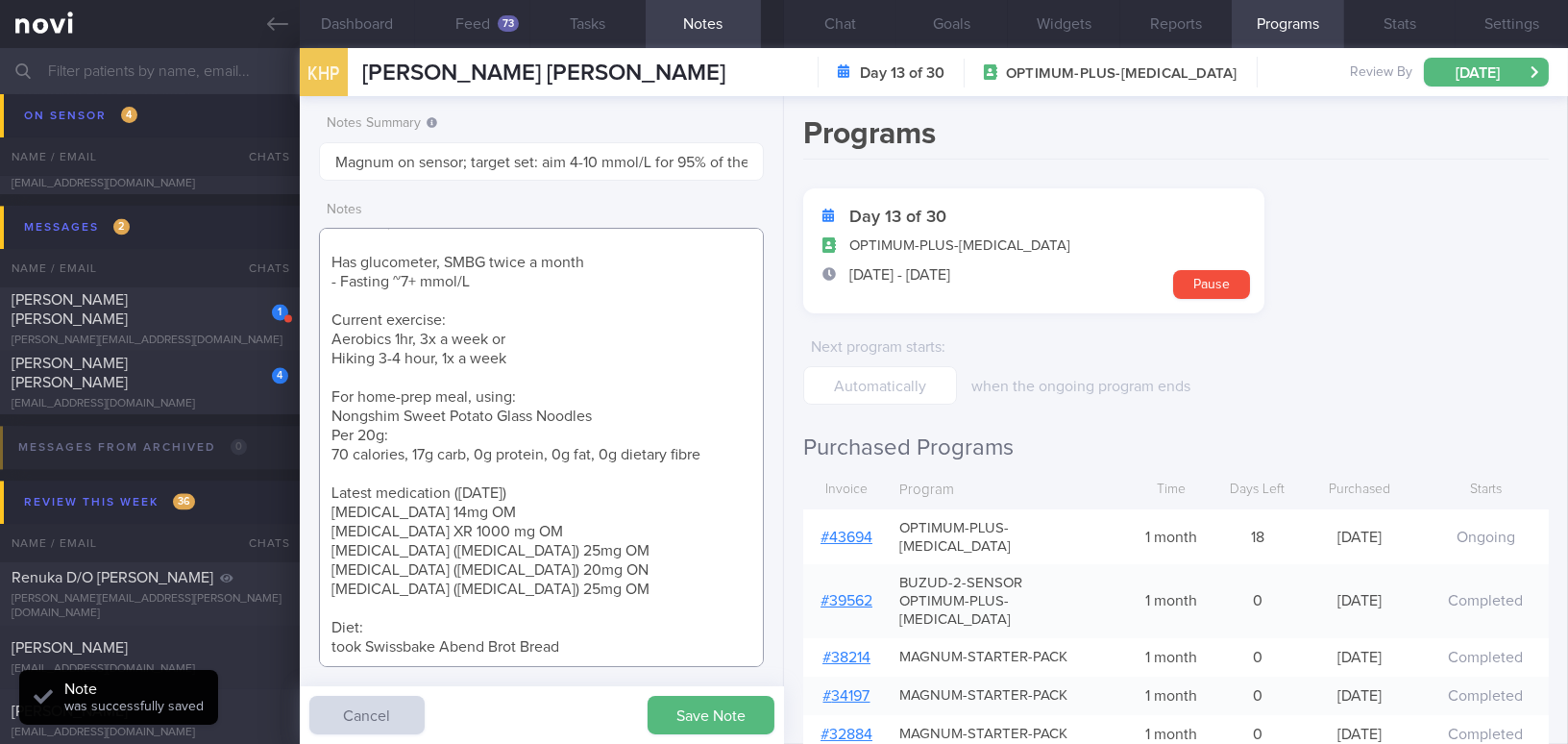 scroll, scrollTop: 484, scrollLeft: 0, axis: vertical 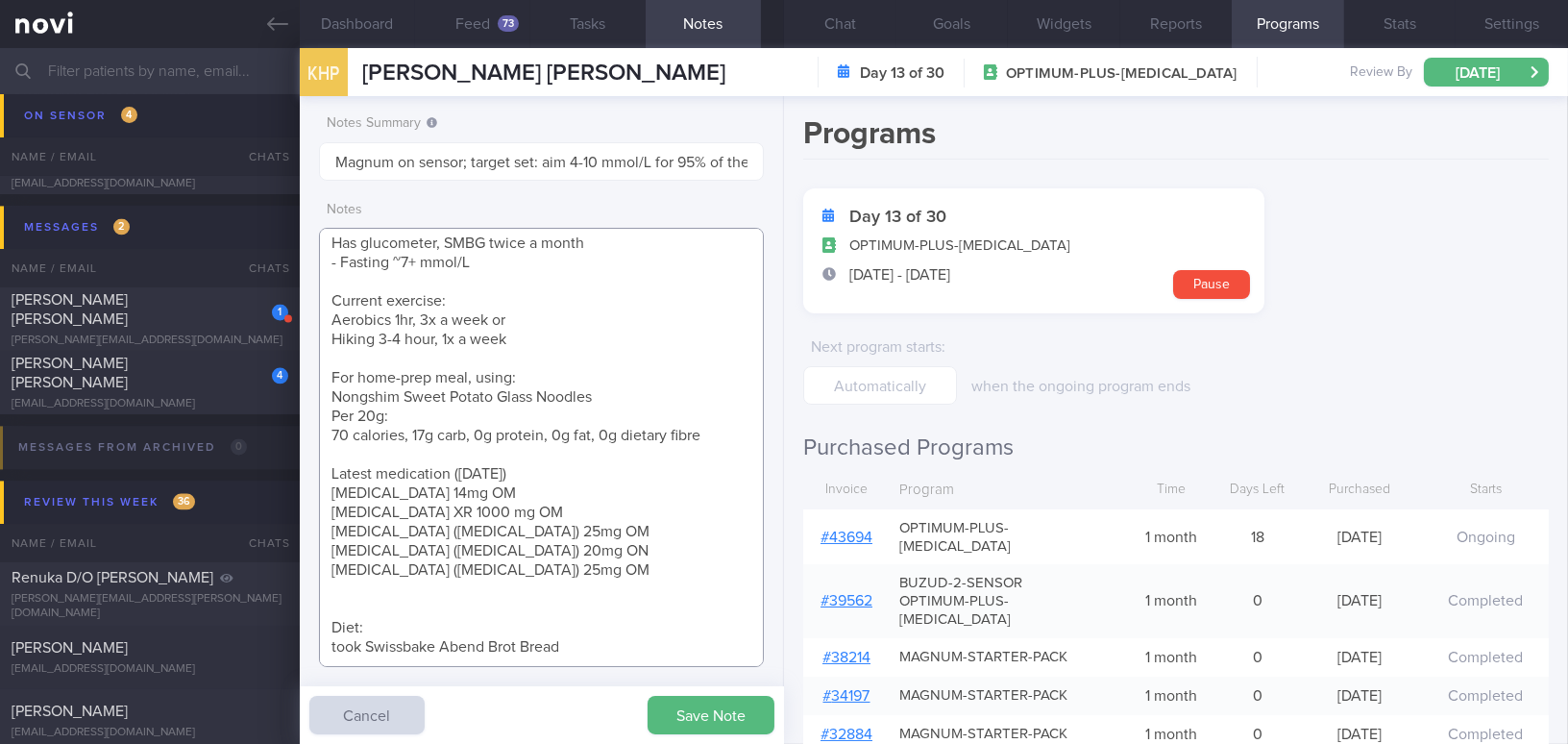 paste on "Started [MEDICAL_DATA] on [DATE]" 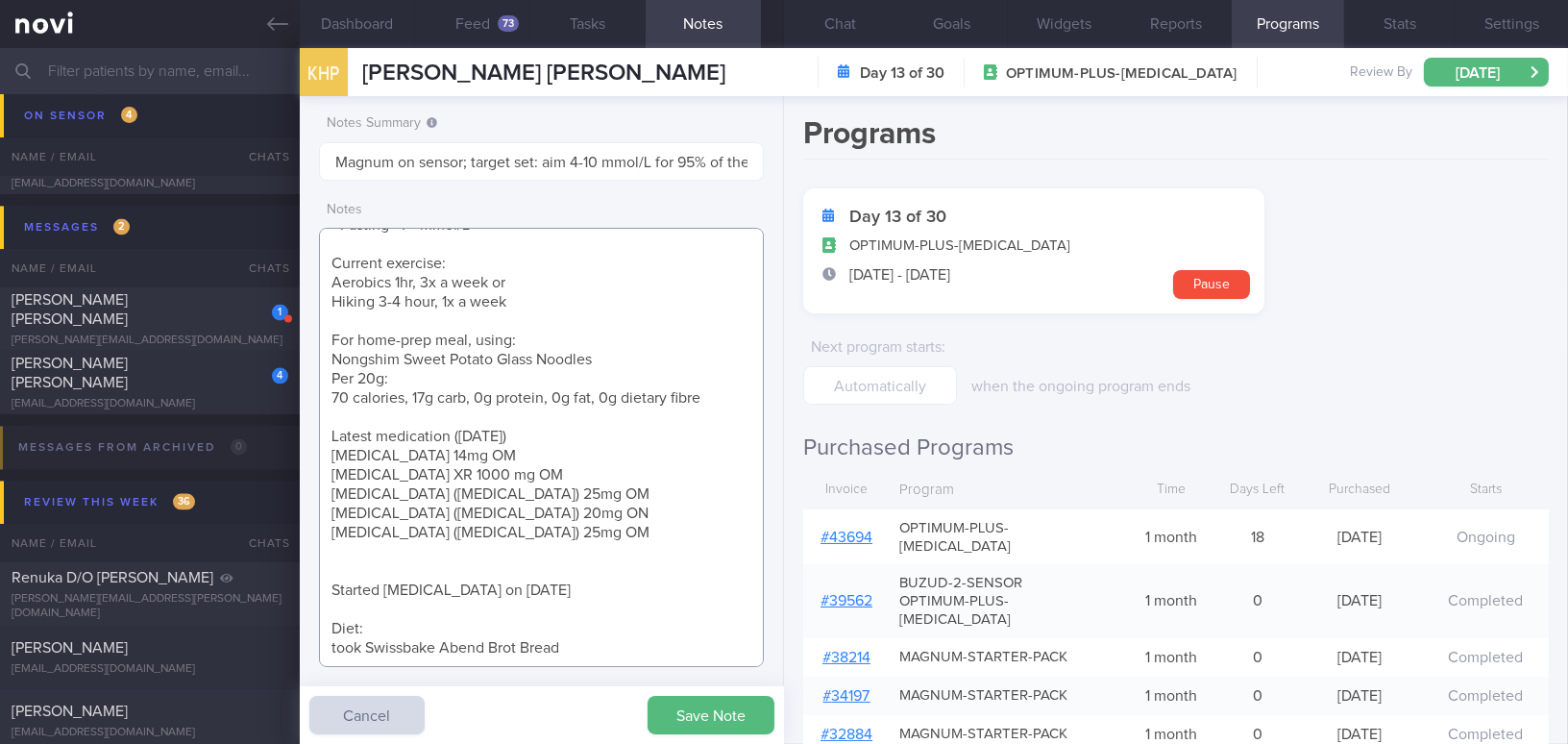 scroll, scrollTop: 542, scrollLeft: 0, axis: vertical 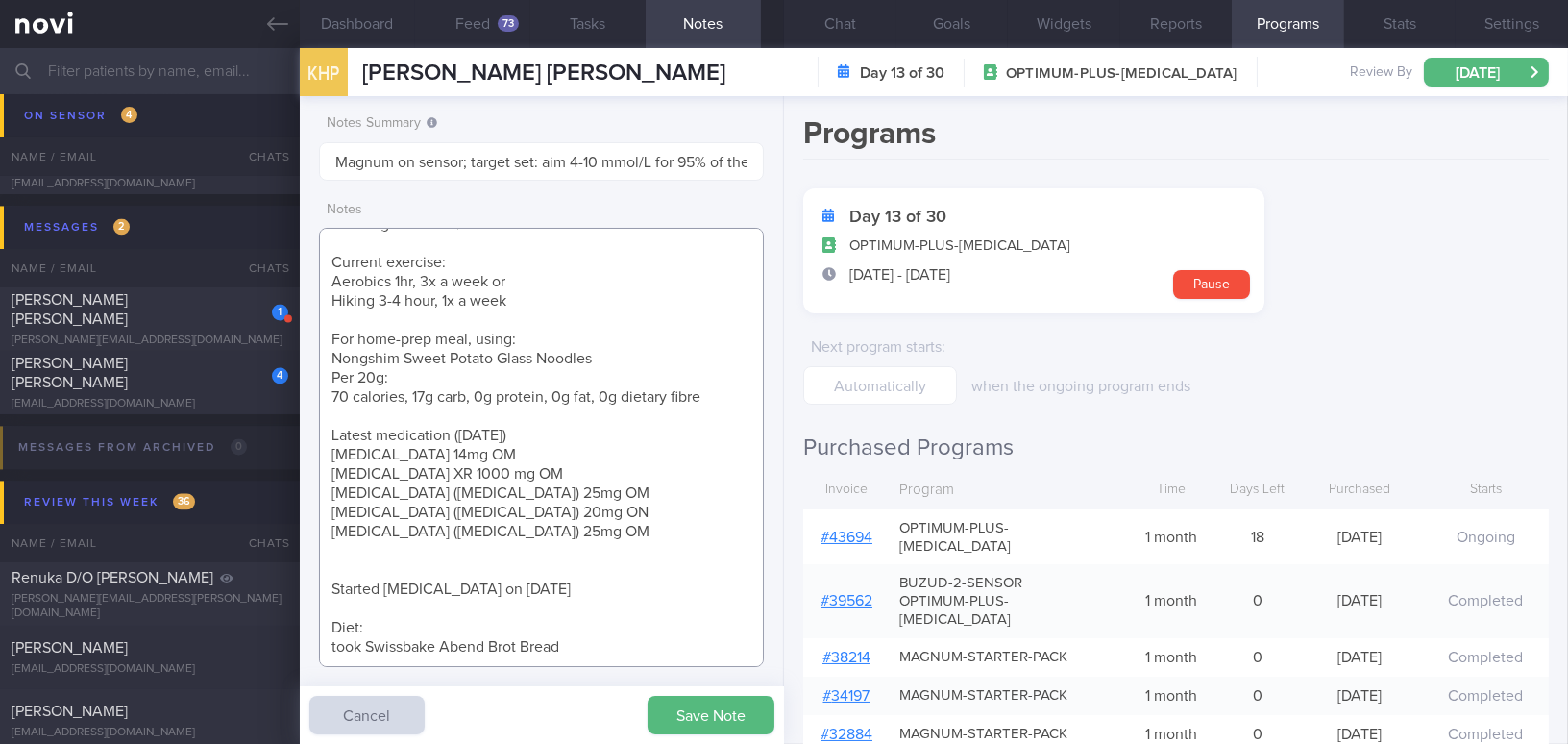 click on "[DEMOGRAPHIC_DATA] Woman
- Married
Occupation
Banking
Alcohol Intake
Infreq
Co-morbidities
DM - dx [DATE], [MEDICAL_DATA]: 7.7% ([DATE])
HTN
HLD
[MEDICAL_DATA] s/p surgery
Other Providers
OPS
Goal/Target:
[MEDICAL_DATA]: < 6.5%
TIR: 4-10, 70%
BMI:<23
LDL: < 2.6, Tg <1.7
BP: <130/80
Has glucometer, SMBG twice a month
- Fasting ~7+ mmol/L
Current exercise:
Aerobics 1hr, 3x a week or
Hiking 3-4 hour, 1x a week
For home-prep meal, using:
Nongshim Sweet Potato Glass Noodles
Per 20g:
70 calories, 17g carb, 0g protein, 0g fat, 0g dietary fibre
Latest medication ([DATE])
[MEDICAL_DATA] 14mg OM
[MEDICAL_DATA] XR 1000 mg OM
[MEDICAL_DATA] ([MEDICAL_DATA]) 25mg OM
[MEDICAL_DATA] ([MEDICAL_DATA]) 20mg ON
[MEDICAL_DATA] ([MEDICAL_DATA]) 25mg OM
Started [MEDICAL_DATA] on [DATE]
Diet:
took Swissbake Abend Brot Bread" at bounding box center (541, 447) 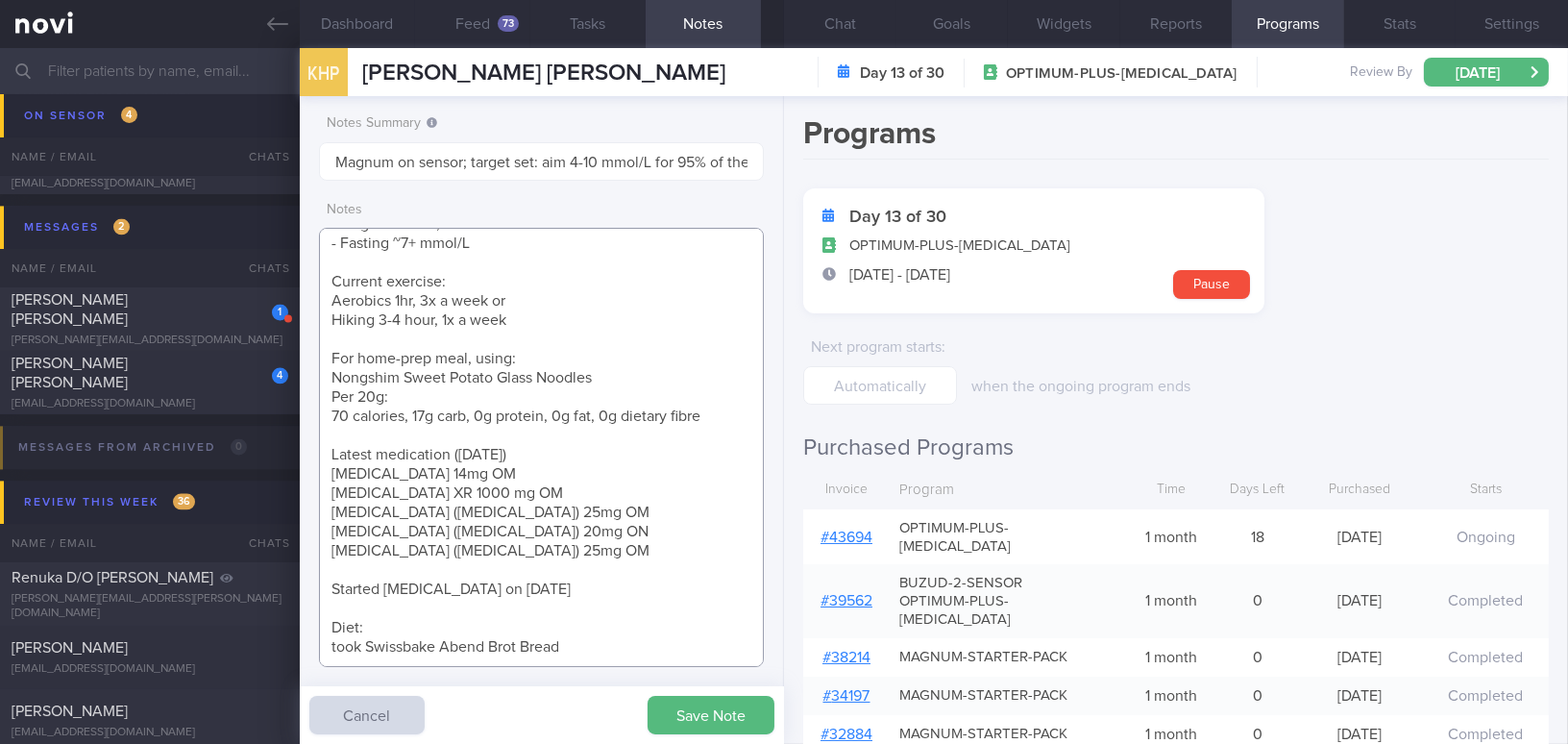 scroll, scrollTop: 523, scrollLeft: 0, axis: vertical 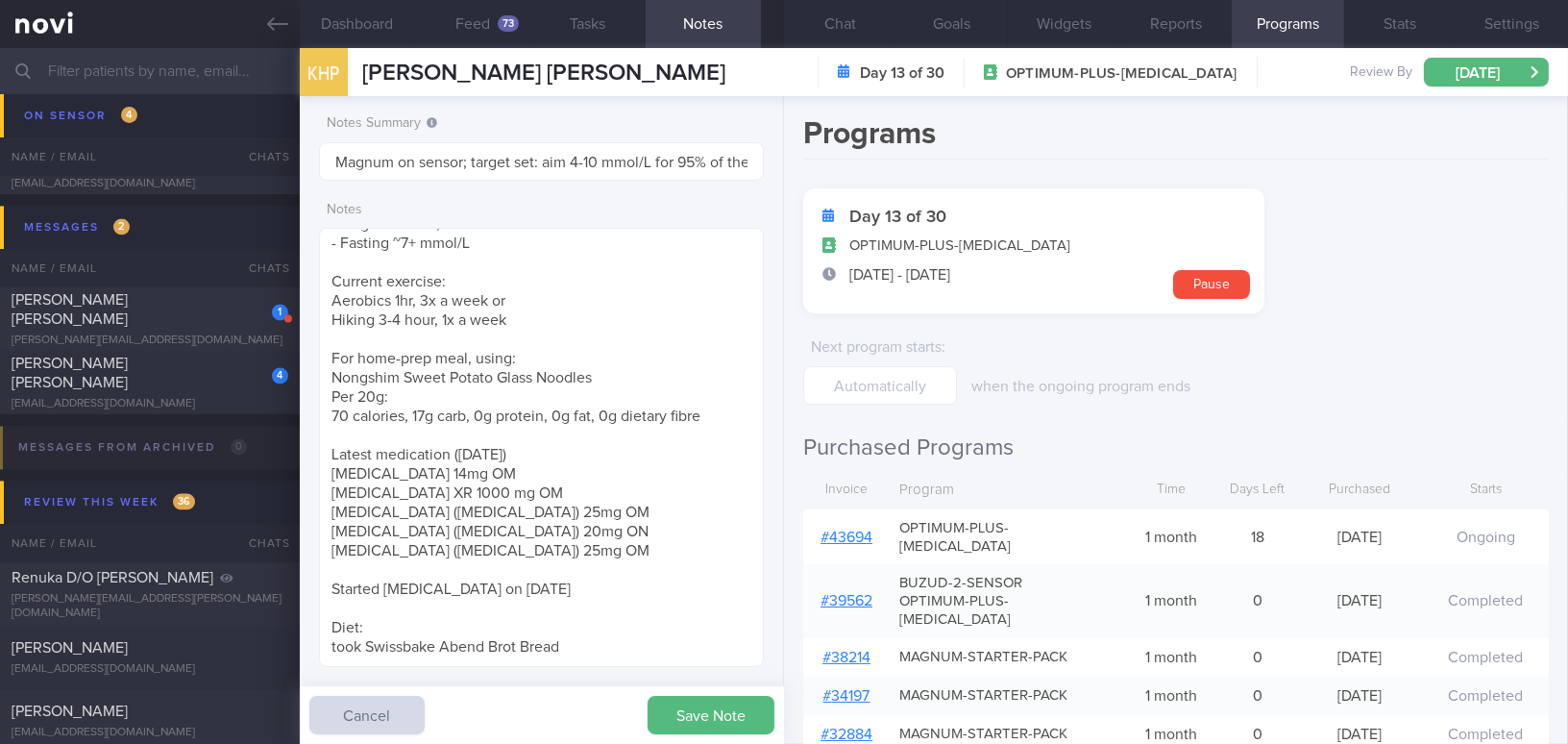 click on "Notes Summary
Magnum on sensor; target set: aim 4-10 mmol/L for 95% of the time
Notes
Save Note
Cancel" at bounding box center [542, 420] 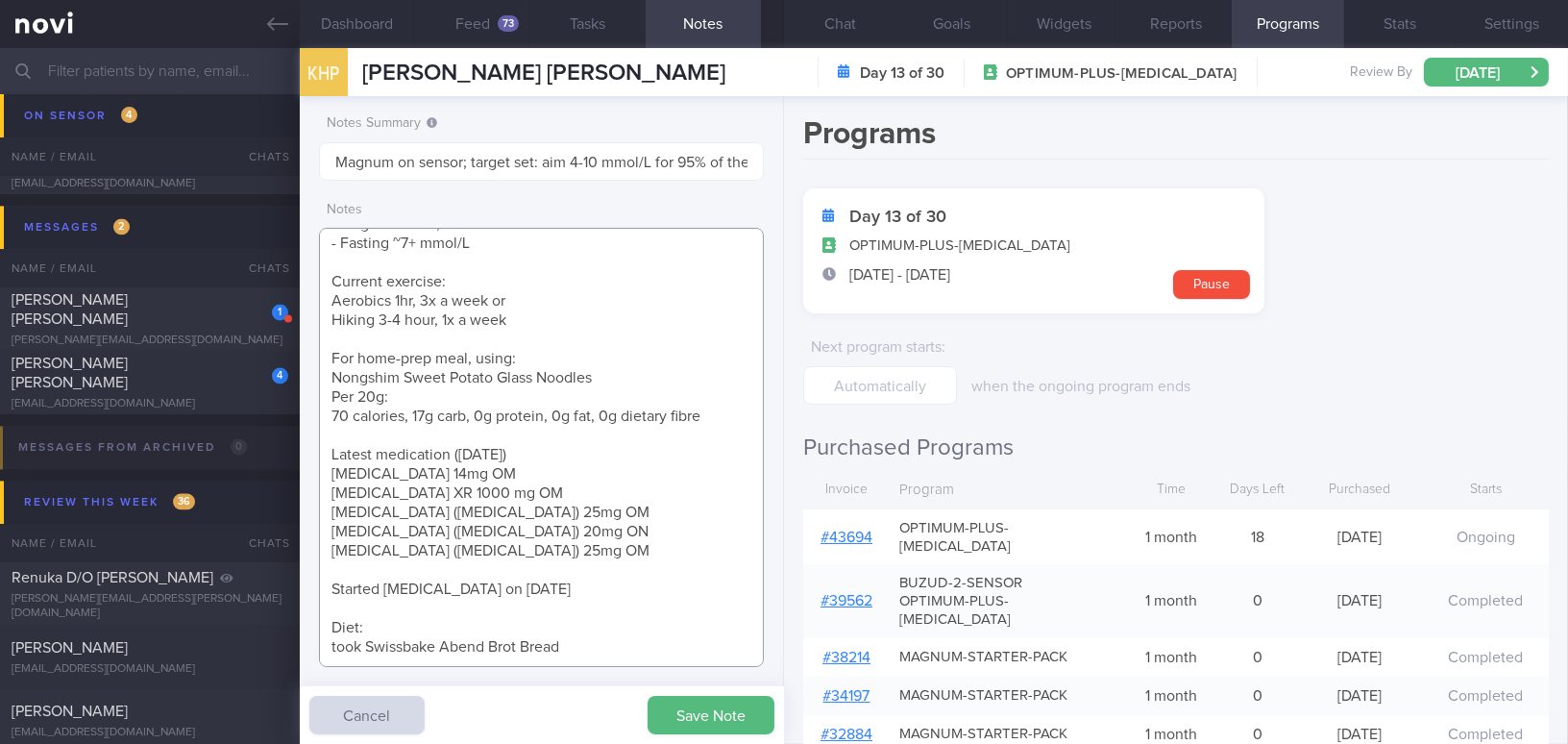 click on "[DEMOGRAPHIC_DATA] Woman
- Married
Occupation
Banking
Alcohol Intake
Infreq
Co-morbidities
DM - dx [DATE], [MEDICAL_DATA]: 7.7% ([DATE])
HTN
HLD
[MEDICAL_DATA] s/p surgery
Other Providers
OPS
Goal/Target:
[MEDICAL_DATA]: < 6.5%
TIR: 4-10, 70%
BMI:<23
LDL: < 2.6, Tg <1.7
BP: <130/80
Has glucometer, SMBG twice a month
- Fasting ~7+ mmol/L
Current exercise:
Aerobics 1hr, 3x a week or
Hiking 3-4 hour, 1x a week
For home-prep meal, using:
Nongshim Sweet Potato Glass Noodles
Per 20g:
70 calories, 17g carb, 0g protein, 0g fat, 0g dietary fibre
Latest medication ([DATE])
[MEDICAL_DATA] 14mg OM
[MEDICAL_DATA] XR 1000 mg OM
[MEDICAL_DATA] ([MEDICAL_DATA]) 25mg OM
[MEDICAL_DATA] ([MEDICAL_DATA]) 20mg ON
[MEDICAL_DATA] ([MEDICAL_DATA]) 25mg OM
Started [MEDICAL_DATA] on [DATE]
Diet:
took Swissbake Abend Brot Bread" at bounding box center [541, 447] 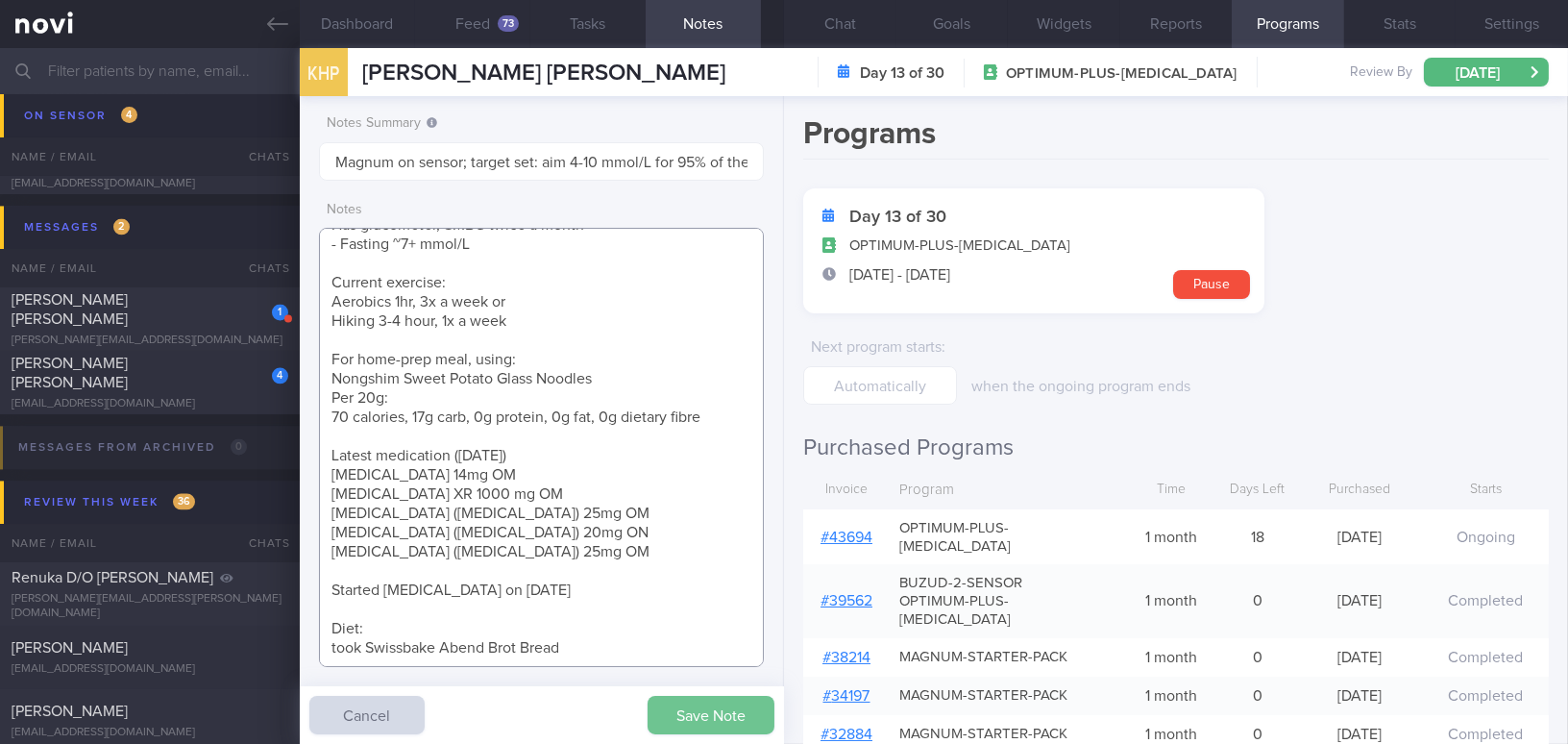 type on "[DEMOGRAPHIC_DATA] Woman
- Married
Occupation
Banking
Alcohol Intake
Infreq
Co-morbidities
DM - dx [DATE], [MEDICAL_DATA]: 7.7% ([DATE])
HTN
HLD
[MEDICAL_DATA] s/p surgery
Other Providers
OPS
Goal/Target:
[MEDICAL_DATA]: < 6.5%
TIR: 4-10, 70%
BMI:<23
LDL: < 2.6, Tg <1.7
BP: <130/80
Has glucometer, SMBG twice a month
- Fasting ~7+ mmol/L
Current exercise:
Aerobics 1hr, 3x a week or
Hiking 3-4 hour, 1x a week
For home-prep meal, using:
Nongshim Sweet Potato Glass Noodles
Per 20g:
70 calories, 17g carb, 0g protein, 0g fat, 0g dietary fibre
Latest medication ([DATE])
[MEDICAL_DATA] 14mg OM
[MEDICAL_DATA] XR 1000 mg OM
[MEDICAL_DATA] ([MEDICAL_DATA]) 25mg OM
[MEDICAL_DATA] ([MEDICAL_DATA]) 20mg ON
[MEDICAL_DATA] ([MEDICAL_DATA]) 25mg OM
Started [MEDICAL_DATA] on [DATE]
Diet:
took Swissbake Abend Brot Bread" 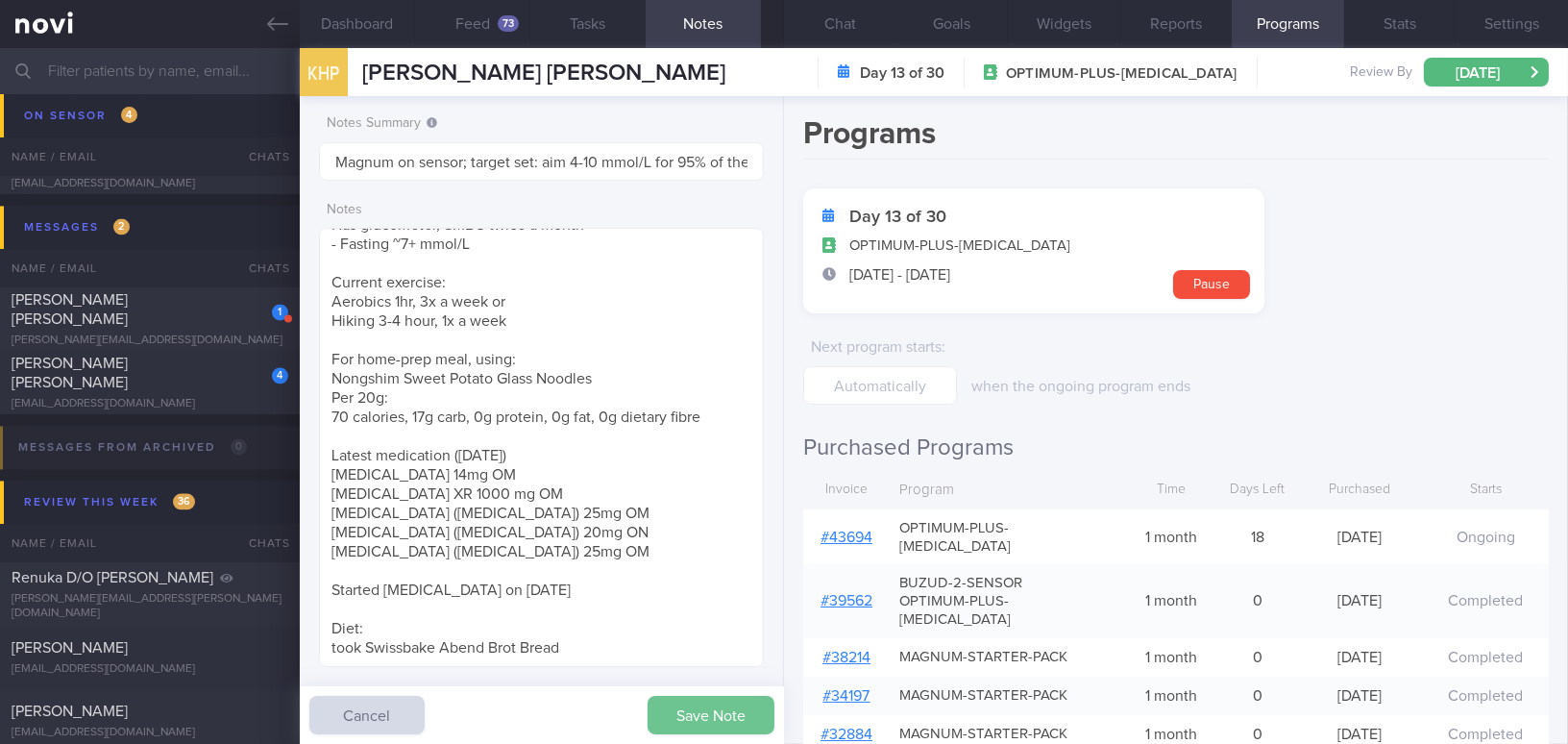click on "Save Note" at bounding box center [711, 715] 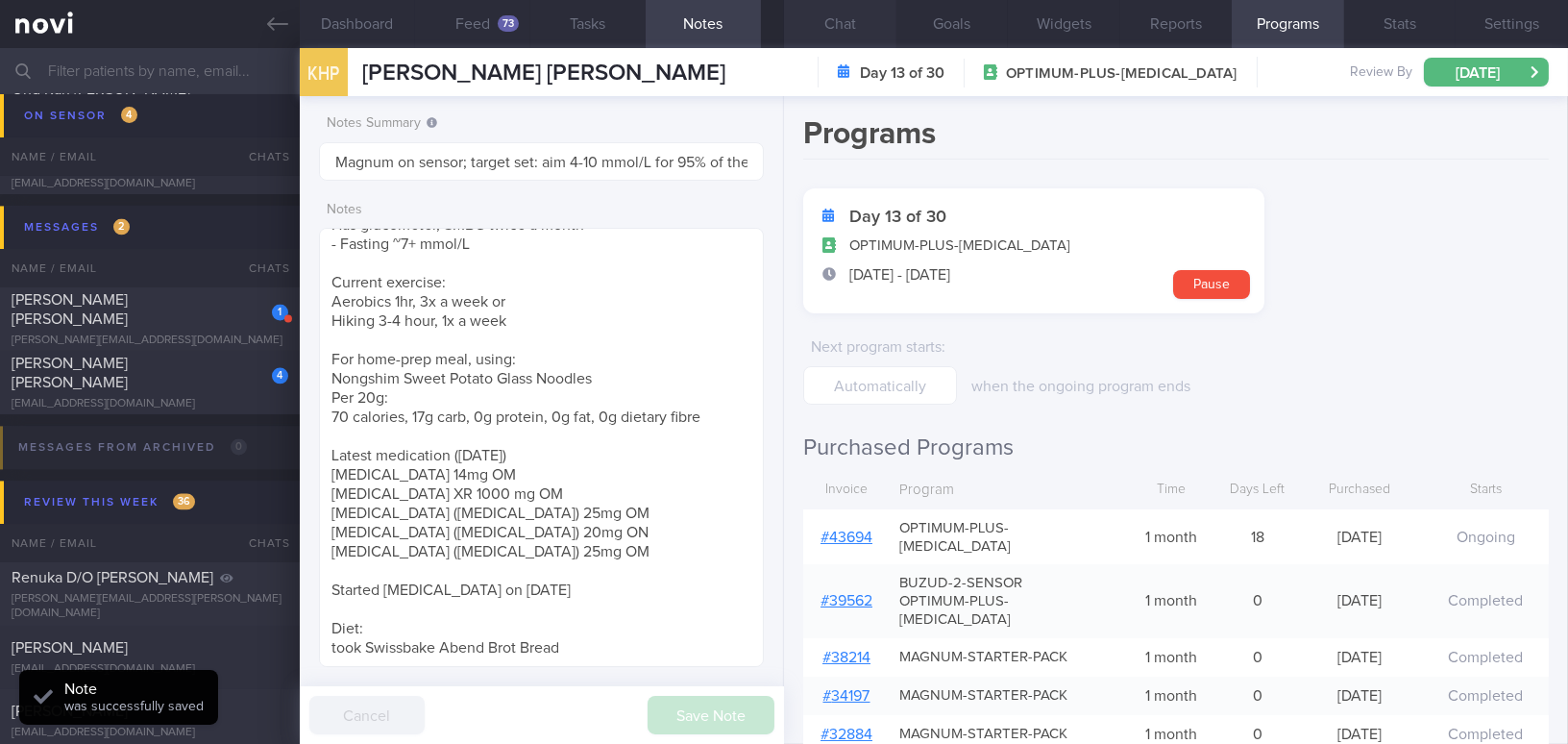click on "Chat" at bounding box center (840, 24) 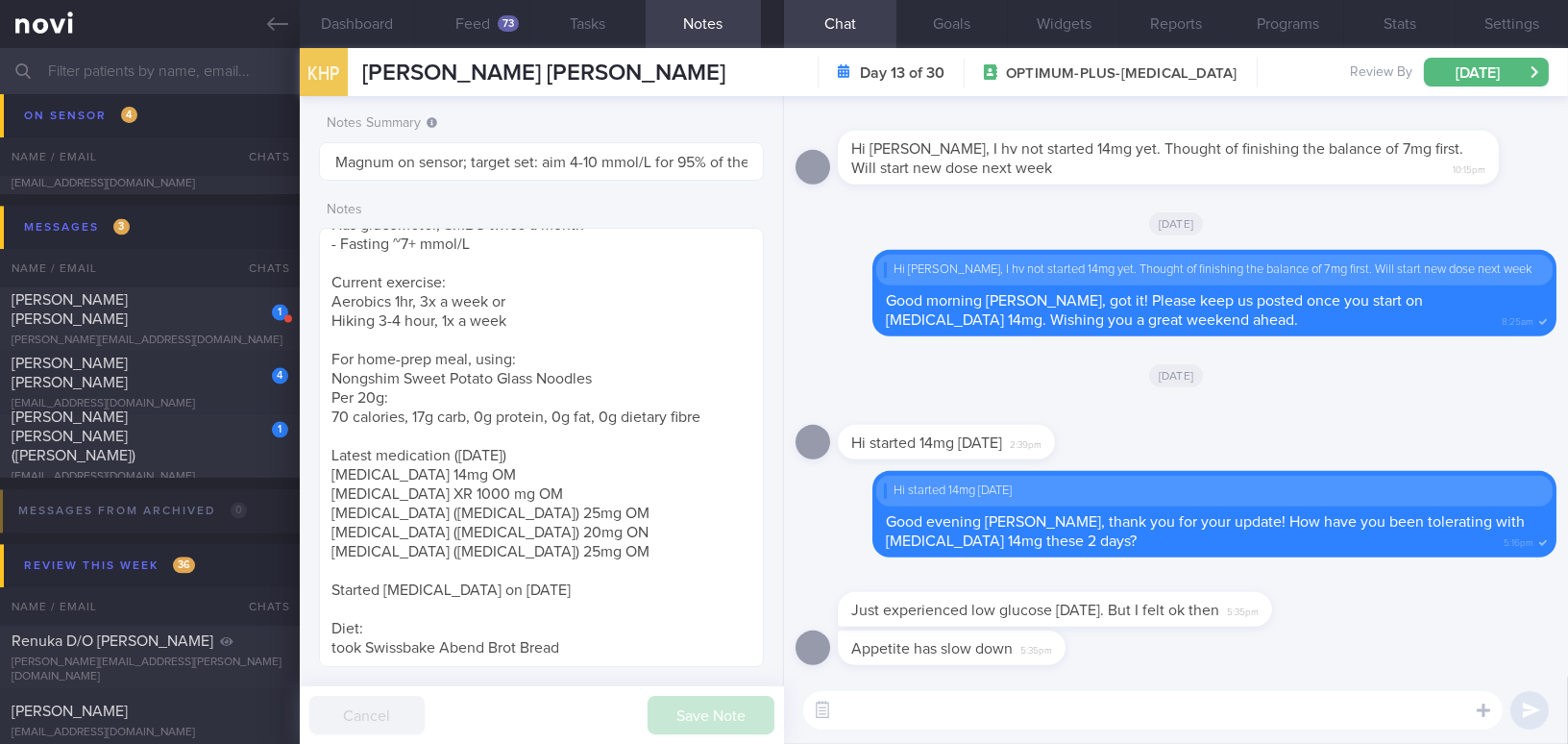 click at bounding box center (1153, 710) 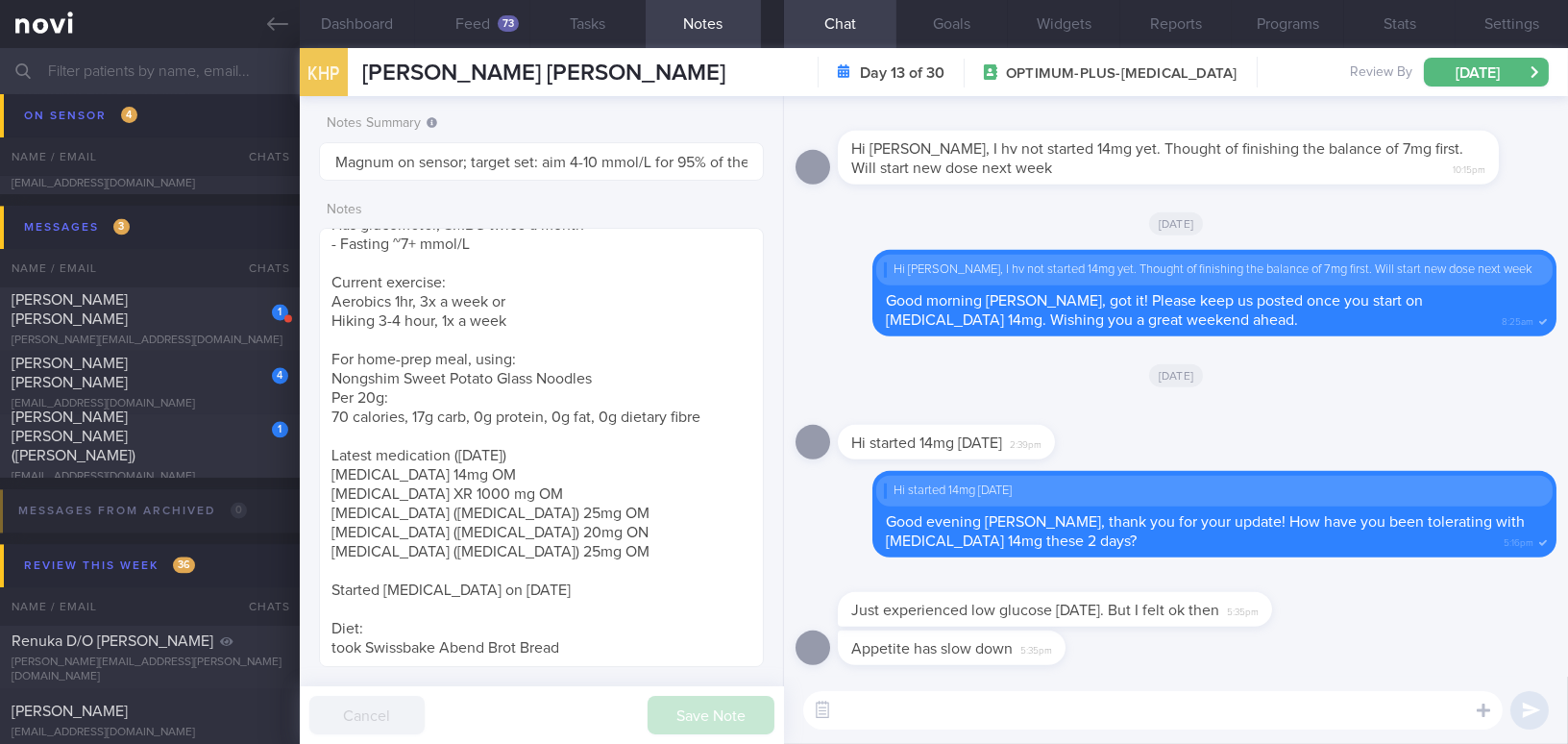 paste on "Thank you for letting me know. I noticed that you've recently changed your Buzud sensor. The readings may be lower and more erratic at both the beginning and end of the sensor wear period.
It's best to verify with a finger-prick test for confirmation, especially if you're experiencing symptoms of low glucose. The current [MEDICAL_DATA] medications you're on—such as [MEDICAL_DATA], [MEDICAL_DATA], and [MEDICAL_DATA] XR—carry a low risk of causing low glucose events." 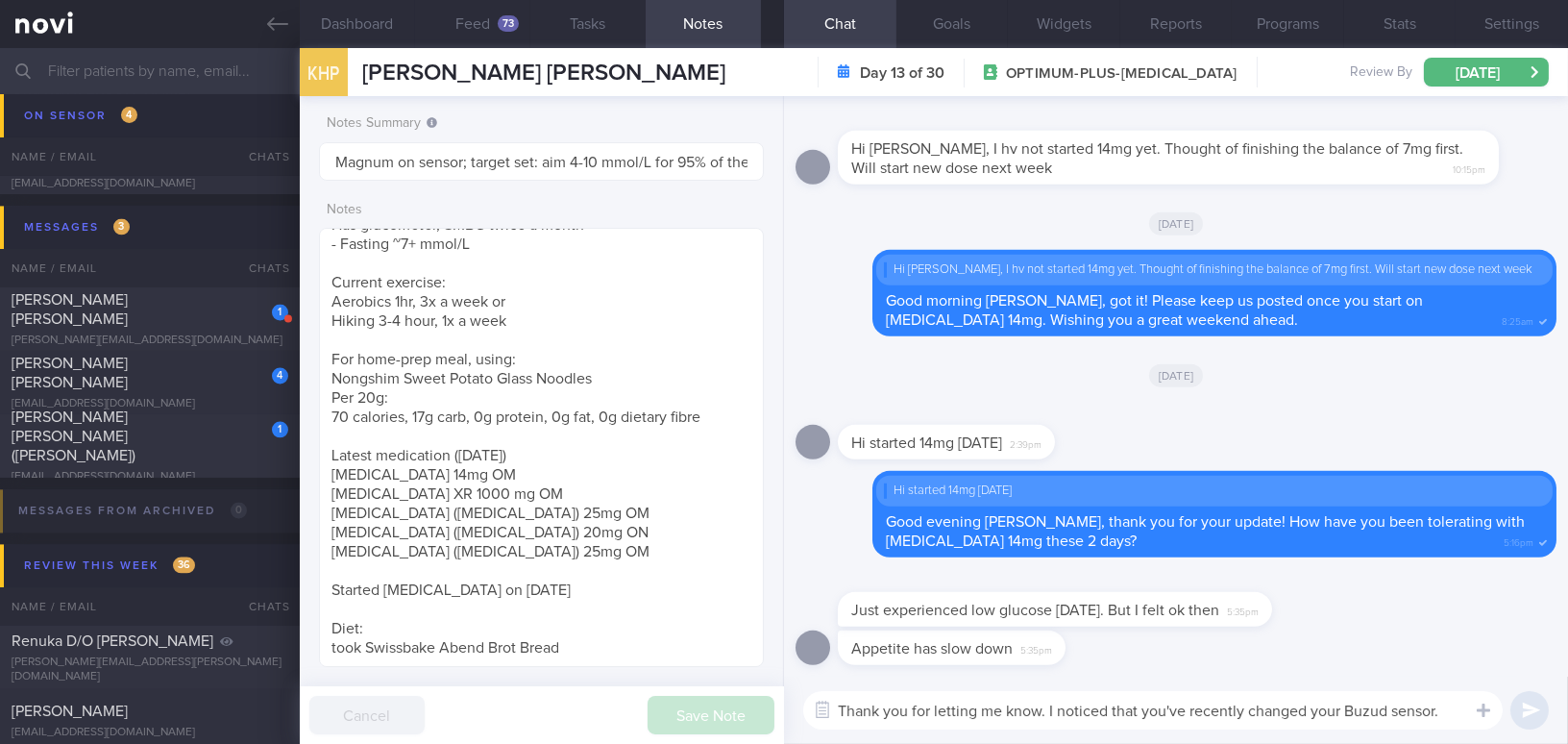 scroll, scrollTop: 0, scrollLeft: 0, axis: both 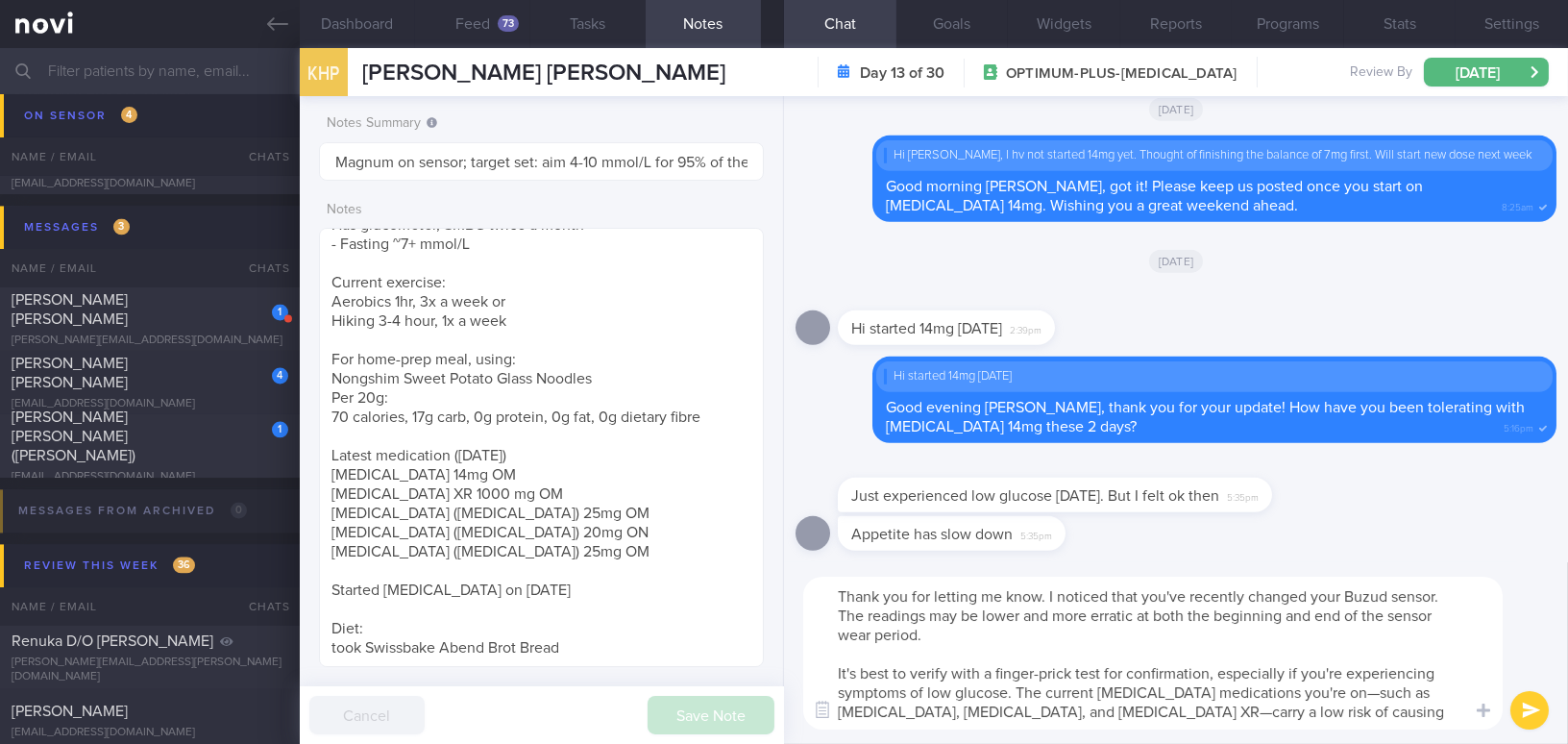 click on "Thank you for letting me know. I noticed that you've recently changed your Buzud sensor. The readings may be lower and more erratic at both the beginning and end of the sensor wear period.
It's best to verify with a finger-prick test for confirmation, especially if you're experiencing symptoms of low glucose. The current [MEDICAL_DATA] medications you're on—such as [MEDICAL_DATA], [MEDICAL_DATA], and [MEDICAL_DATA] XR—carry a low risk of causing low glucose events." at bounding box center [1153, 653] 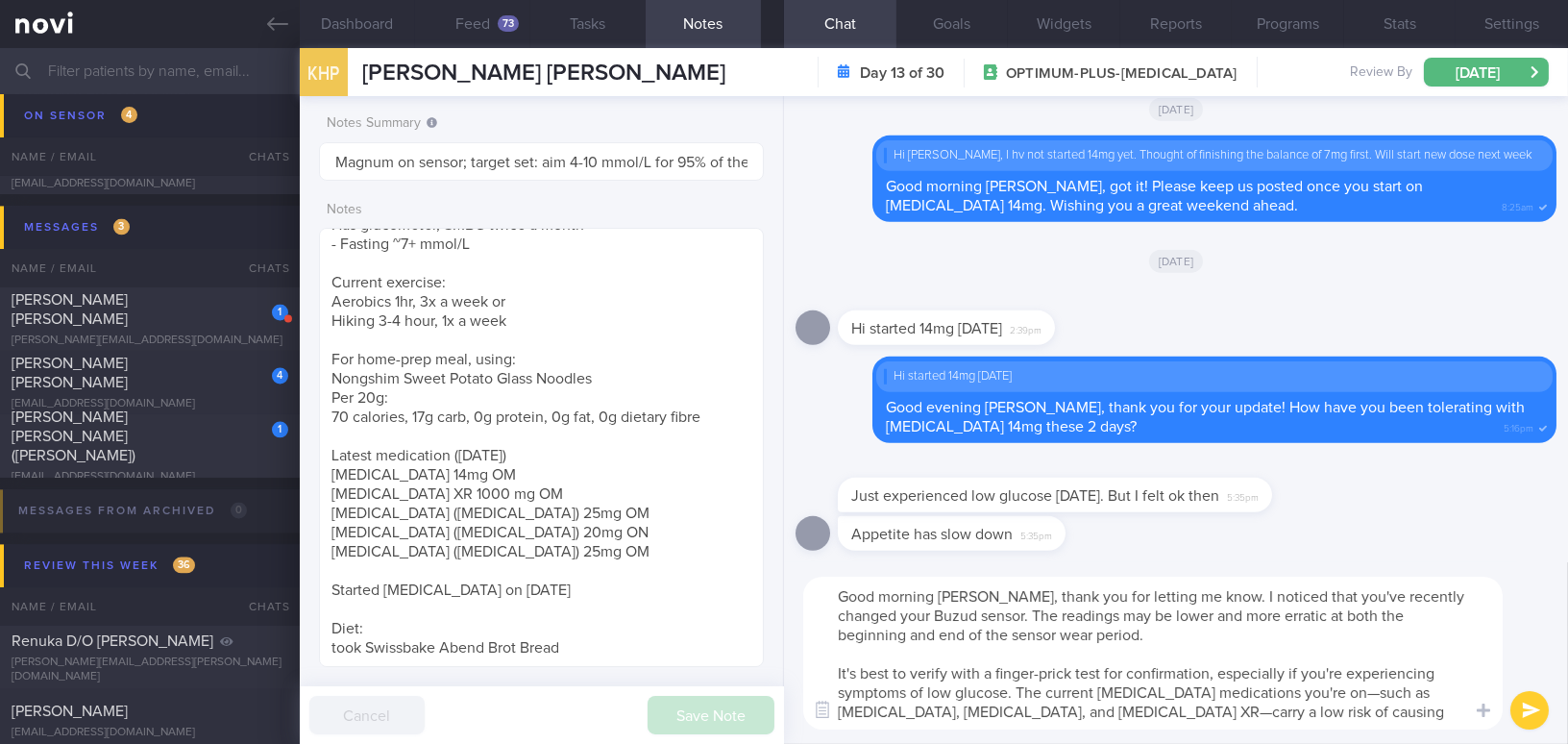 click on "Good morning [PERSON_NAME], thank you for letting me know. I noticed that you've recently changed your Buzud sensor. The readings may be lower and more erratic at both the beginning and end of the sensor wear period.
It's best to verify with a finger-prick test for confirmation, especially if you're experiencing symptoms of low glucose. The current [MEDICAL_DATA] medications you're on—such as [MEDICAL_DATA], [MEDICAL_DATA], and [MEDICAL_DATA] XR—carry a low risk of causing low glucose events." at bounding box center (1153, 653) 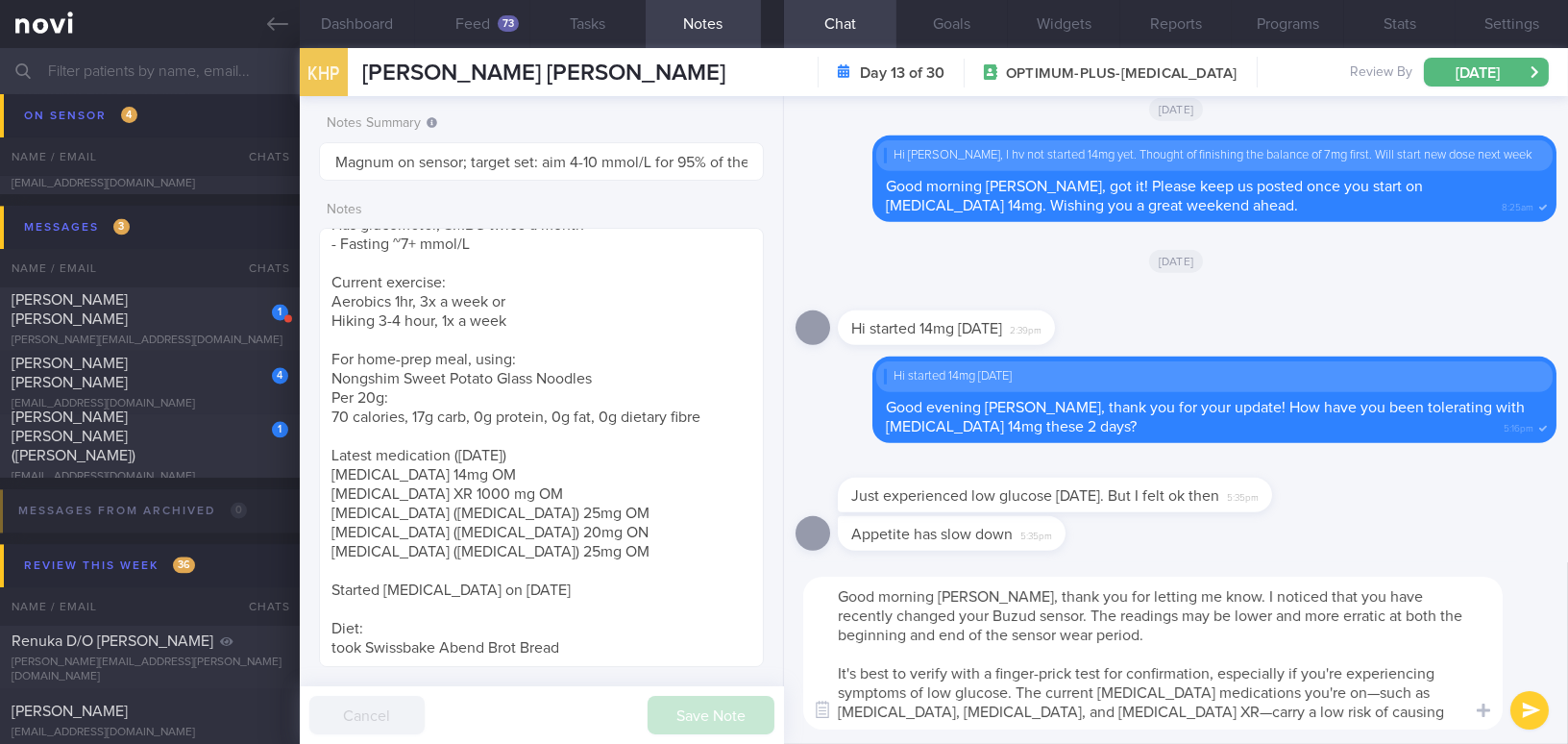 drag, startPoint x: 1350, startPoint y: 594, endPoint x: 1407, endPoint y: 594, distance: 57 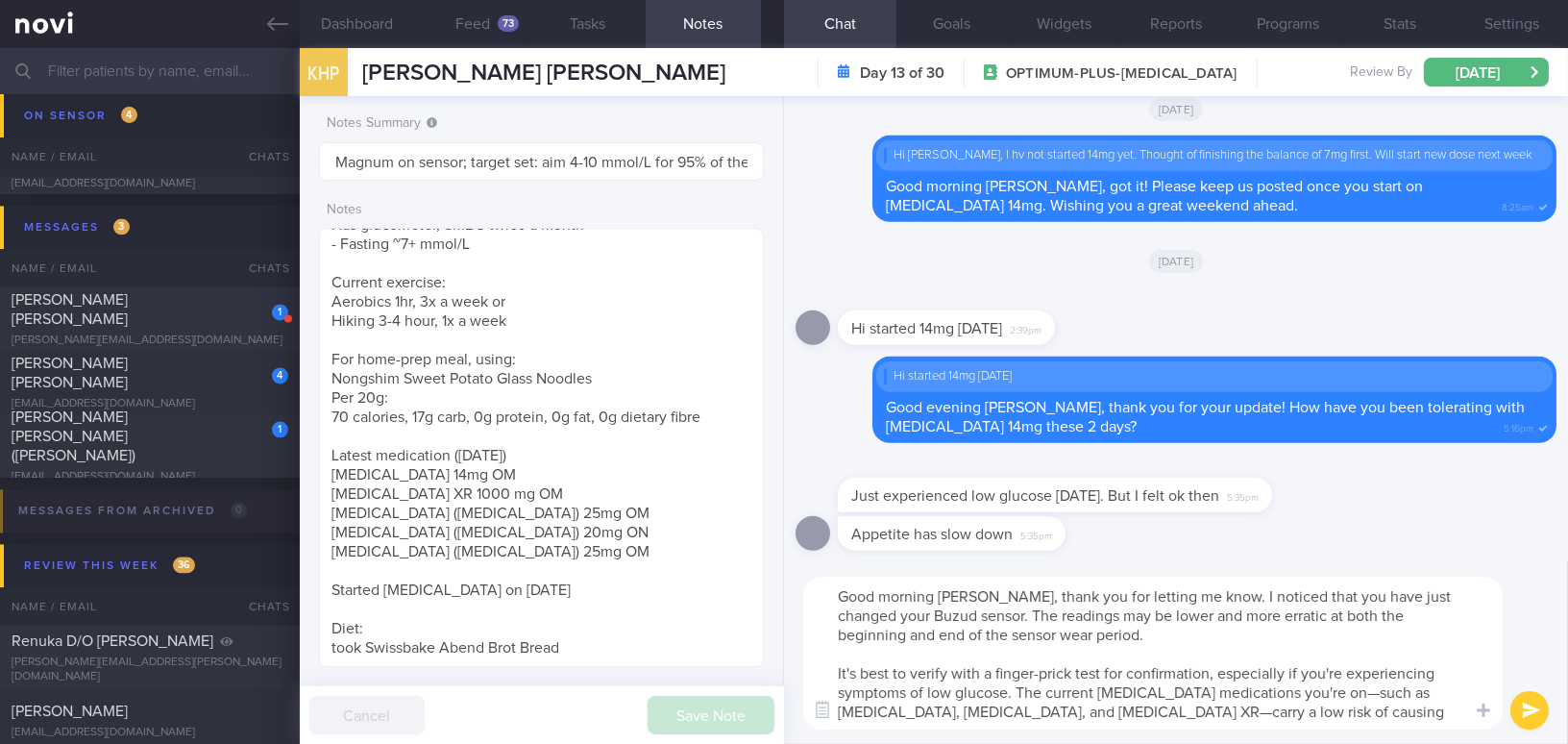 click on "Good morning [PERSON_NAME], thank you for letting me know. I noticed that you have just changed your Buzud sensor. The readings may be lower and more erratic at both the beginning and end of the sensor wear period.
It's best to verify with a finger-prick test for confirmation, especially if you're experiencing symptoms of low glucose. The current [MEDICAL_DATA] medications you're on—such as [MEDICAL_DATA], [MEDICAL_DATA], and [MEDICAL_DATA] XR—carry a low risk of causing low glucose events." at bounding box center [1153, 653] 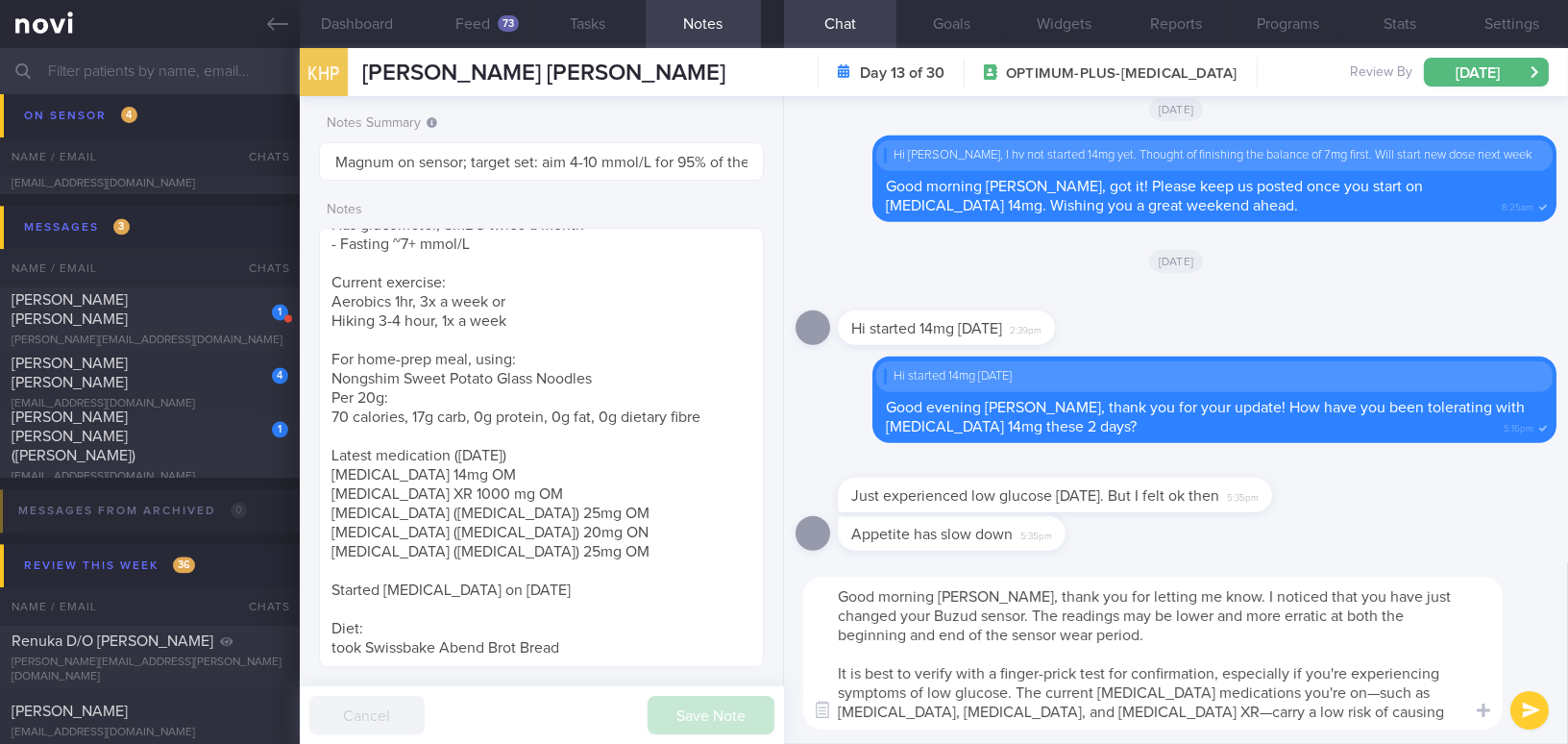 click on "Good morning [PERSON_NAME], thank you for letting me know. I noticed that you have just changed your Buzud sensor. The readings may be lower and more erratic at both the beginning and end of the sensor wear period.
It is best to verify with a finger-prick test for confirmation, especially if you're experiencing symptoms of low glucose. The current [MEDICAL_DATA] medications you're on—such as [MEDICAL_DATA], [MEDICAL_DATA], and [MEDICAL_DATA] XR—carry a low risk of causing low glucose events." at bounding box center [1153, 653] 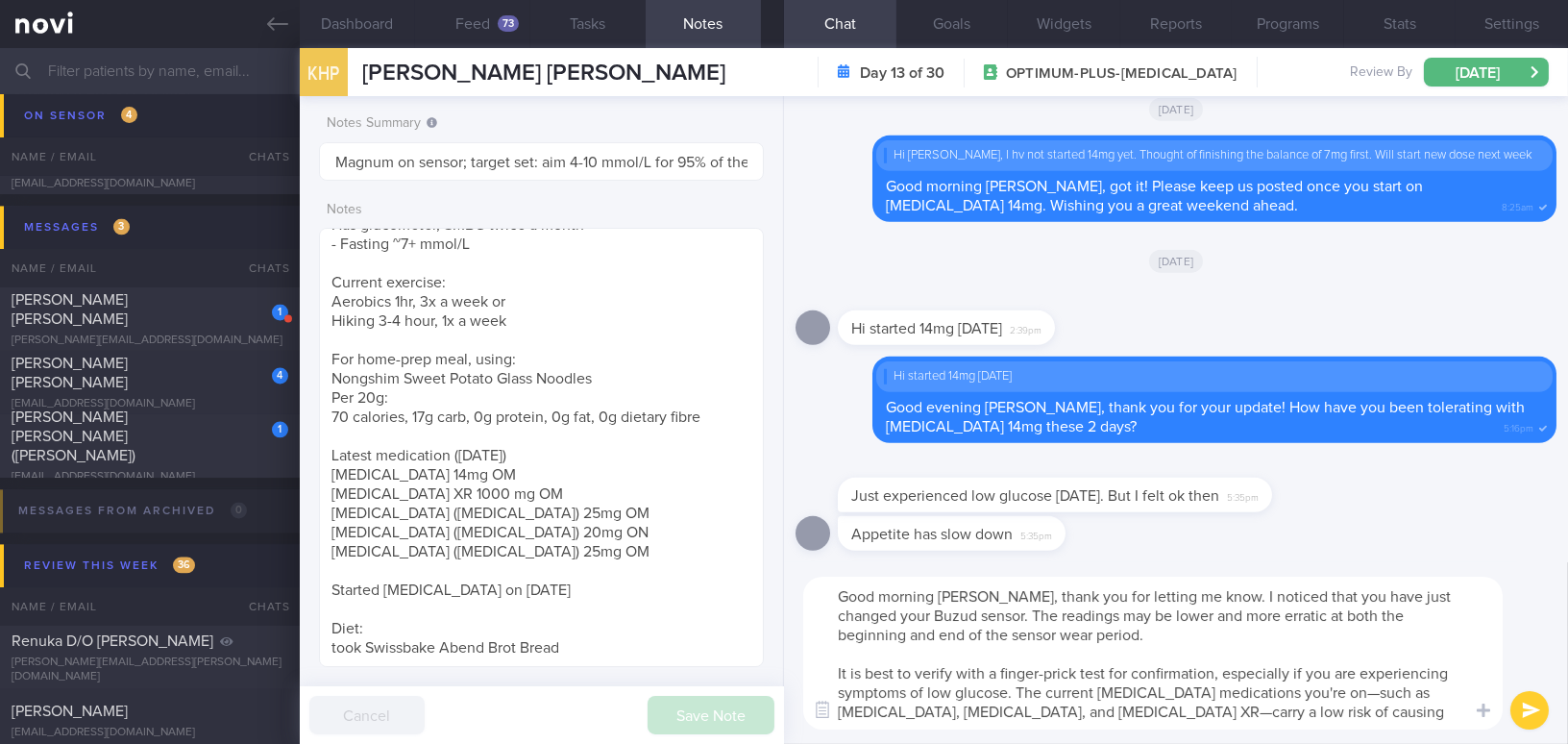 click on "Good morning [PERSON_NAME], thank you for letting me know. I noticed that you have just changed your Buzud sensor. The readings may be lower and more erratic at both the beginning and end of the sensor wear period.
It is best to verify with a finger-prick test for confirmation, especially if you are experiencing symptoms of low glucose. The current [MEDICAL_DATA] medications you're on—such as [MEDICAL_DATA], [MEDICAL_DATA], and [MEDICAL_DATA] XR—carry a low risk of causing low glucose events." at bounding box center [1153, 653] 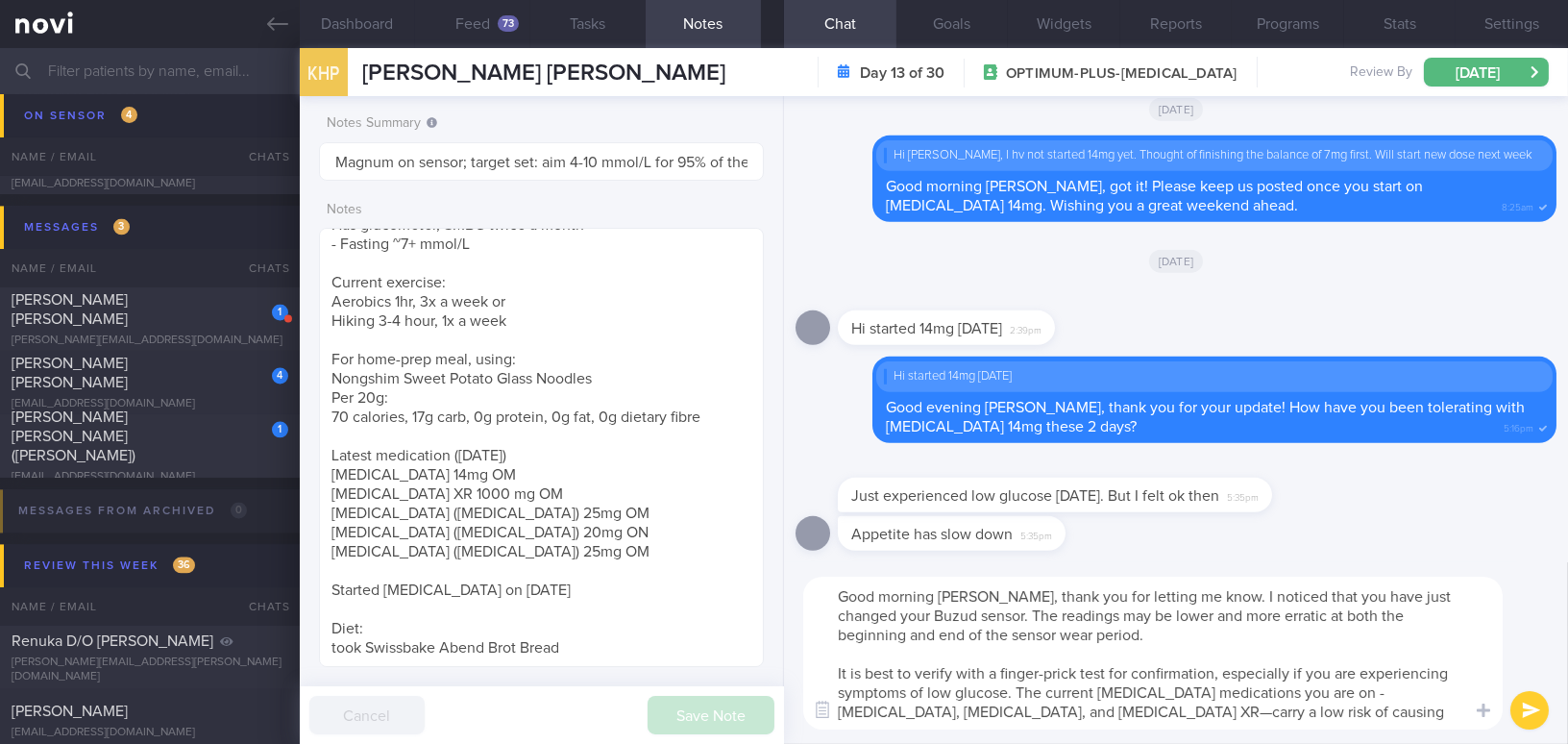 click on "Good morning [PERSON_NAME], thank you for letting me know. I noticed that you have just changed your Buzud sensor. The readings may be lower and more erratic at both the beginning and end of the sensor wear period.
It is best to verify with a finger-prick test for confirmation, especially if you are experiencing symptoms of low glucose. The current [MEDICAL_DATA] medications you are on - [MEDICAL_DATA], [MEDICAL_DATA], and [MEDICAL_DATA] XR—carry a low risk of causing low glucose events." at bounding box center (1153, 653) 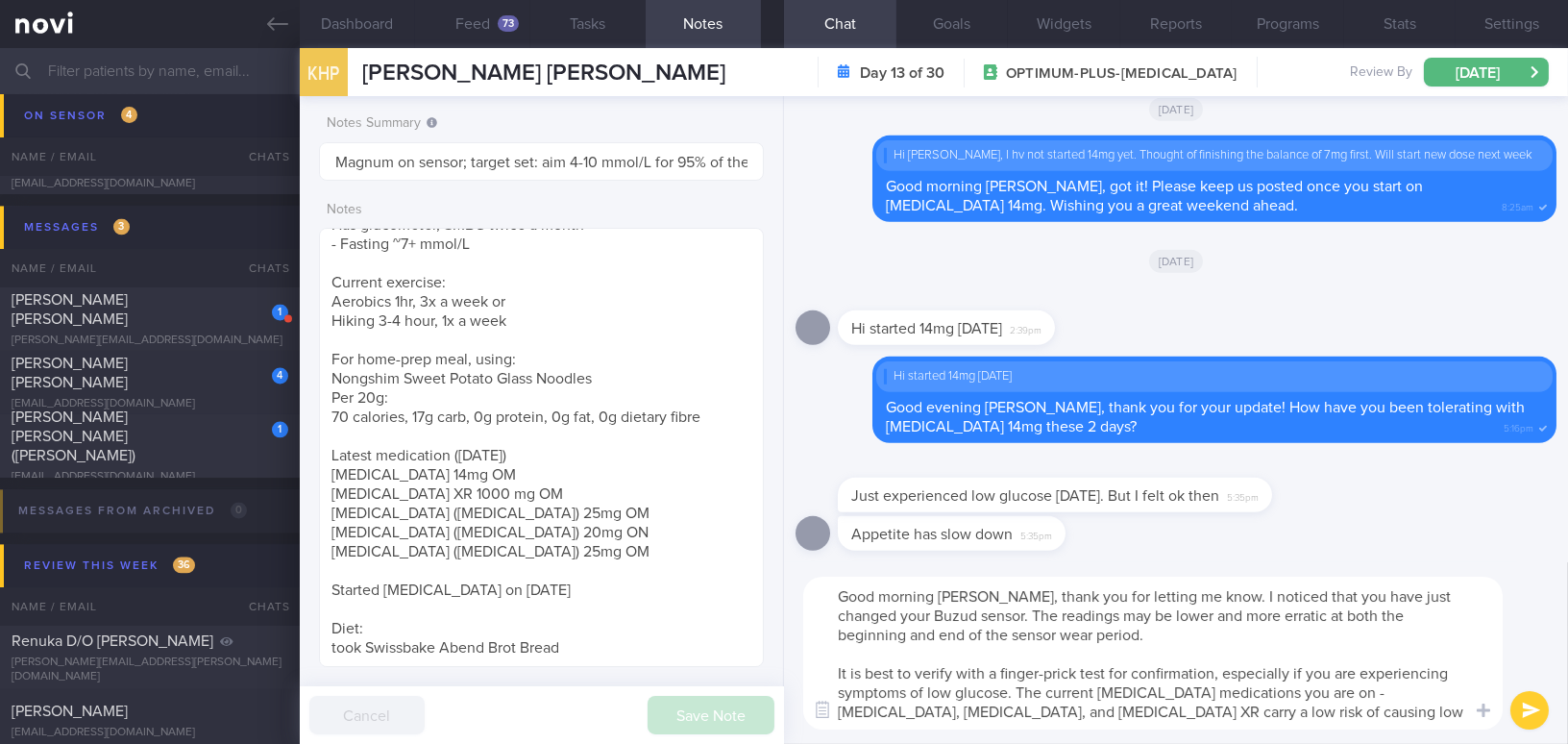 click on "Good morning [PERSON_NAME], thank you for letting me know. I noticed that you have just changed your Buzud sensor. The readings may be lower and more erratic at both the beginning and end of the sensor wear period.
It is best to verify with a finger-prick test for confirmation, especially if you are experiencing symptoms of low glucose. The current [MEDICAL_DATA] medications you are on - [MEDICAL_DATA], [MEDICAL_DATA], and [MEDICAL_DATA] XR carry a low risk of causing low glucose events." at bounding box center [1153, 653] 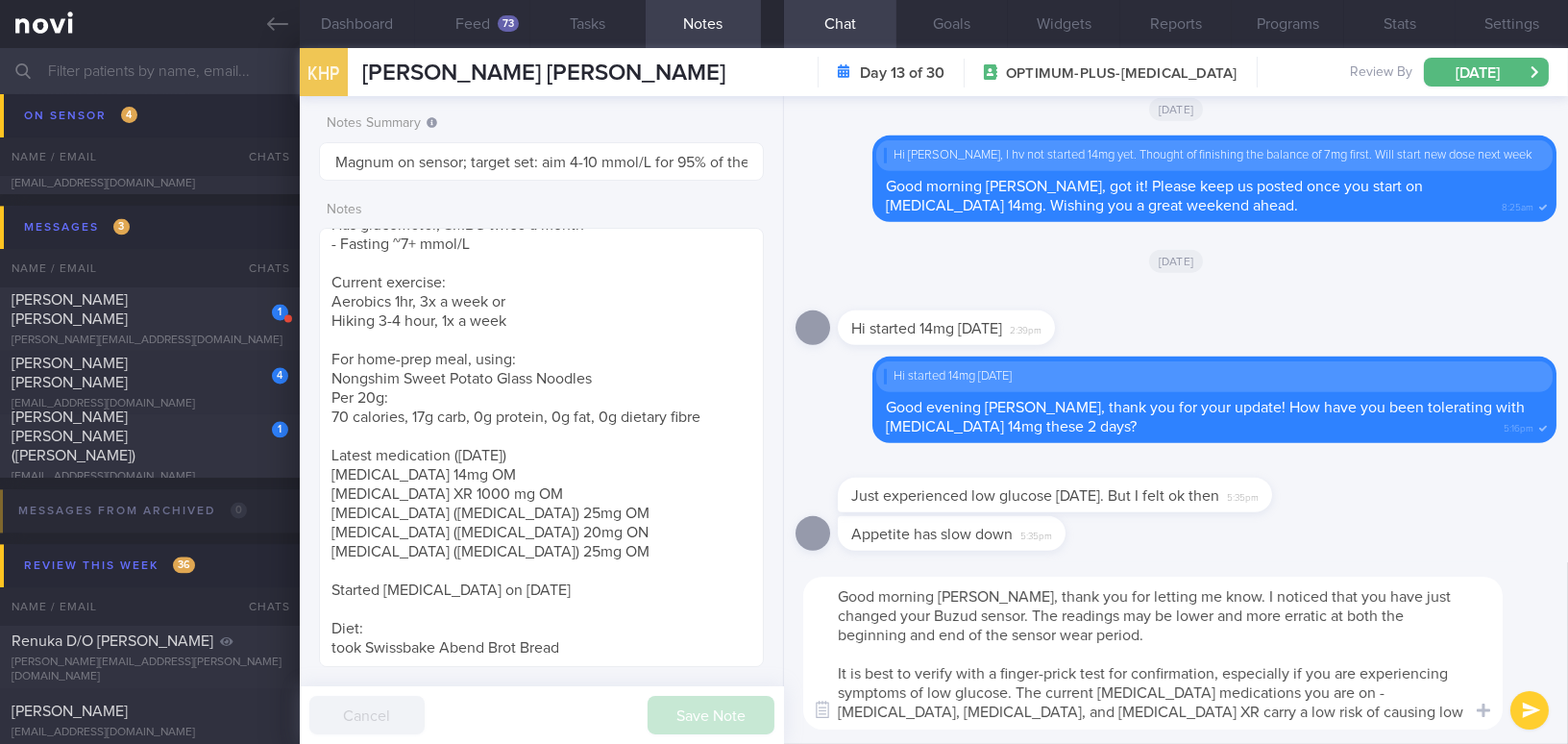 click on "Good morning [PERSON_NAME], thank you for letting me know. I noticed that you have just changed your Buzud sensor. The readings may be lower and more erratic at both the beginning and end of the sensor wear period.
It is best to verify with a finger-prick test for confirmation, especially if you are experiencing symptoms of low glucose. The current [MEDICAL_DATA] medications you are on - [MEDICAL_DATA], [MEDICAL_DATA], and [MEDICAL_DATA] XR carry a low risk of causing low glucose events. That said, it might still ha" at bounding box center (1153, 653) 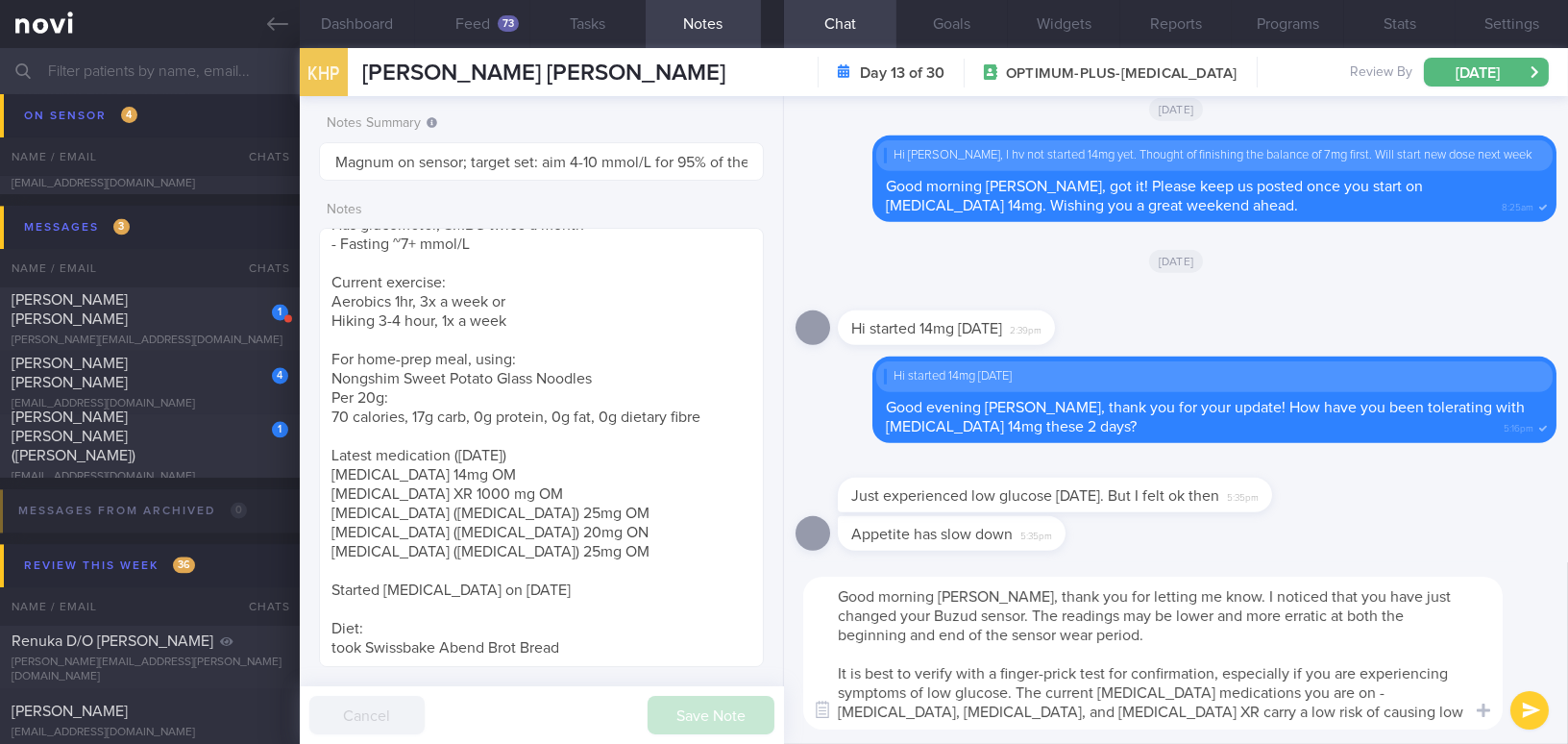 paste on "low glucose can still occur, especially if your appetite has decreased." 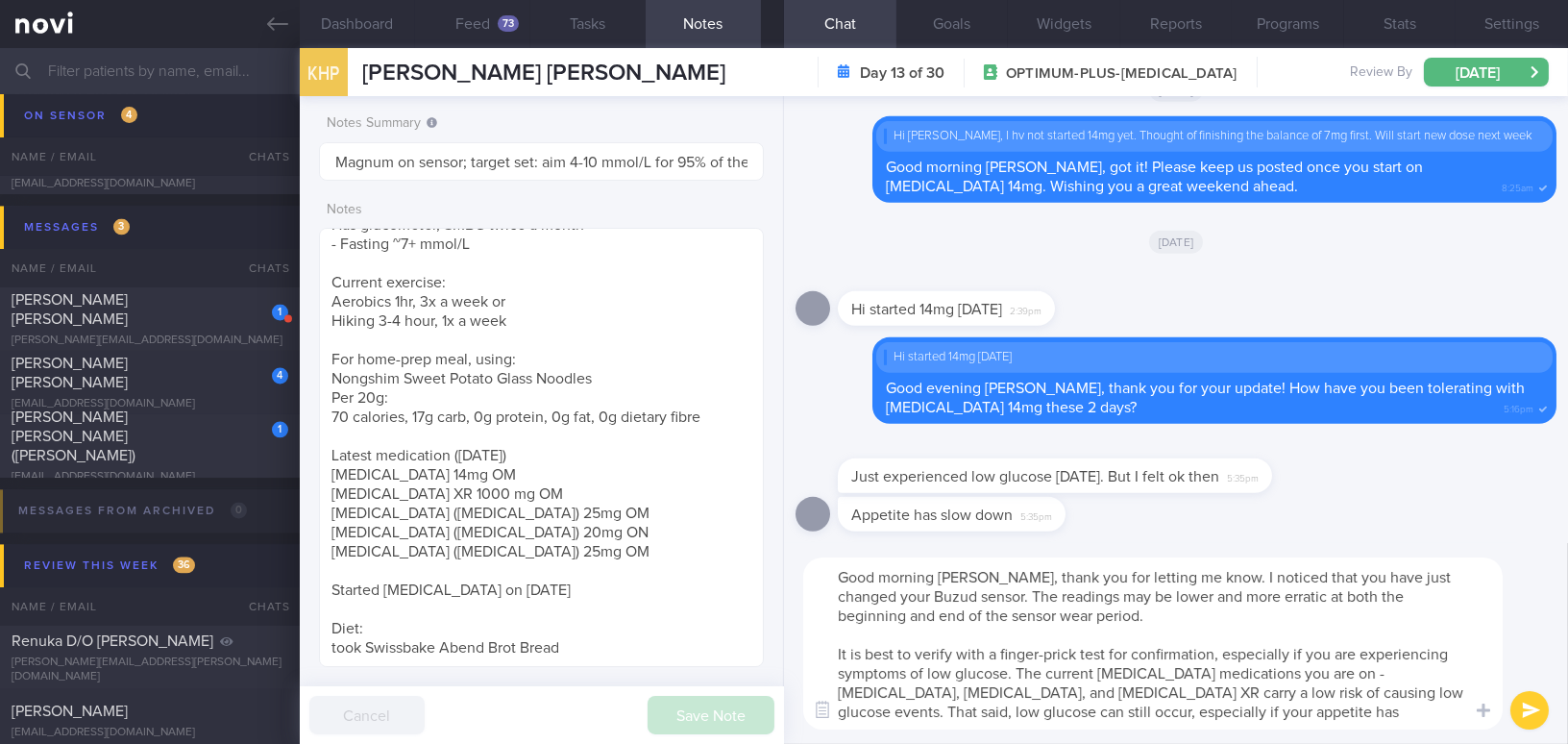 type on "Good morning [PERSON_NAME], thank you for letting me know. I noticed that you have just changed your Buzud sensor. The readings may be lower and more erratic at both the beginning and end of the sensor wear period.
It is best to verify with a finger-prick test for confirmation, especially if you are experiencing symptoms of low glucose. The current [MEDICAL_DATA] medications you are on - [MEDICAL_DATA], [MEDICAL_DATA], and [MEDICAL_DATA] XR carry a low risk of causing low glucose events. That said, low glucose can still occur, especially if your appetite has decreased." 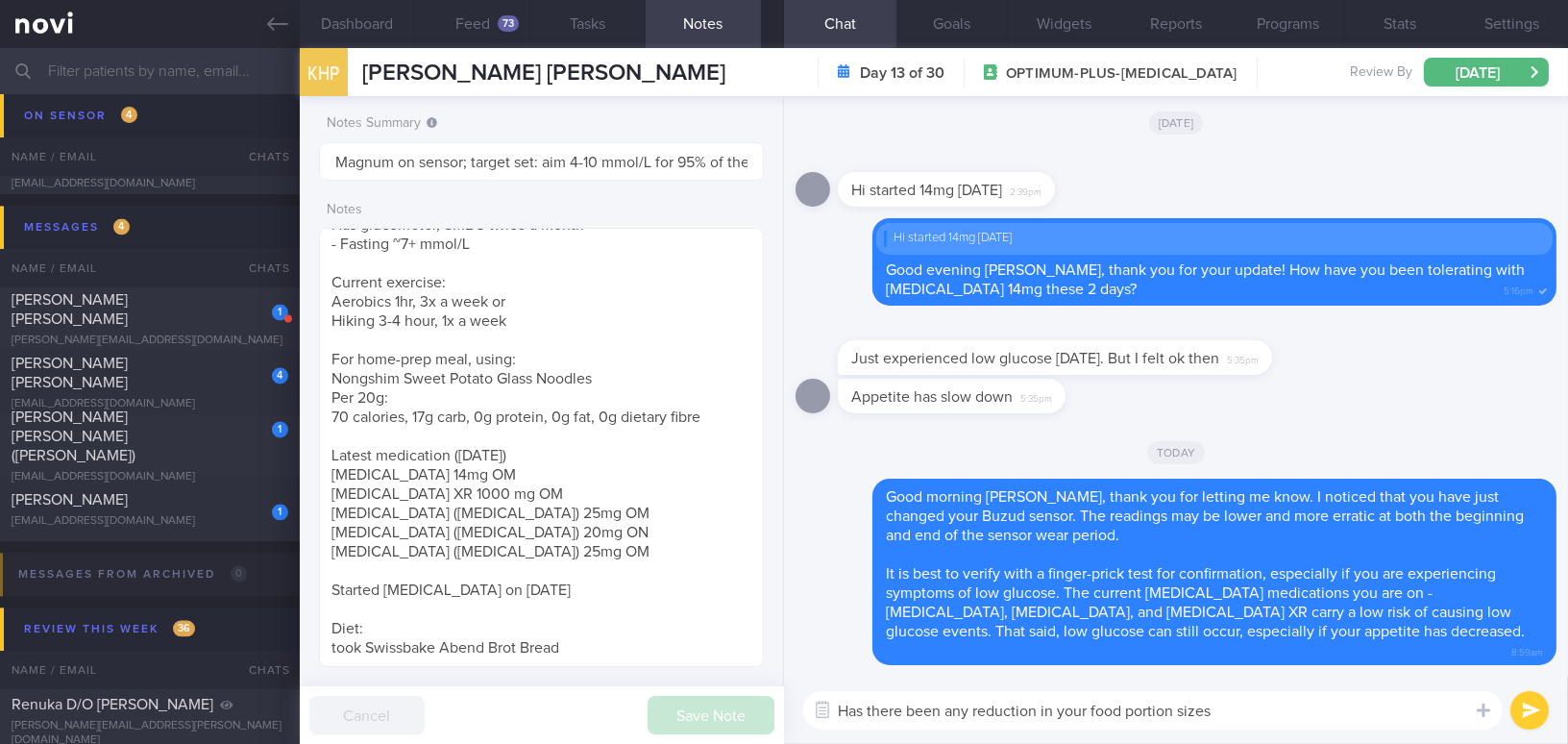 type on "Has there been any reduction in your food portion sizes?" 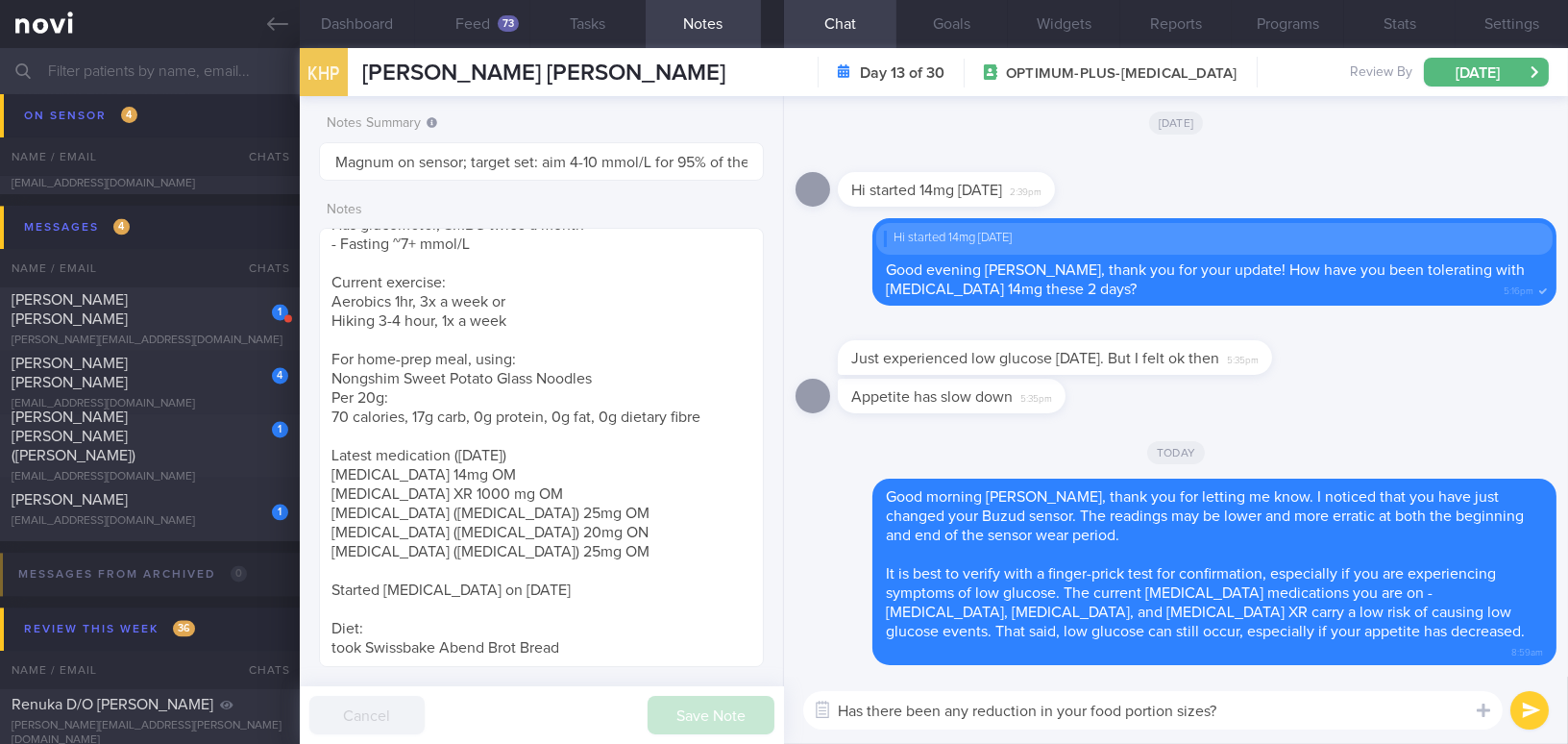 type 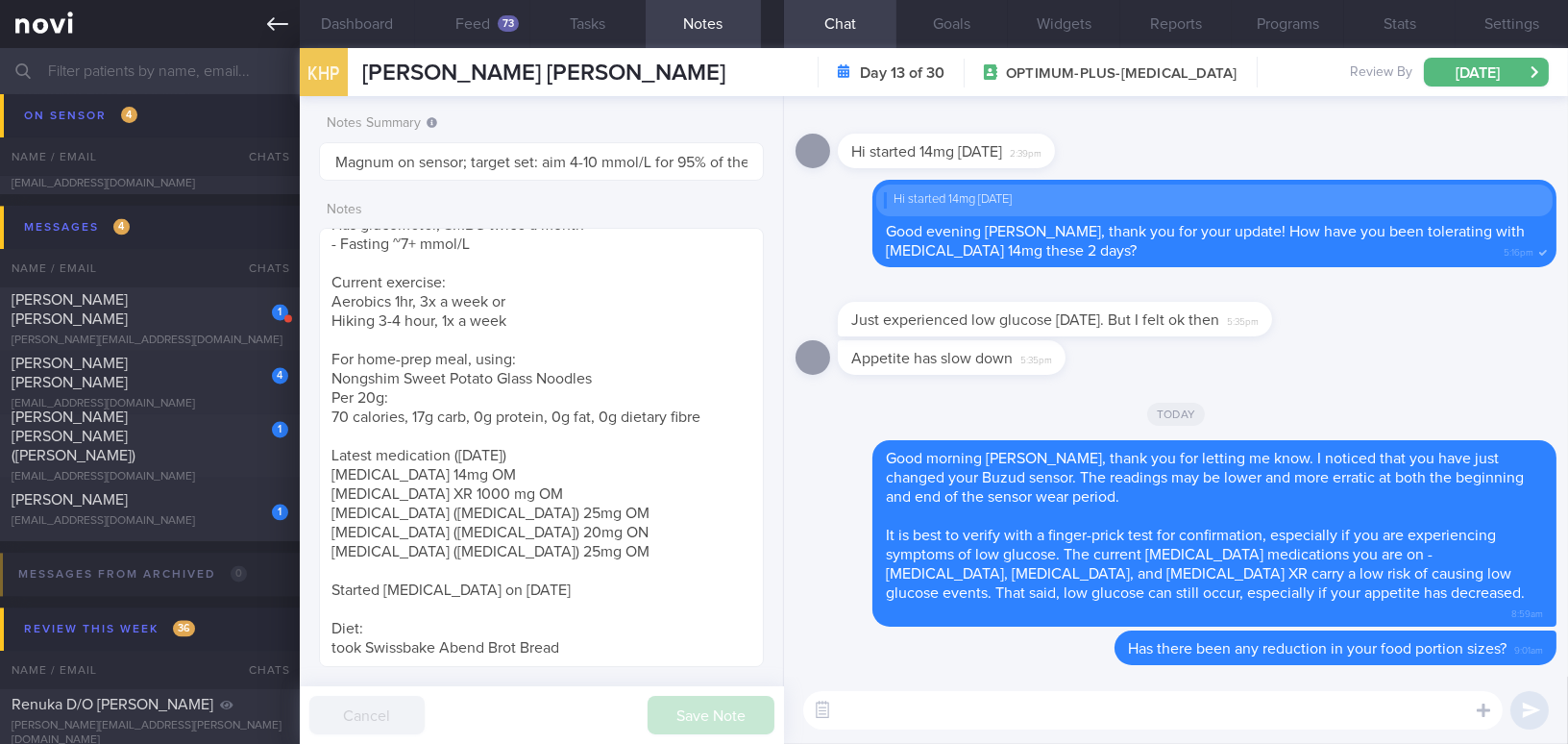 click 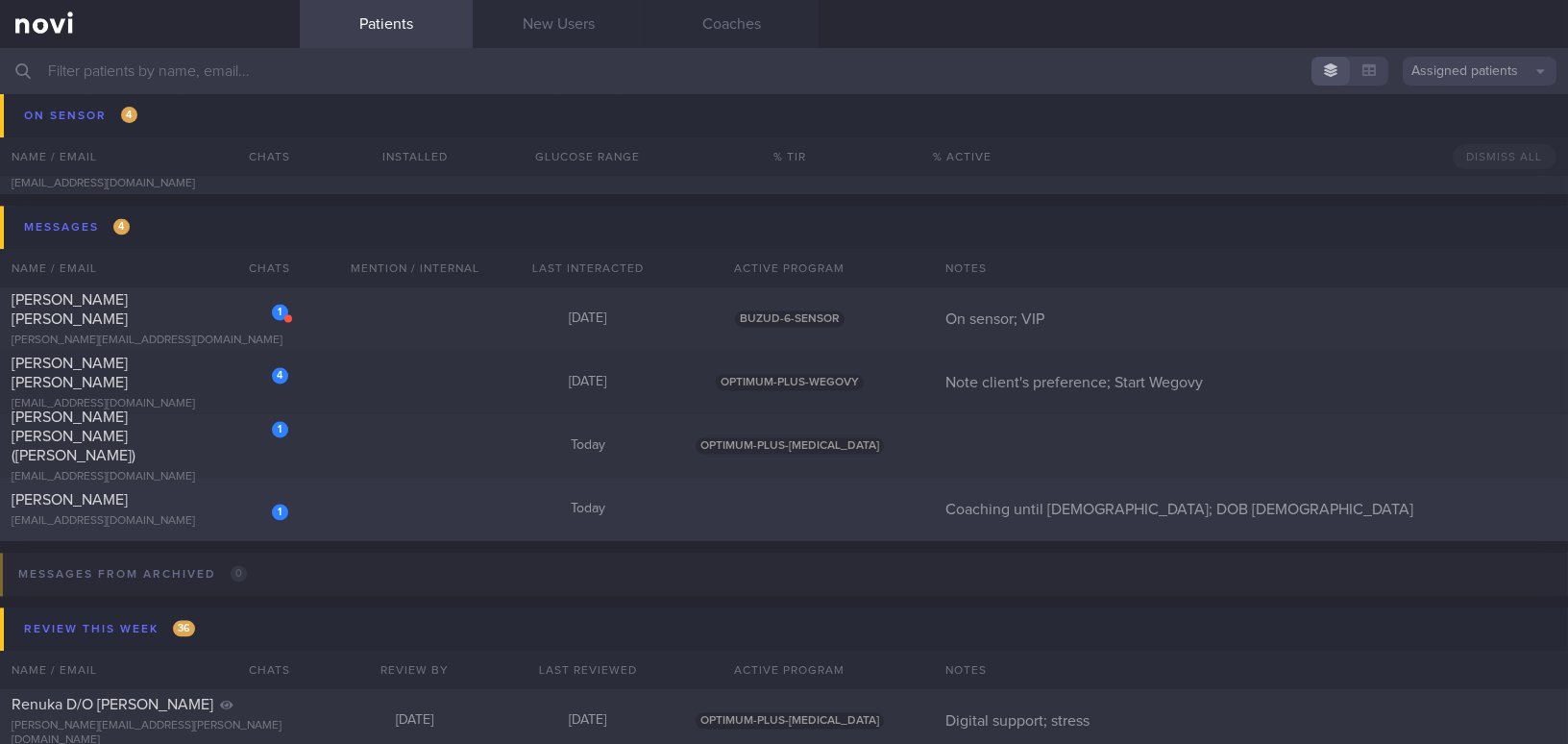 click on "1
[PERSON_NAME]
[EMAIL_ADDRESS][DOMAIN_NAME]
[DATE]
Coaching until [DEMOGRAPHIC_DATA]; DOB [DEMOGRAPHIC_DATA]" 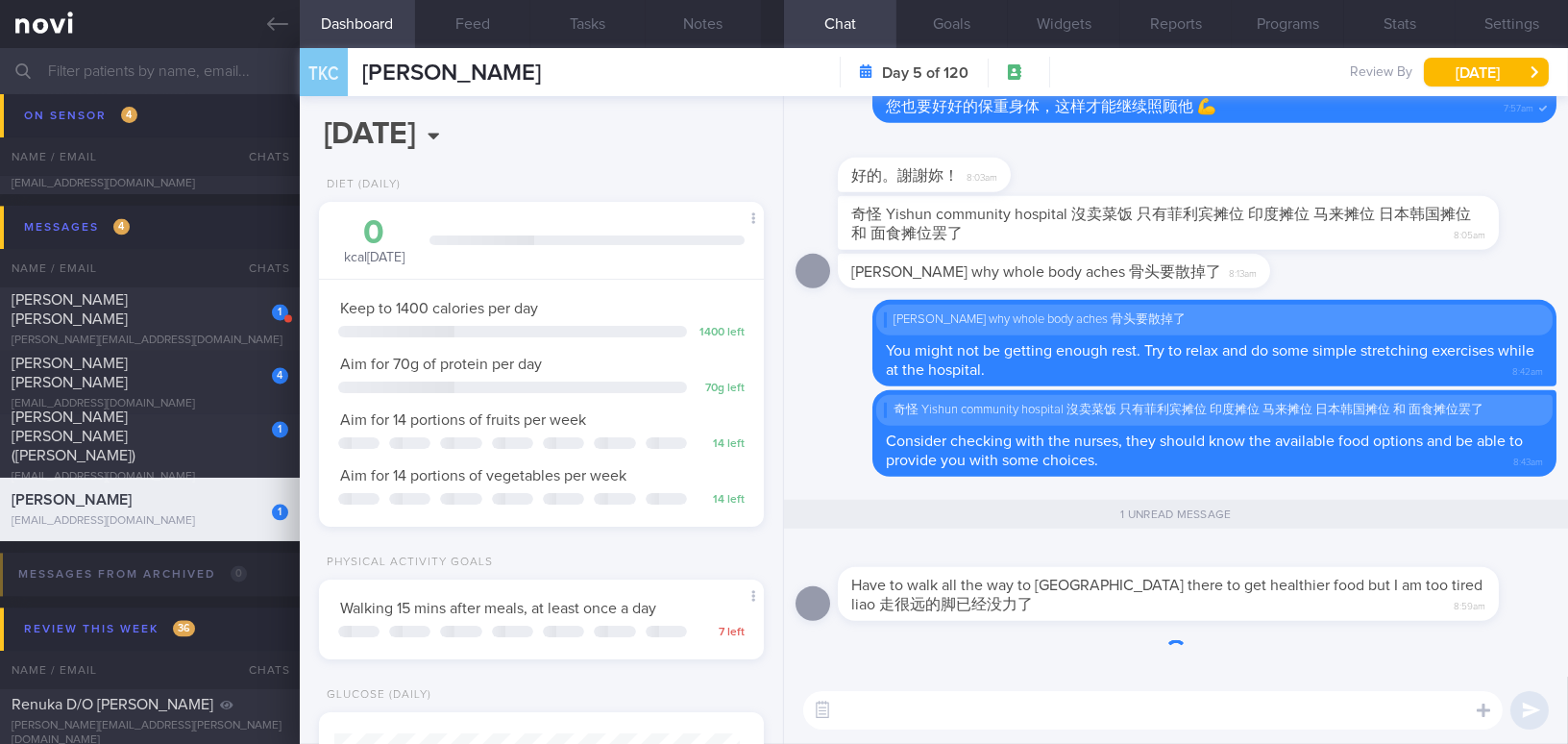scroll, scrollTop: 0, scrollLeft: 0, axis: both 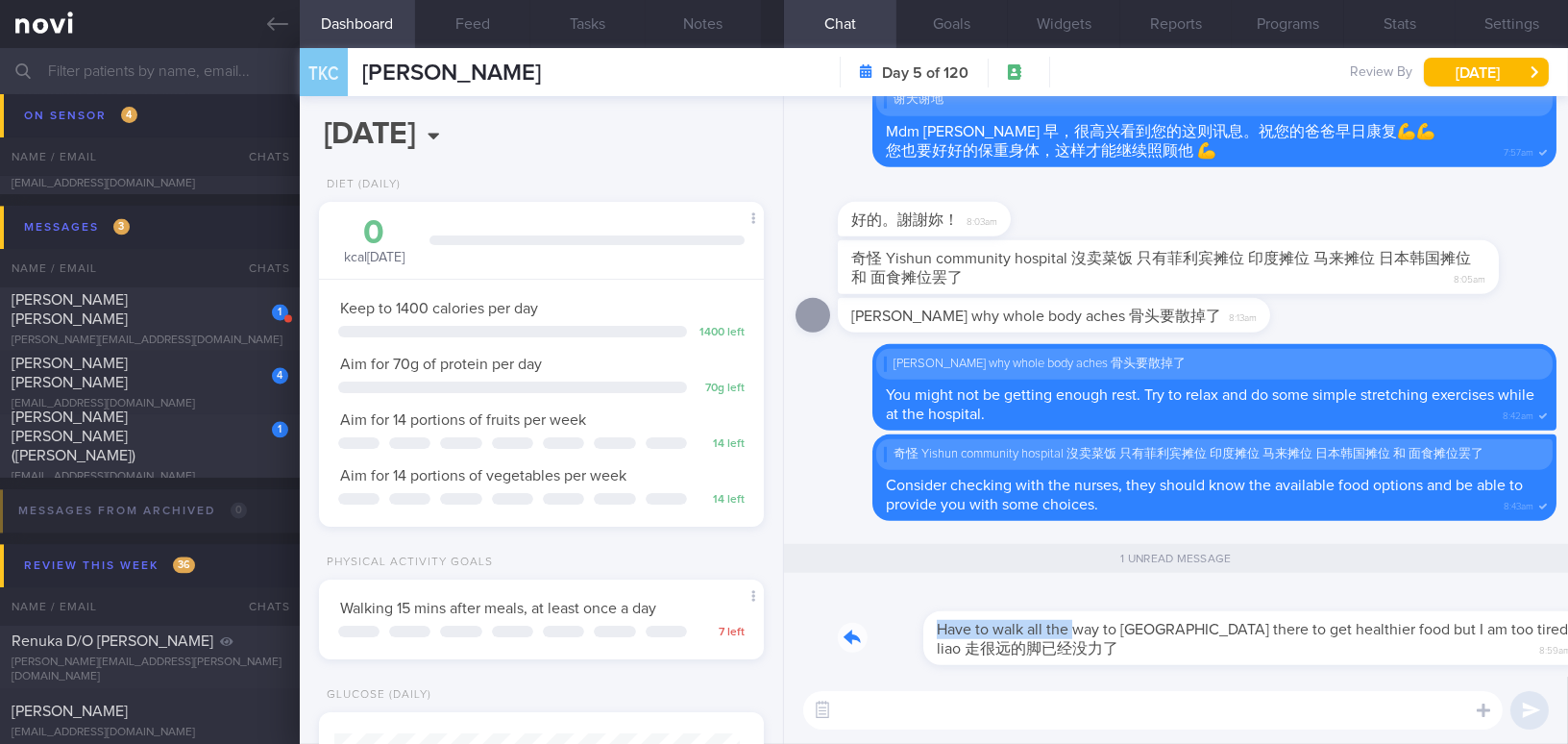 drag, startPoint x: 992, startPoint y: 614, endPoint x: 1188, endPoint y: 601, distance: 196.43065 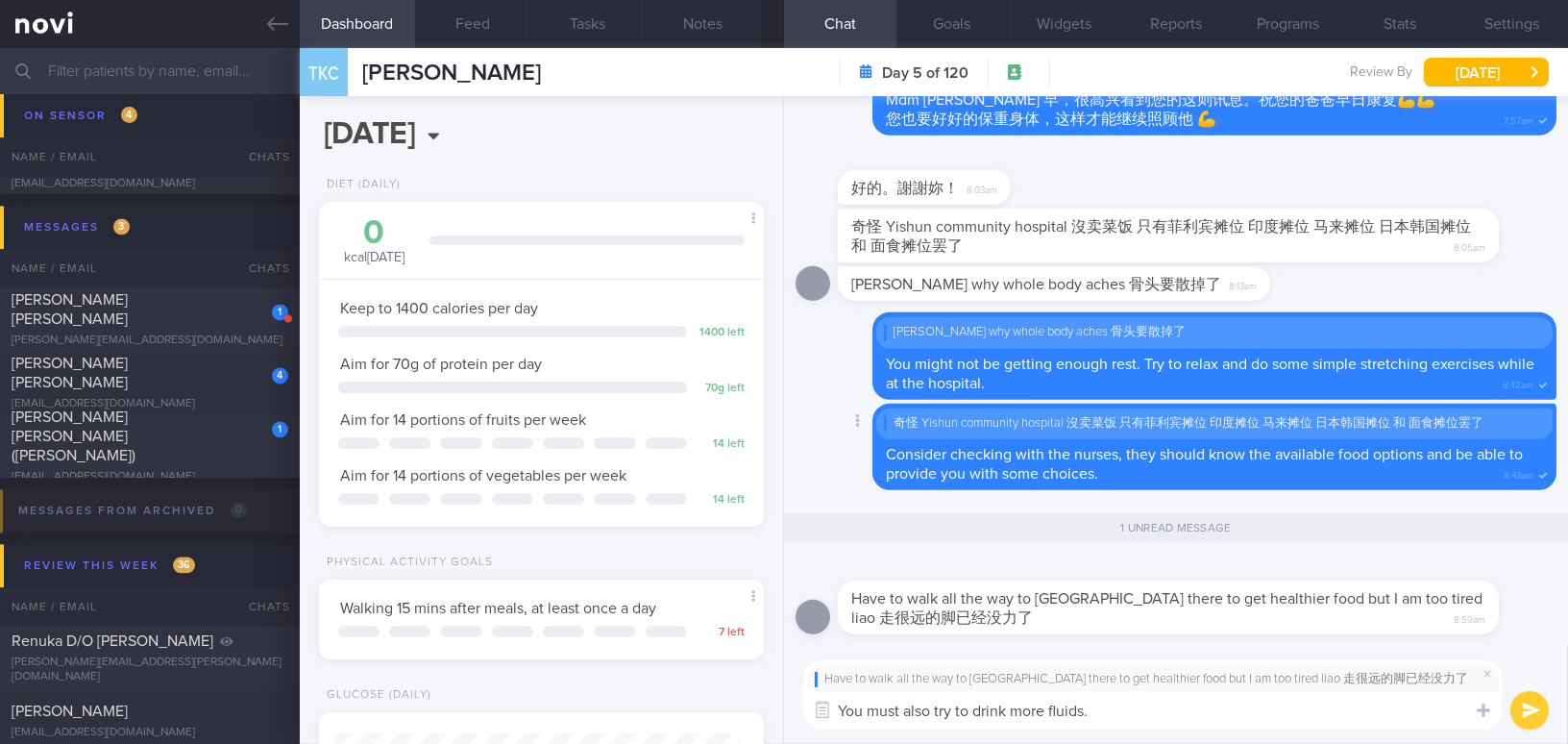 scroll, scrollTop: 0, scrollLeft: 0, axis: both 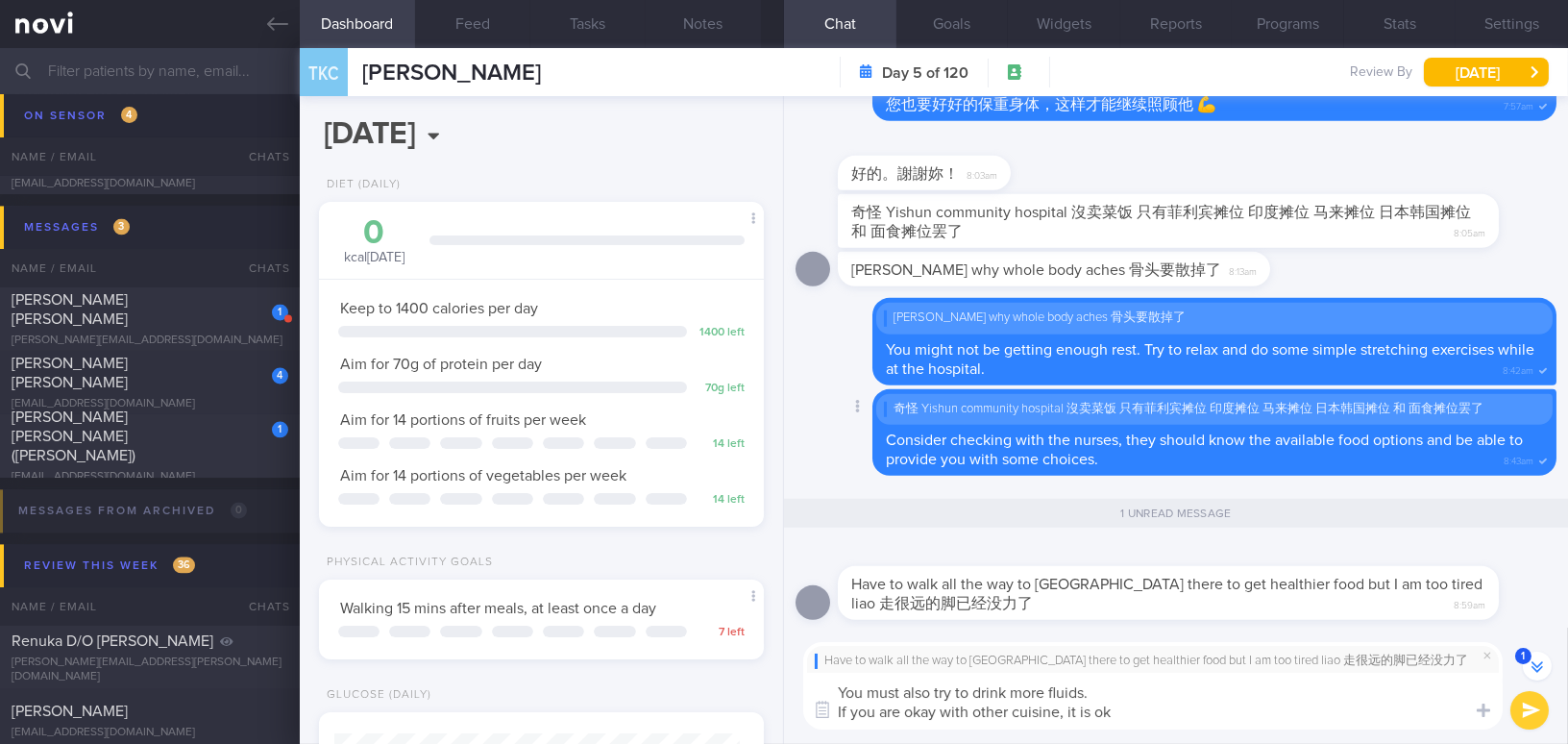 type on "You must also try to drink more fluids.
If you are okay with other cuisine, it is oka" 